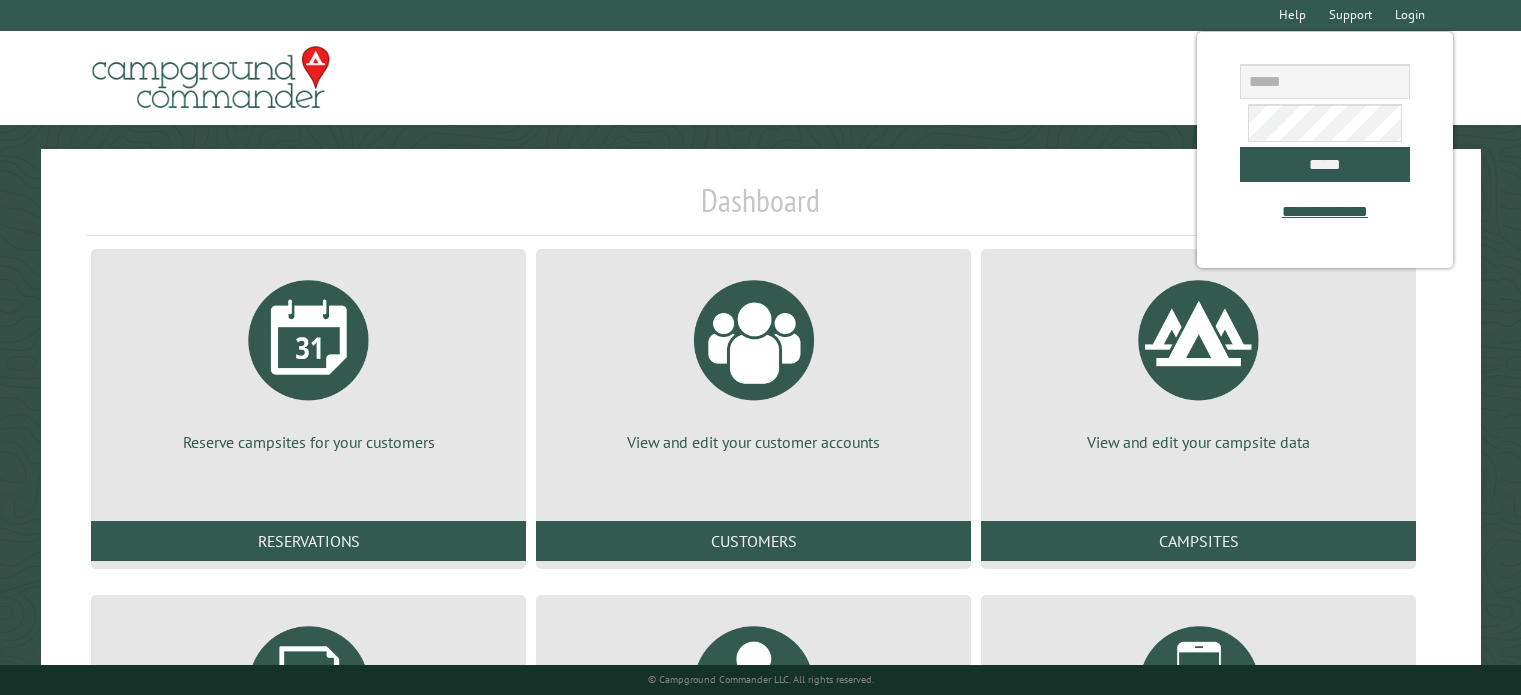 scroll, scrollTop: 0, scrollLeft: 0, axis: both 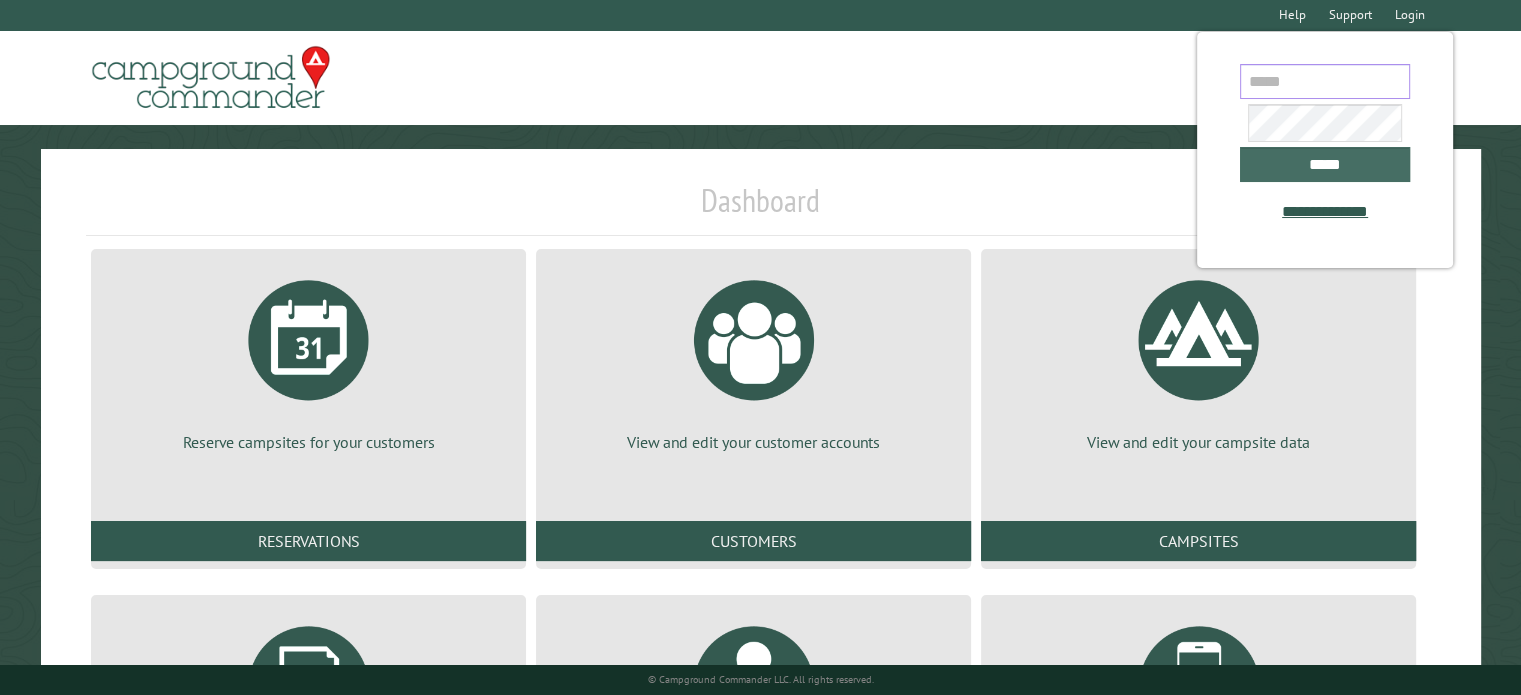 type on "**********" 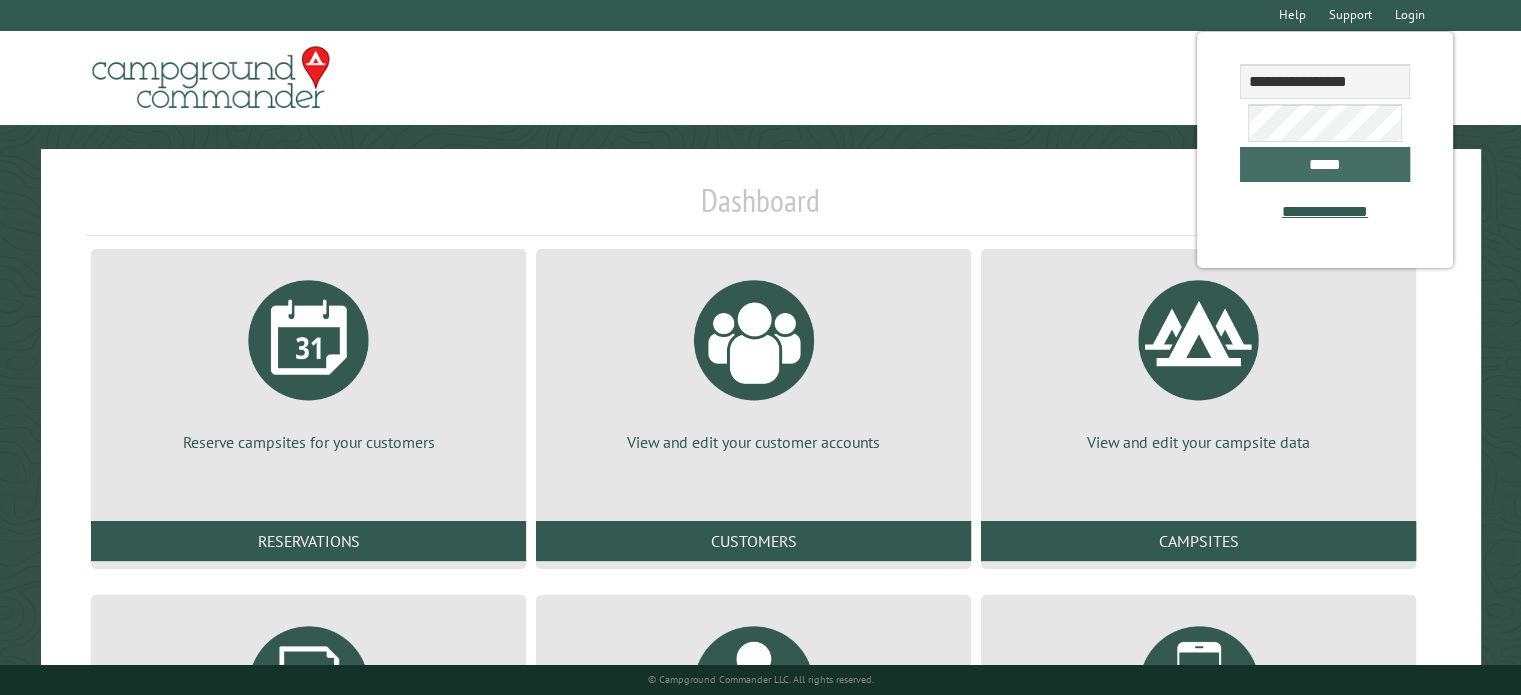 click on "*****" at bounding box center [1325, 164] 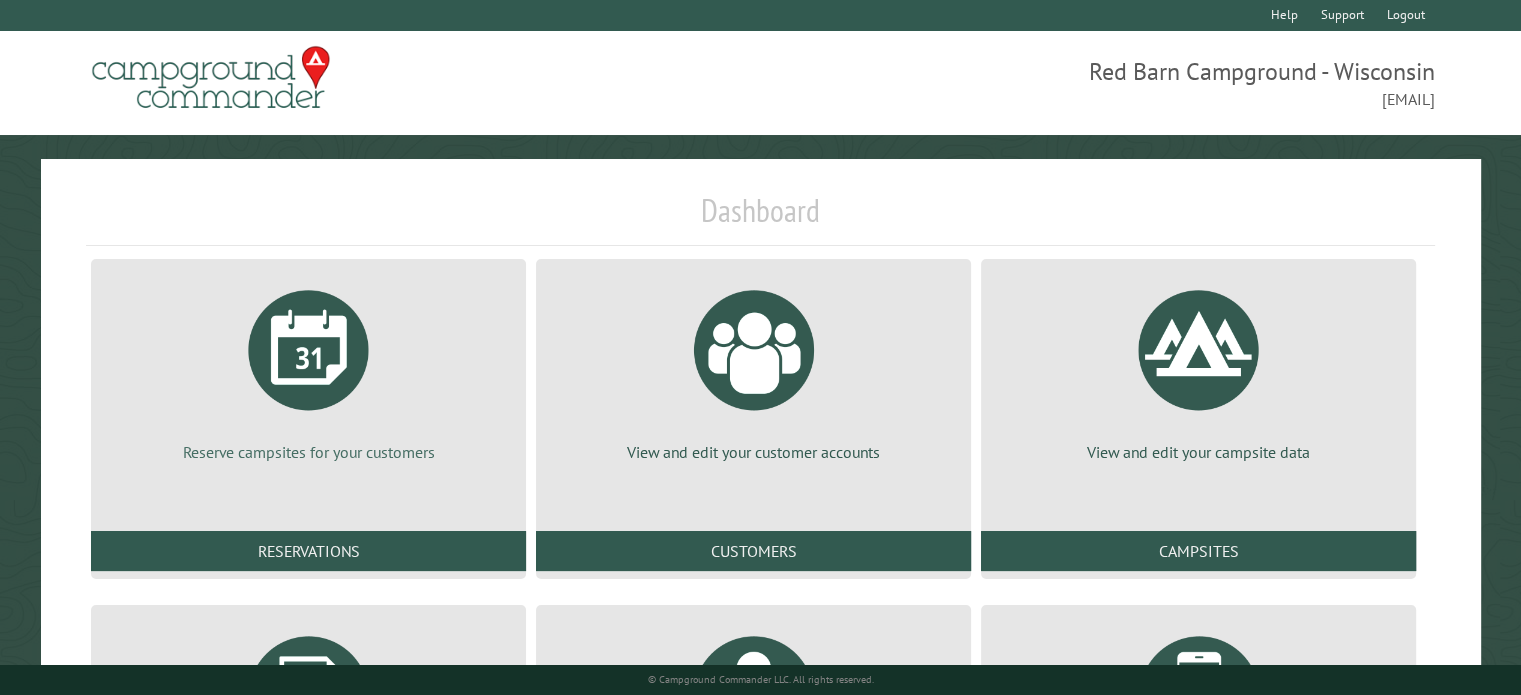 click at bounding box center (309, 350) 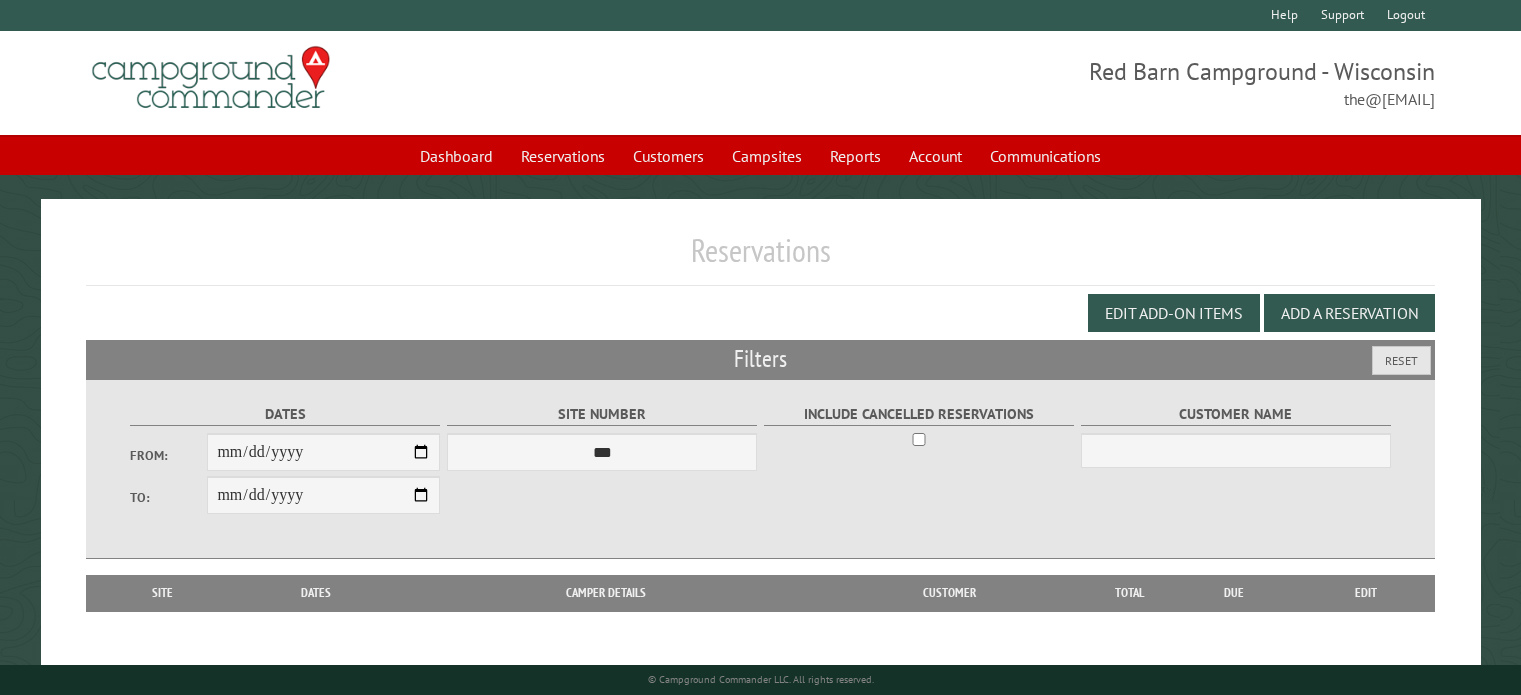 scroll, scrollTop: 0, scrollLeft: 0, axis: both 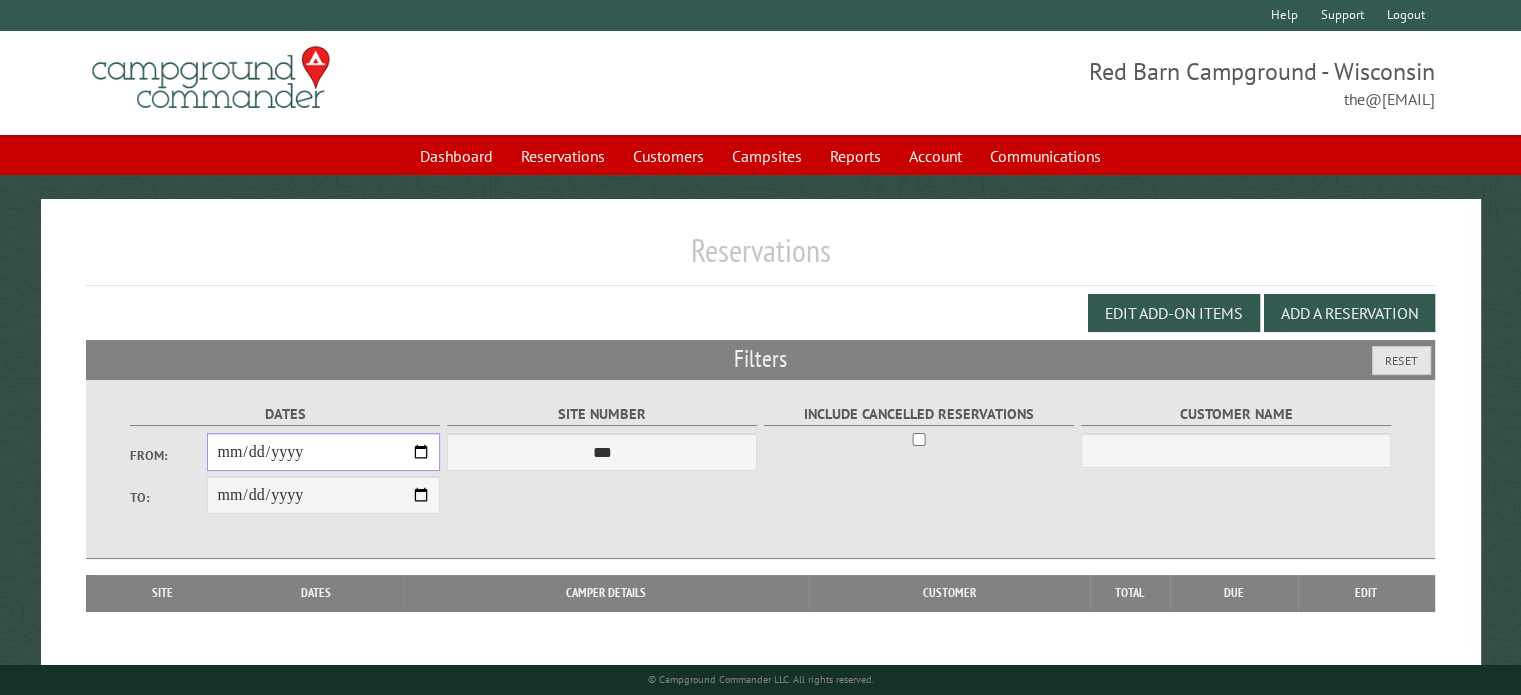 click on "From:" at bounding box center [323, 452] 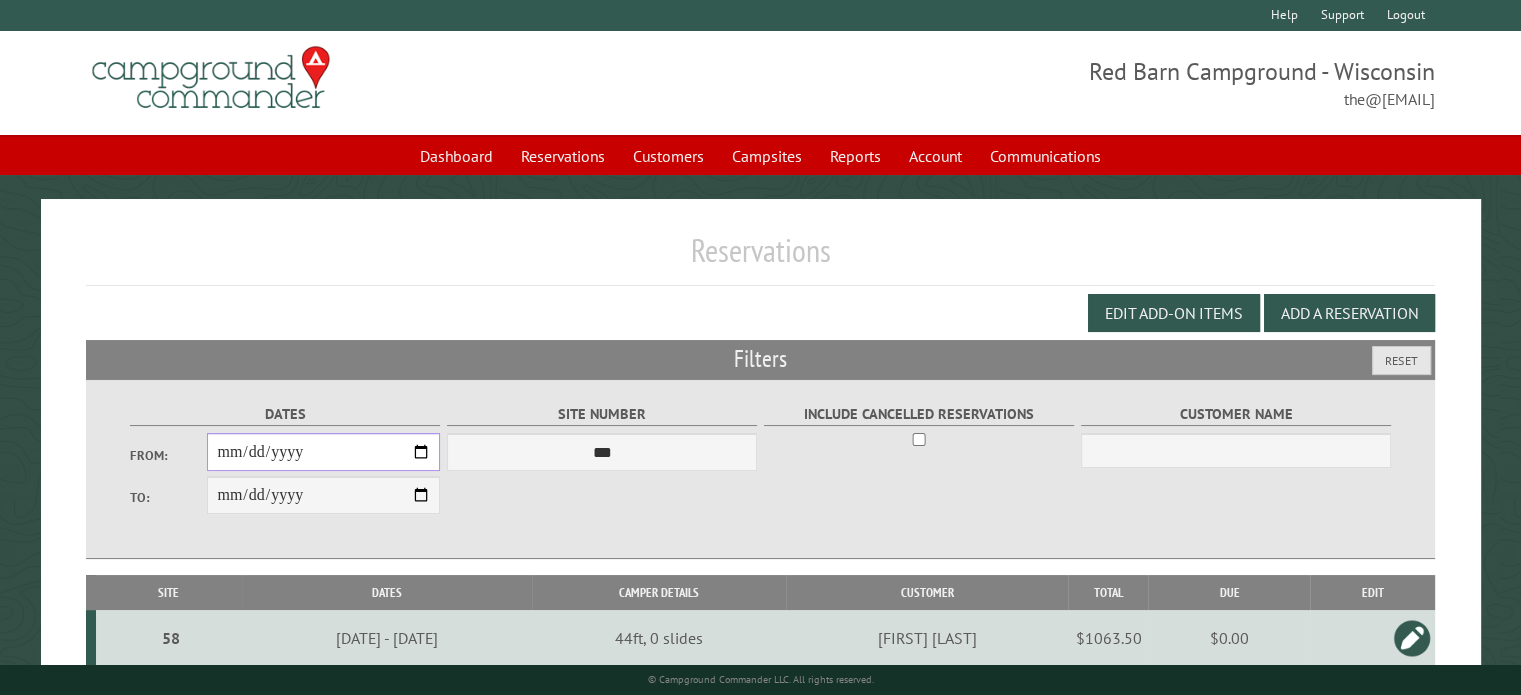 click on "**********" at bounding box center (323, 452) 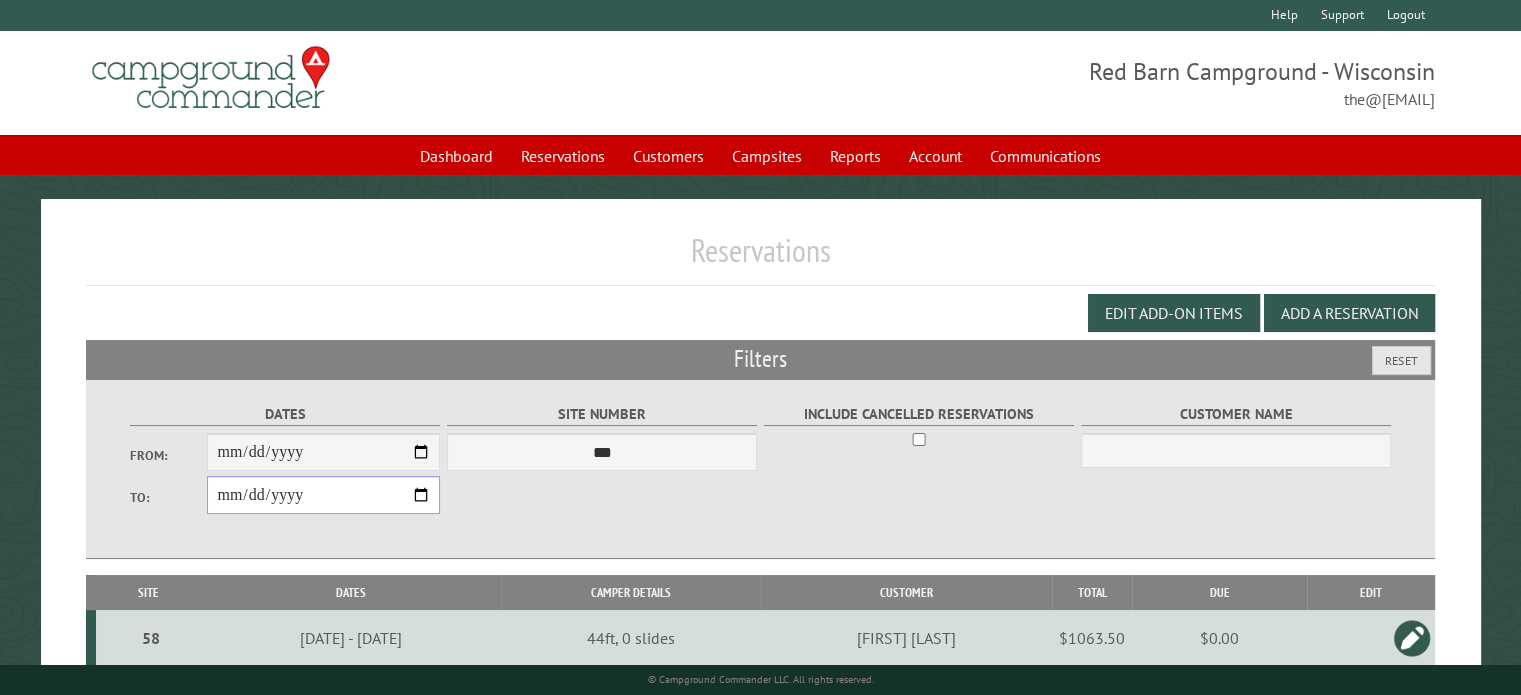 click on "**********" at bounding box center (323, 495) 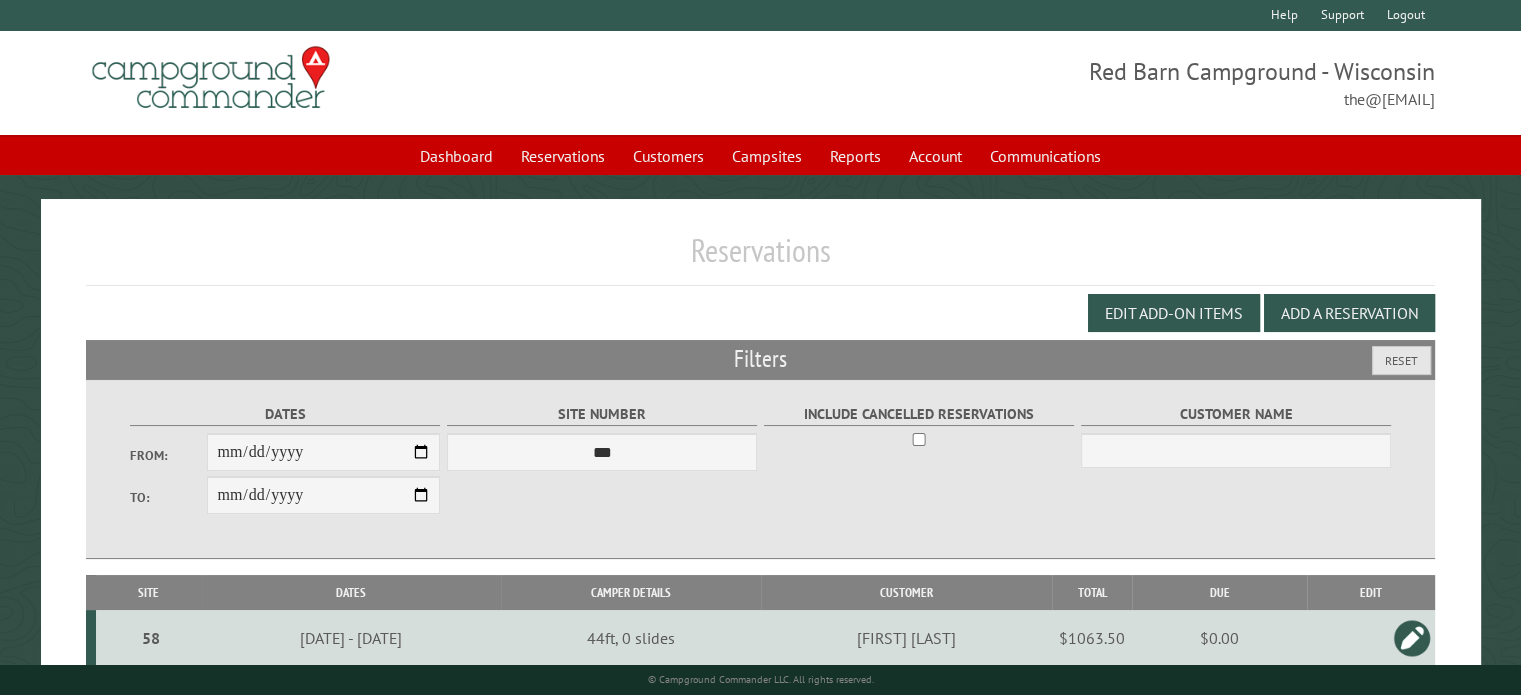click on "Edit Add-on Items
Add a Reservation" at bounding box center [760, 313] 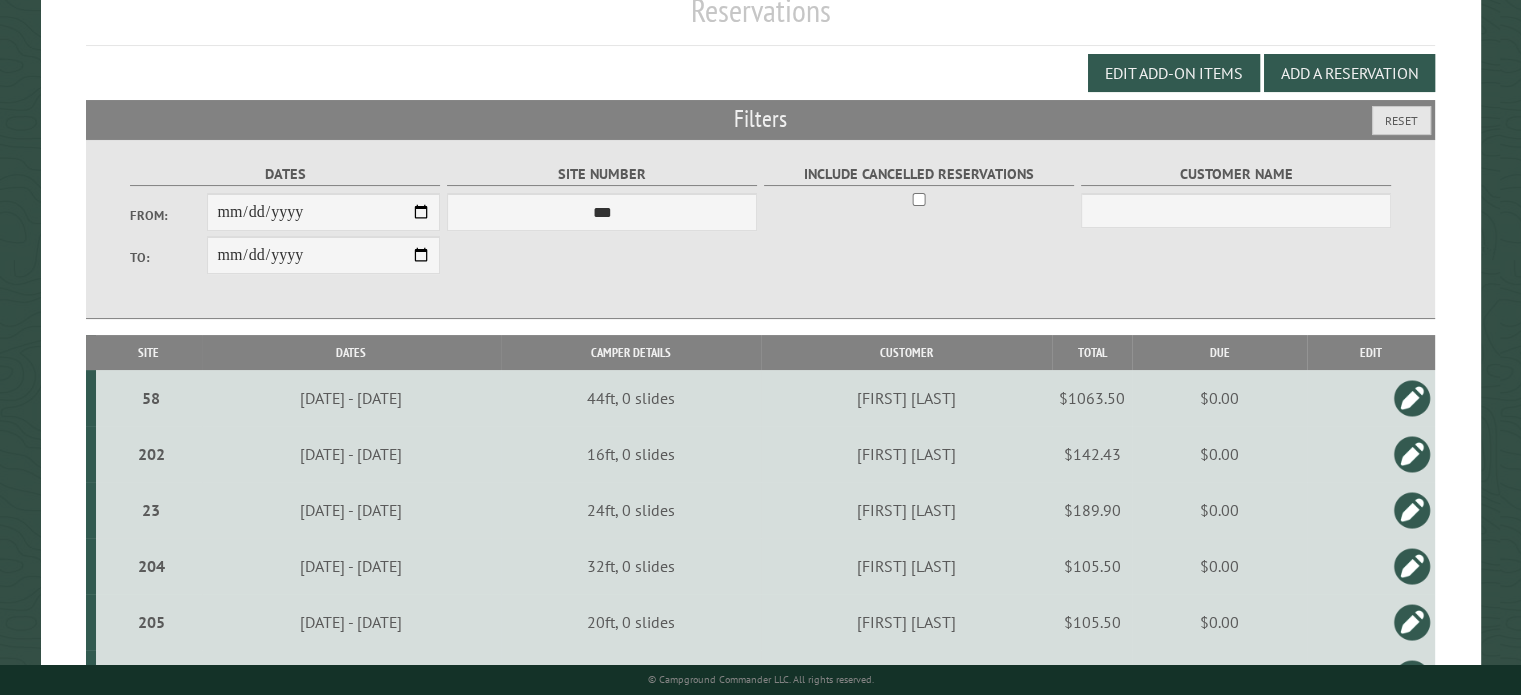 scroll, scrollTop: 264, scrollLeft: 0, axis: vertical 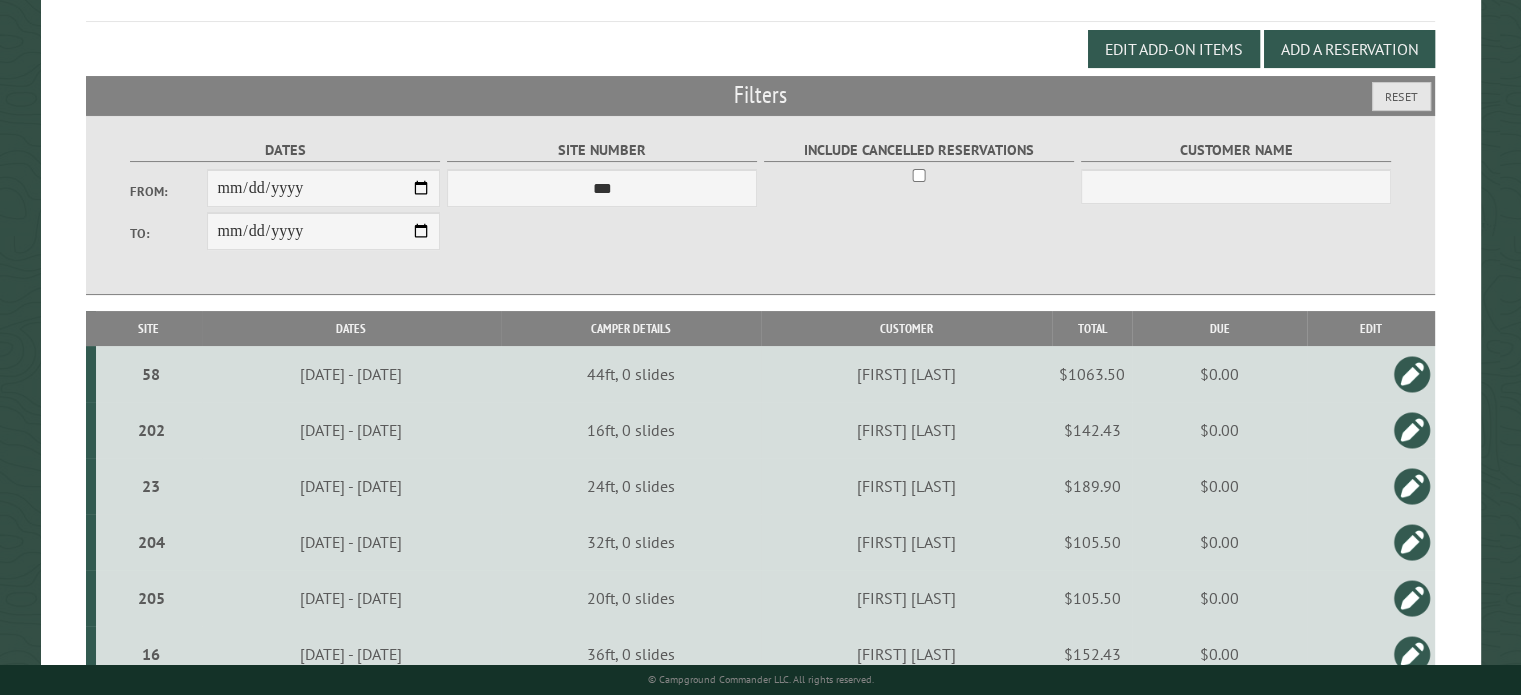click on "Site" at bounding box center (148, 328) 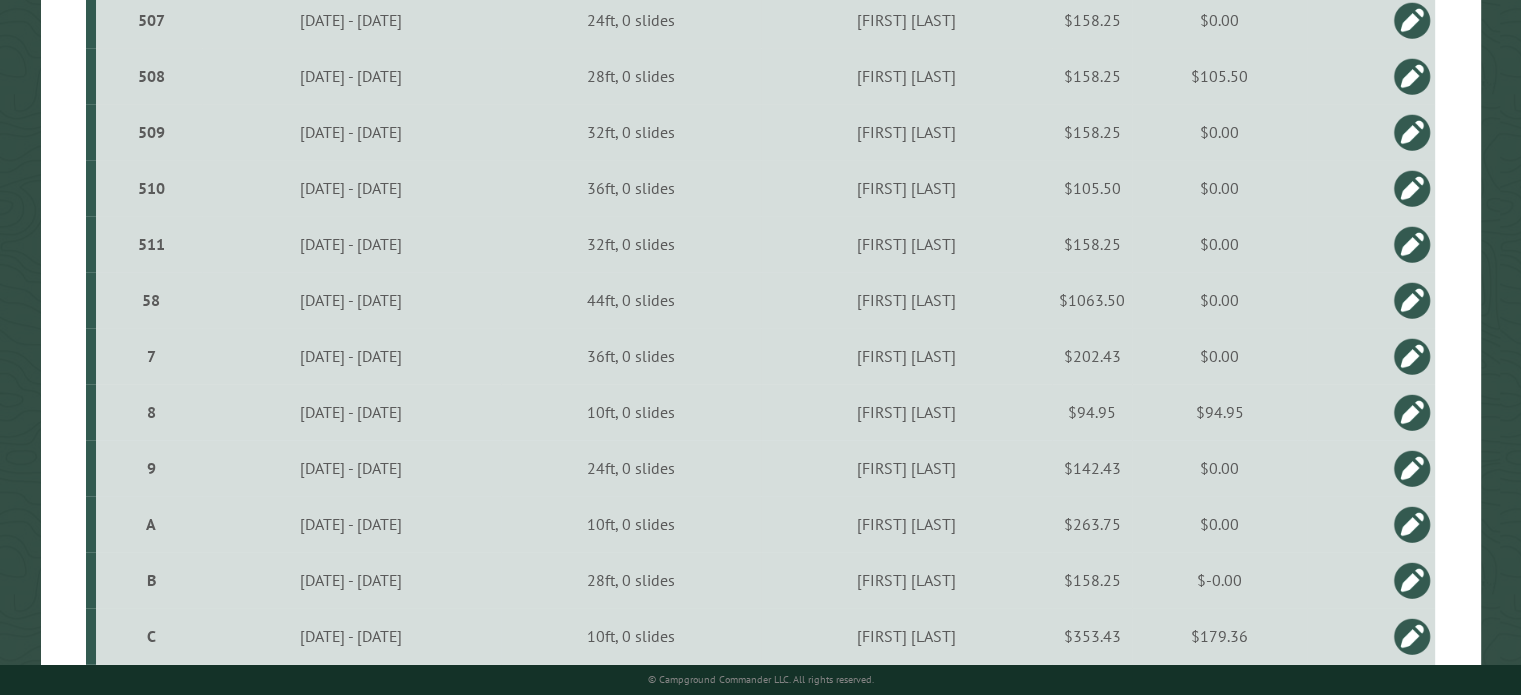 scroll, scrollTop: 1910, scrollLeft: 0, axis: vertical 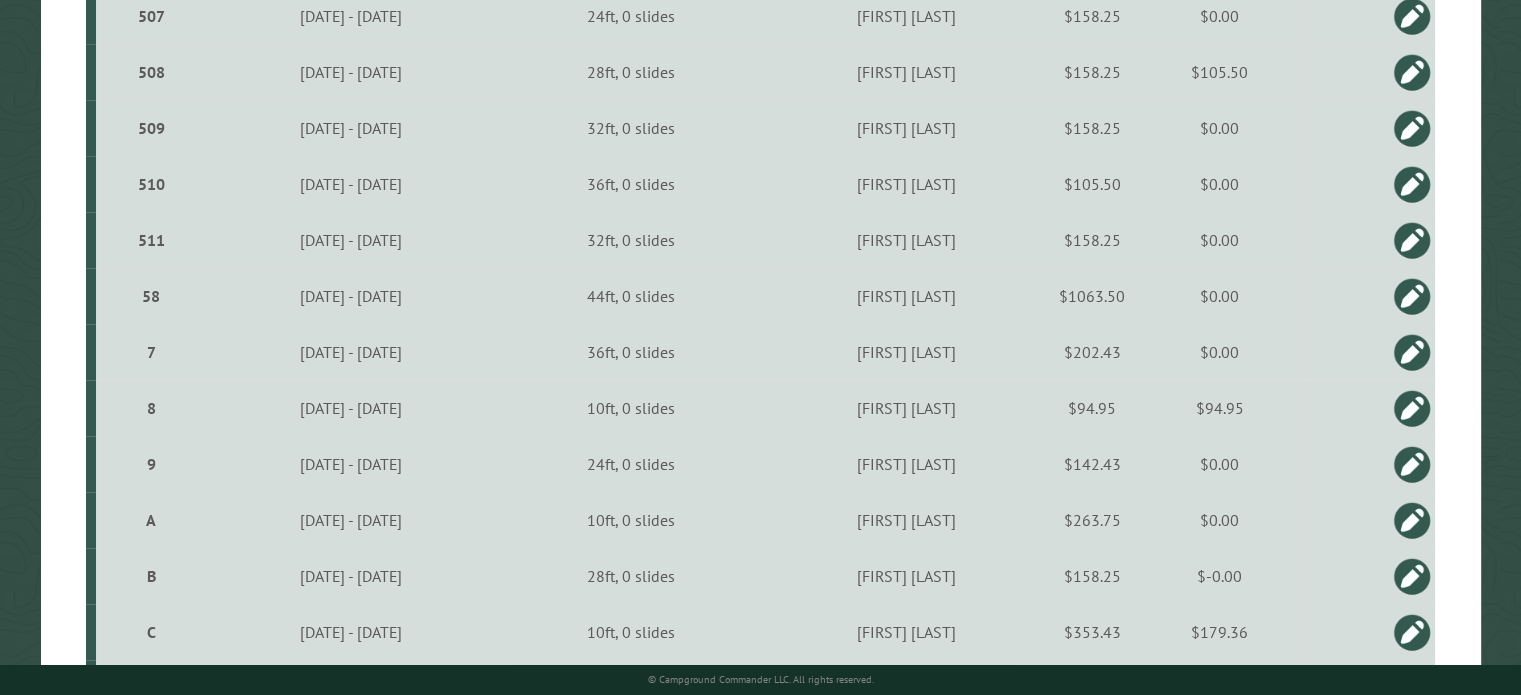 click on "$94.95" at bounding box center [1219, 408] 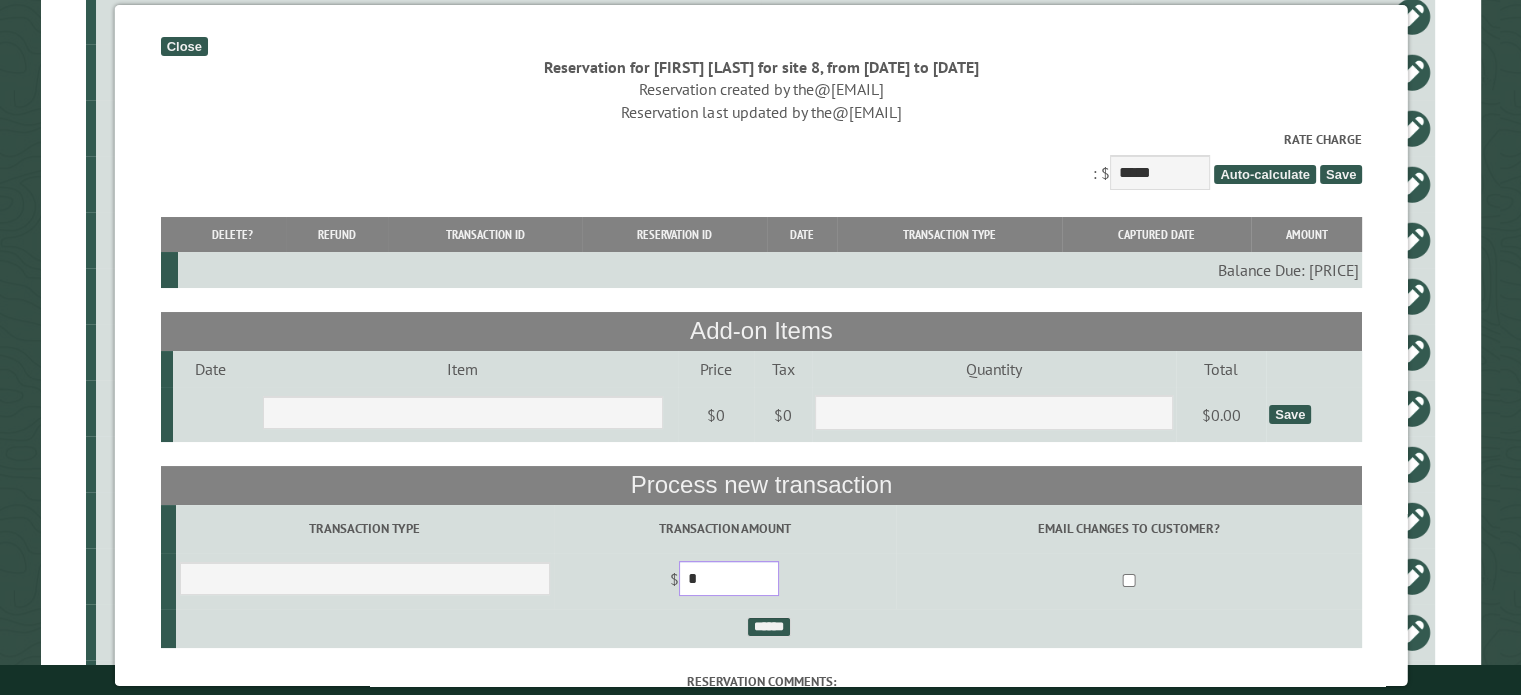 click on "*" at bounding box center [728, 578] 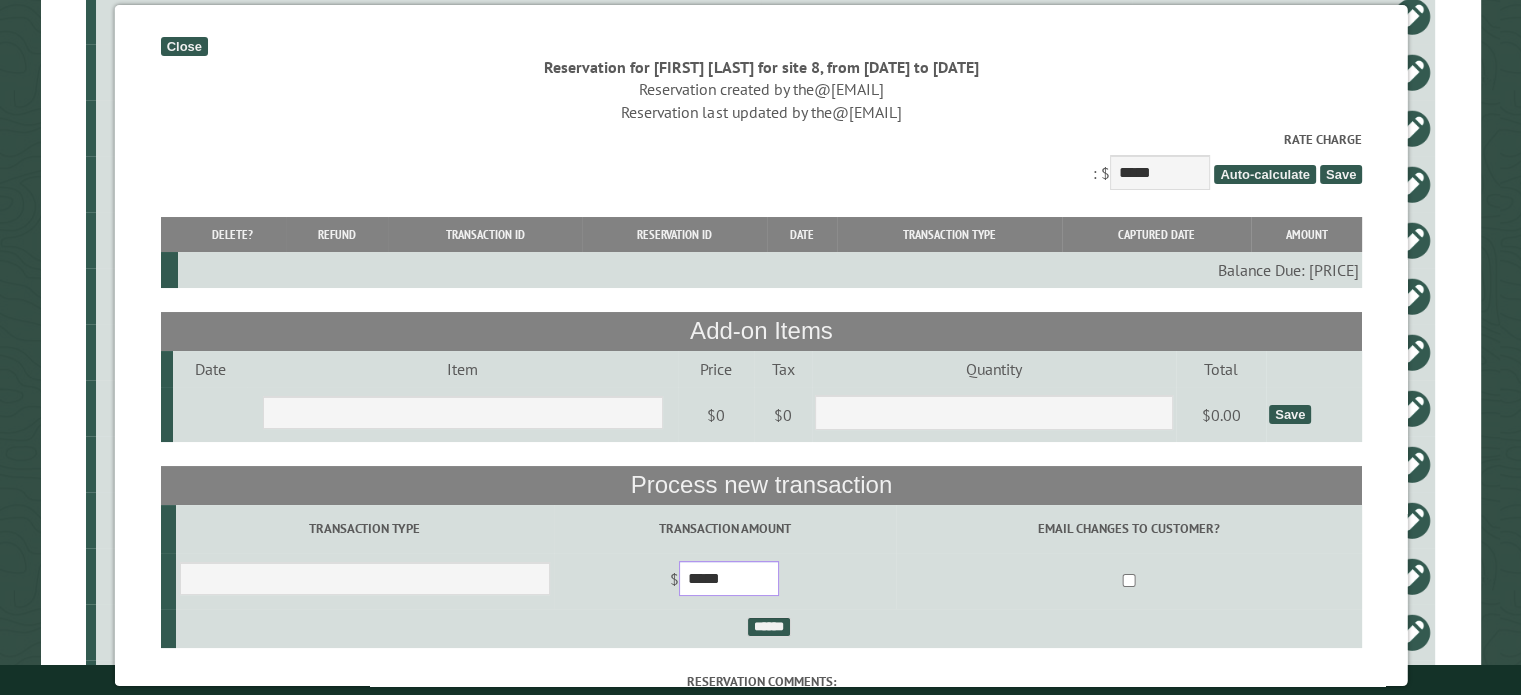 type on "*****" 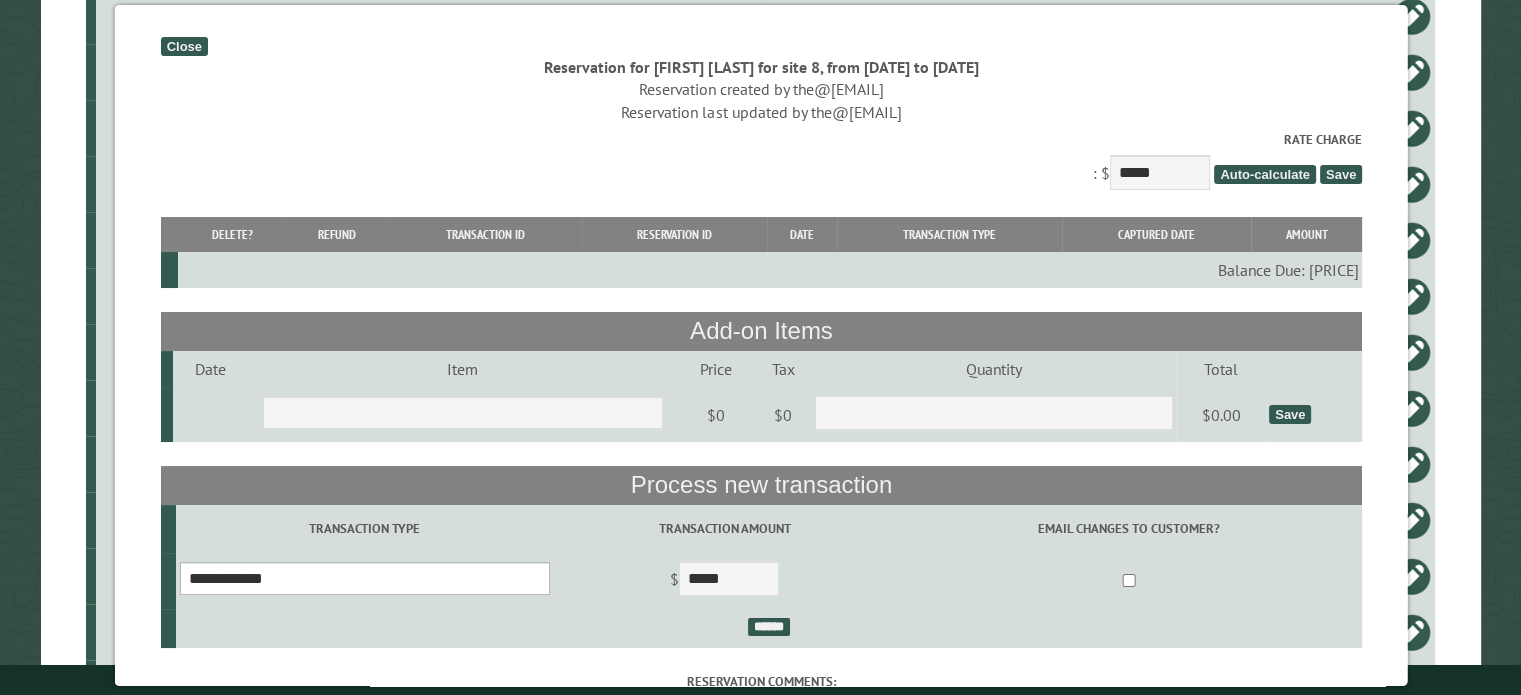 select on "*" 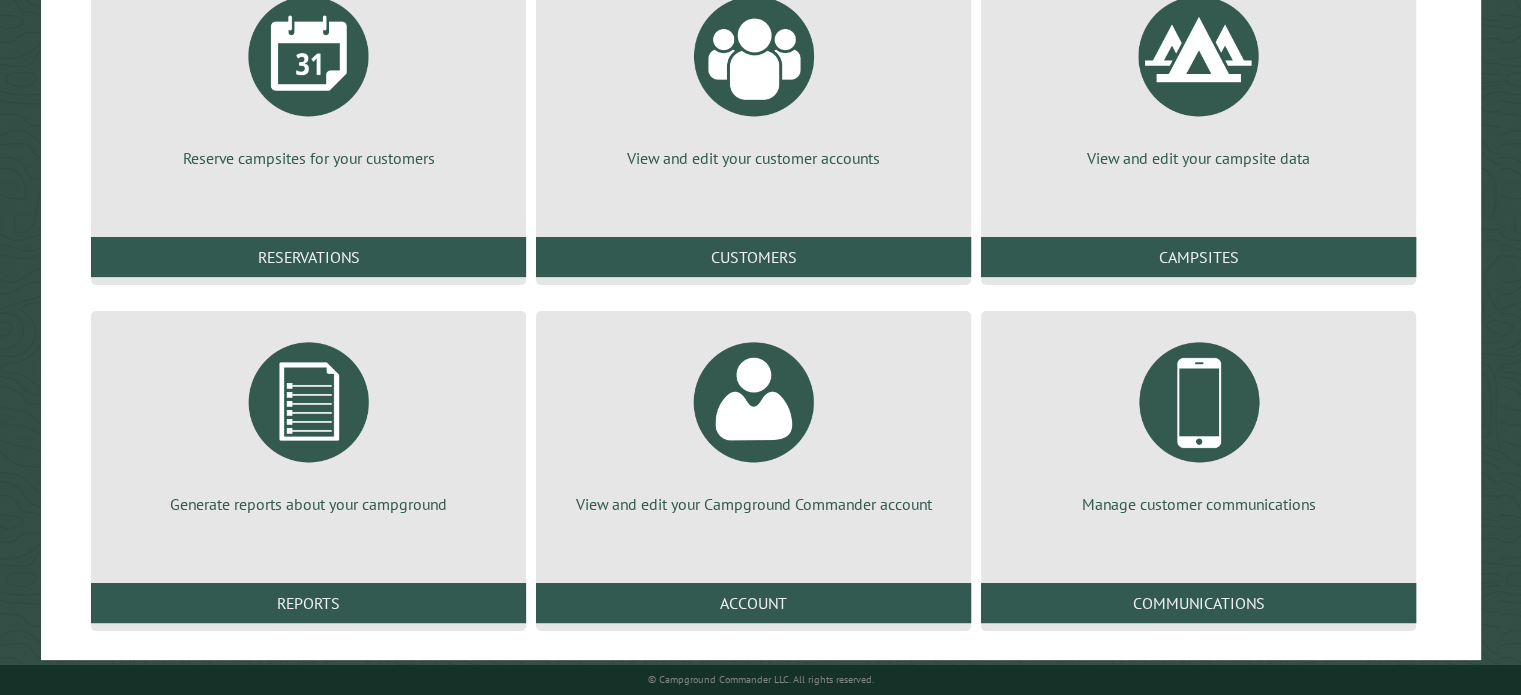 scroll, scrollTop: 296, scrollLeft: 0, axis: vertical 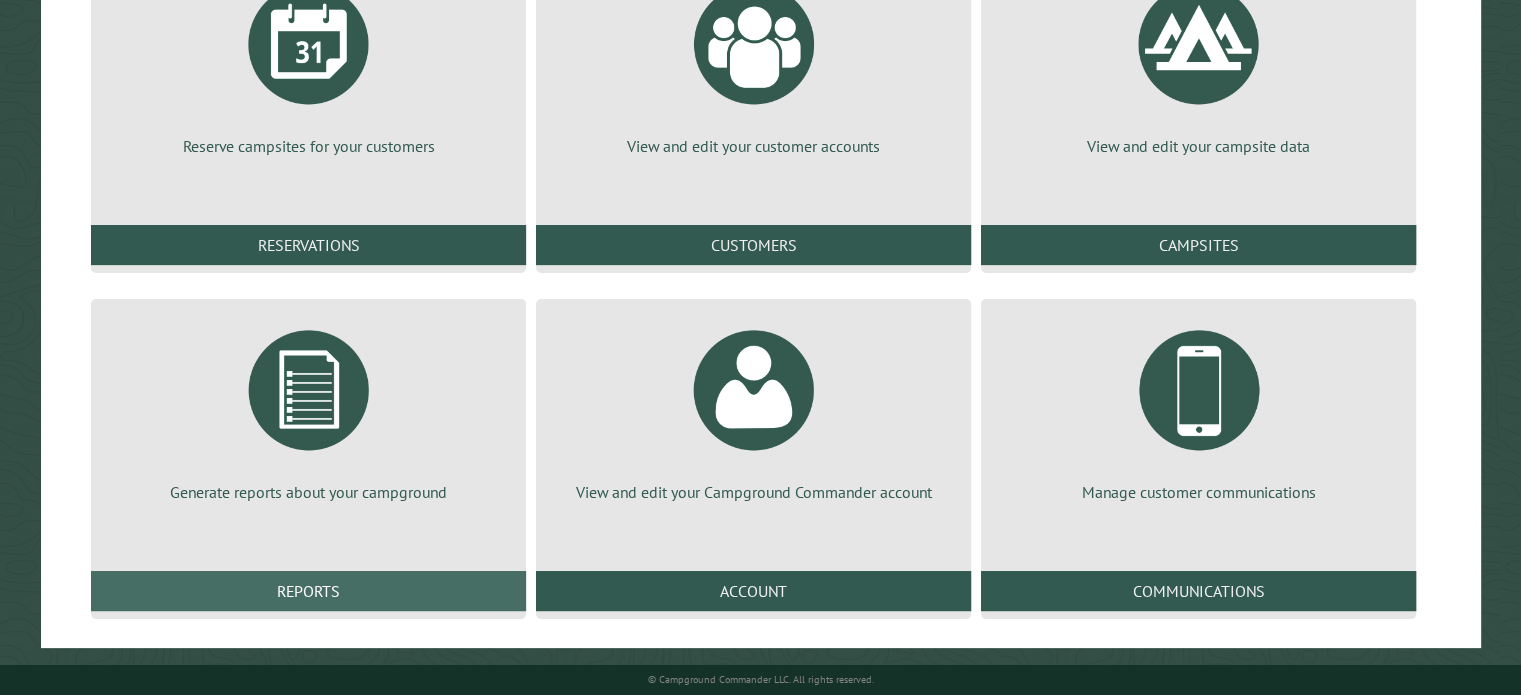 type on "**********" 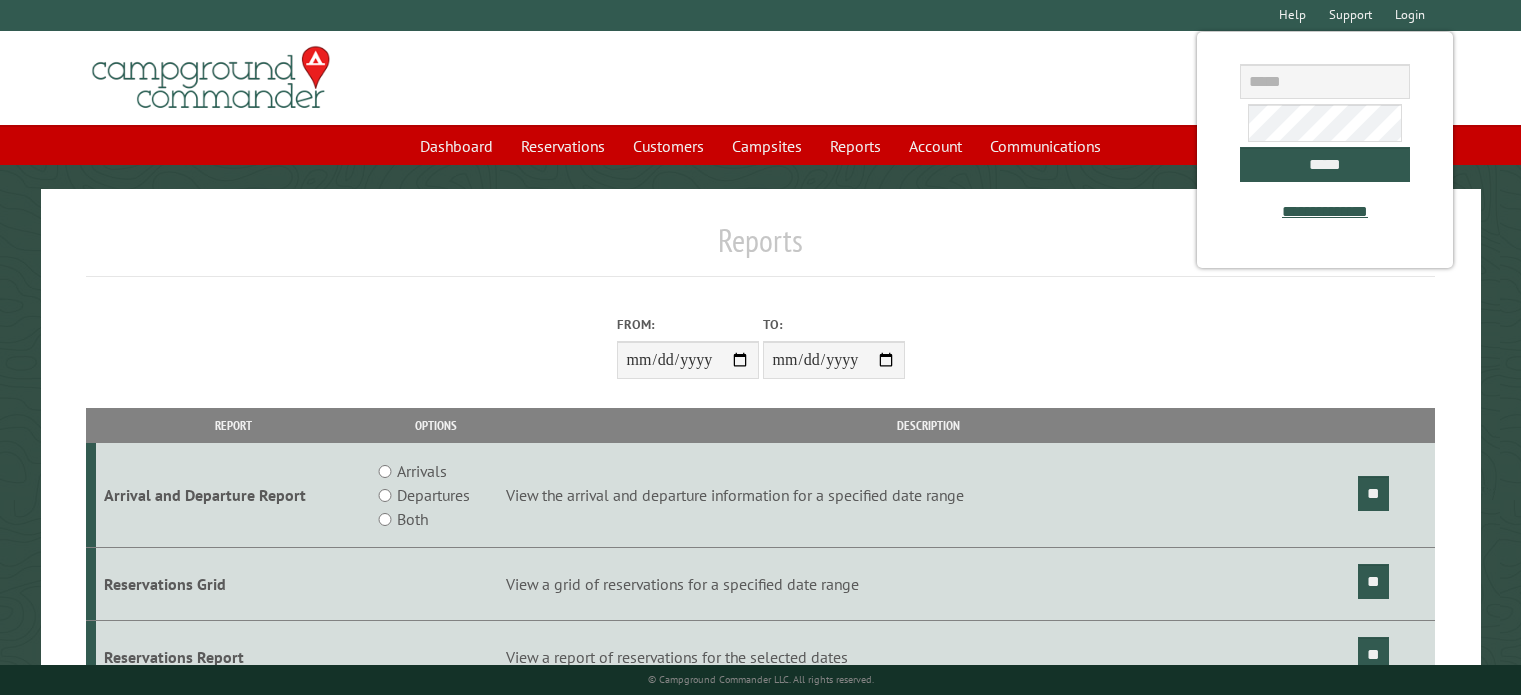 scroll, scrollTop: 0, scrollLeft: 0, axis: both 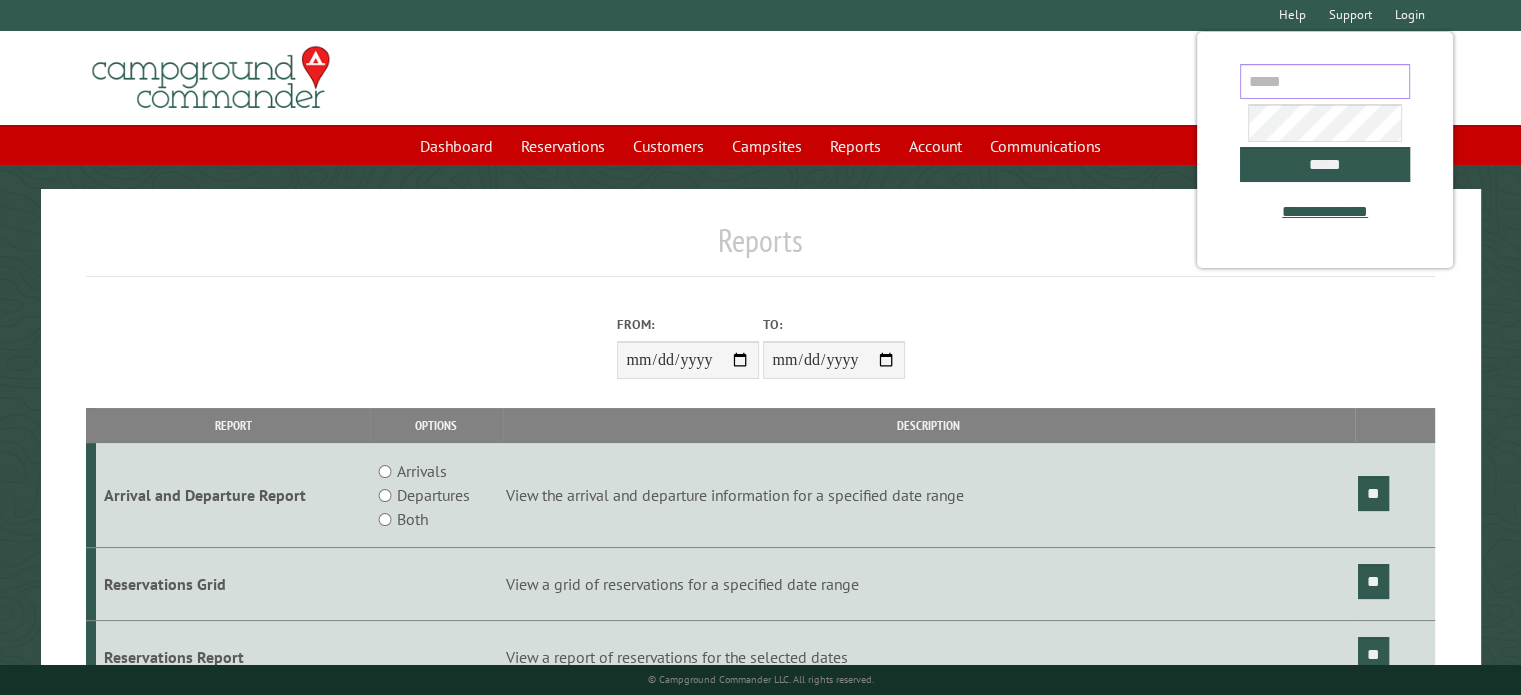 type on "**********" 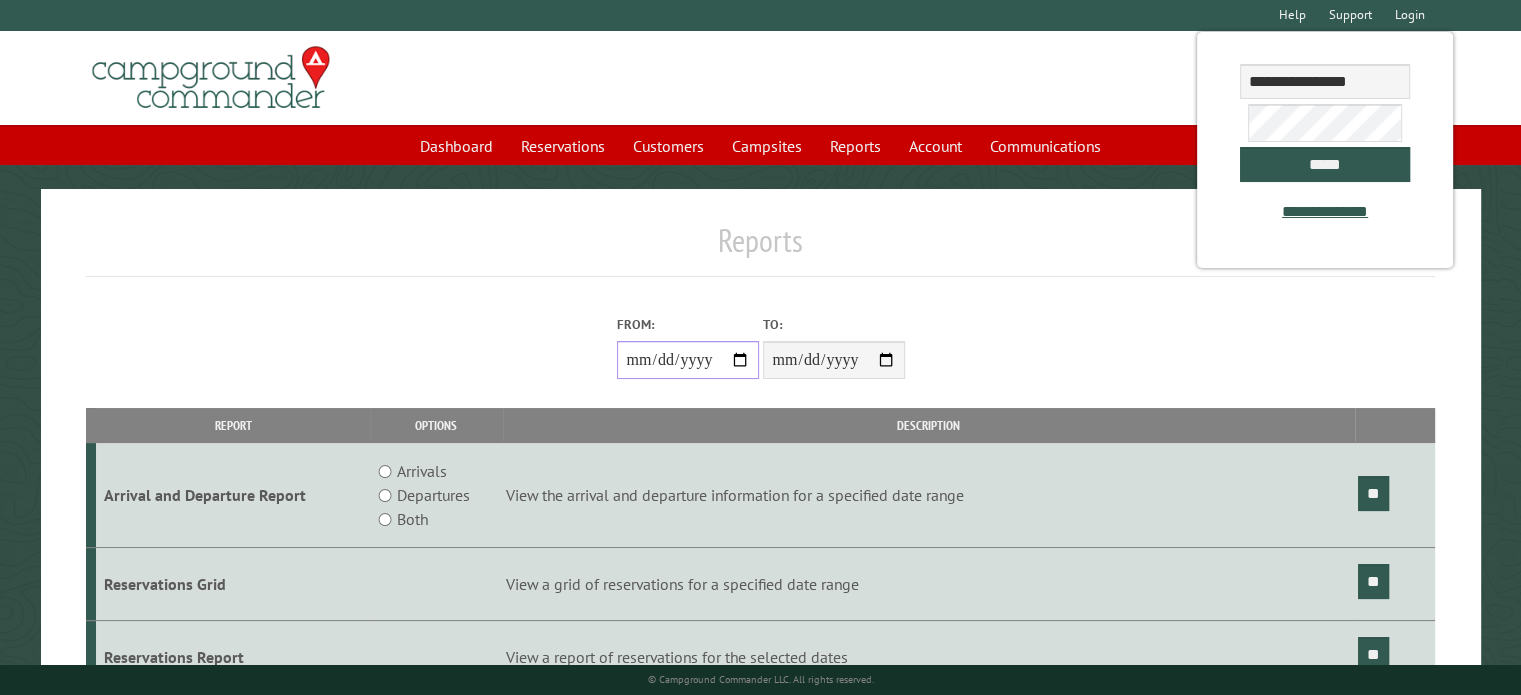 click on "**********" at bounding box center (688, 360) 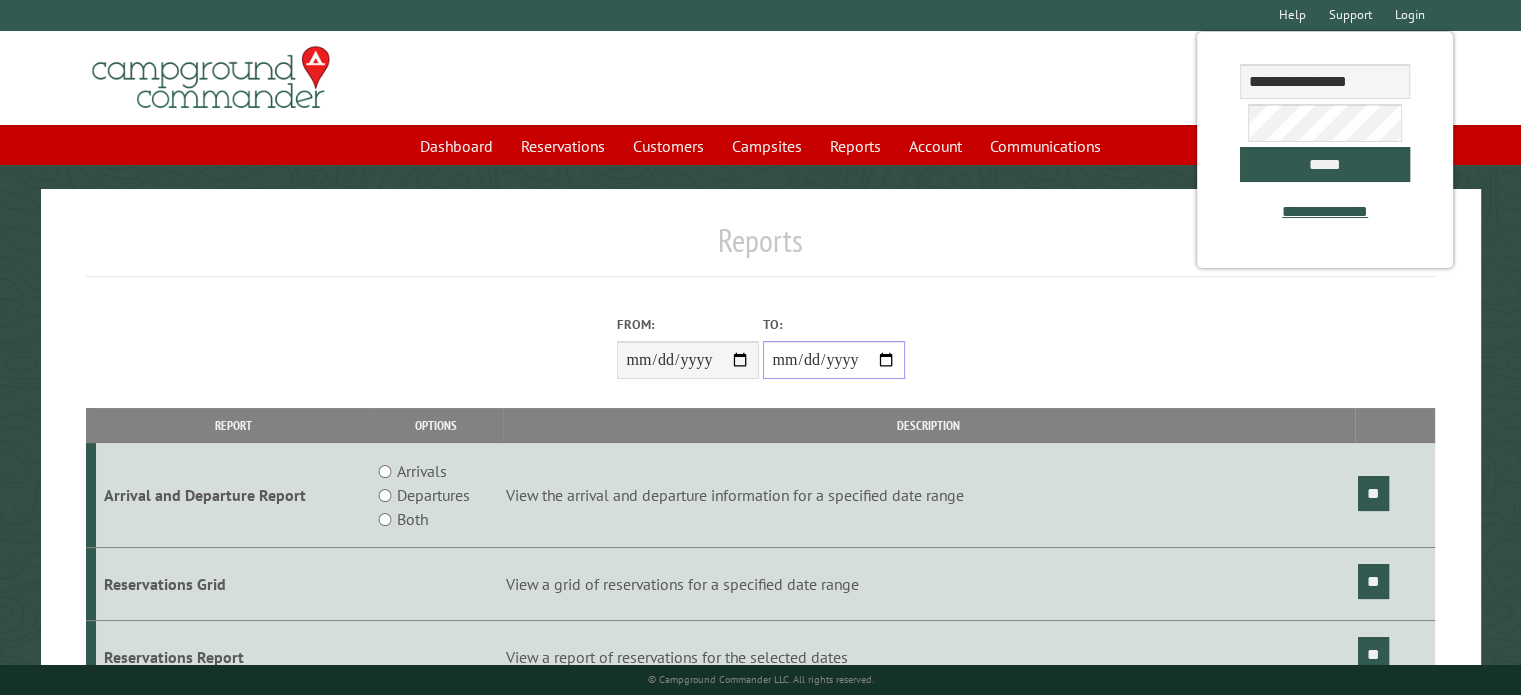 click on "**********" at bounding box center (834, 360) 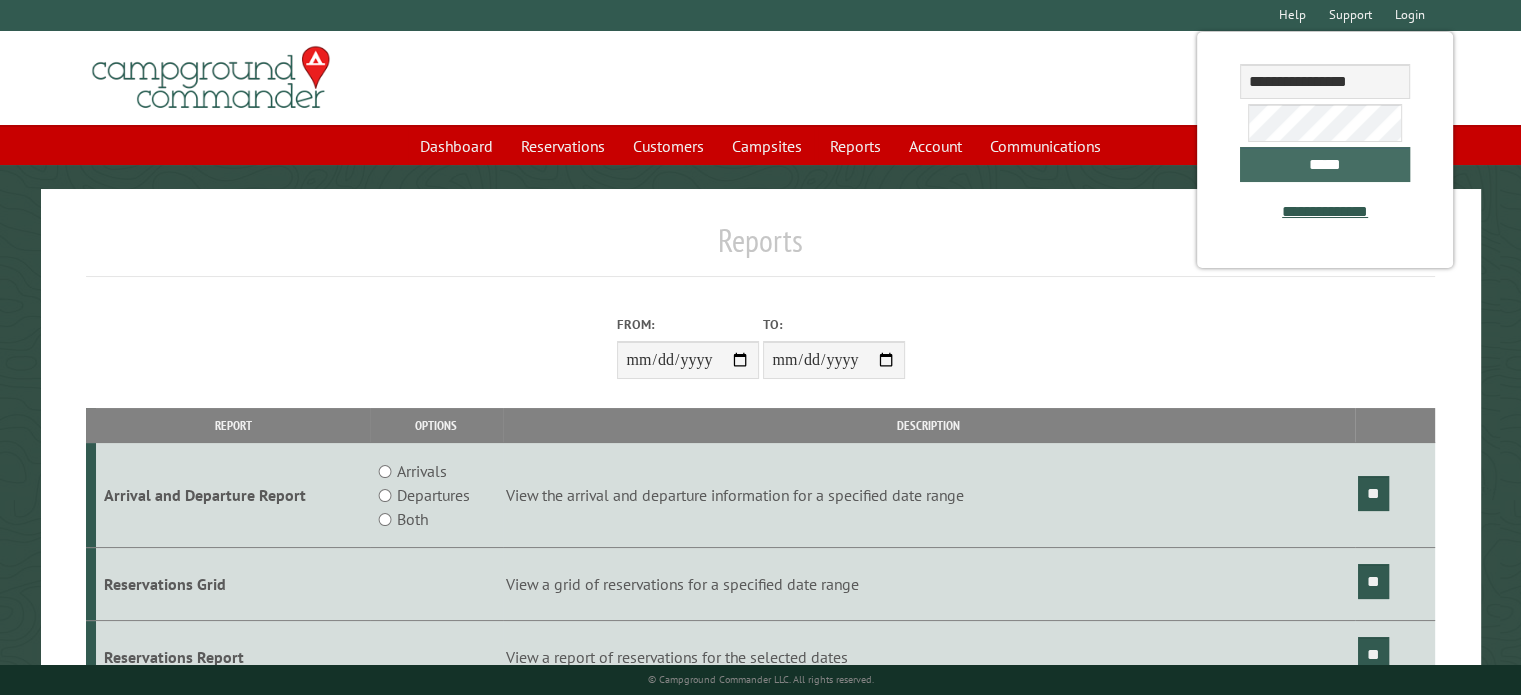click on "*****" at bounding box center (1325, 164) 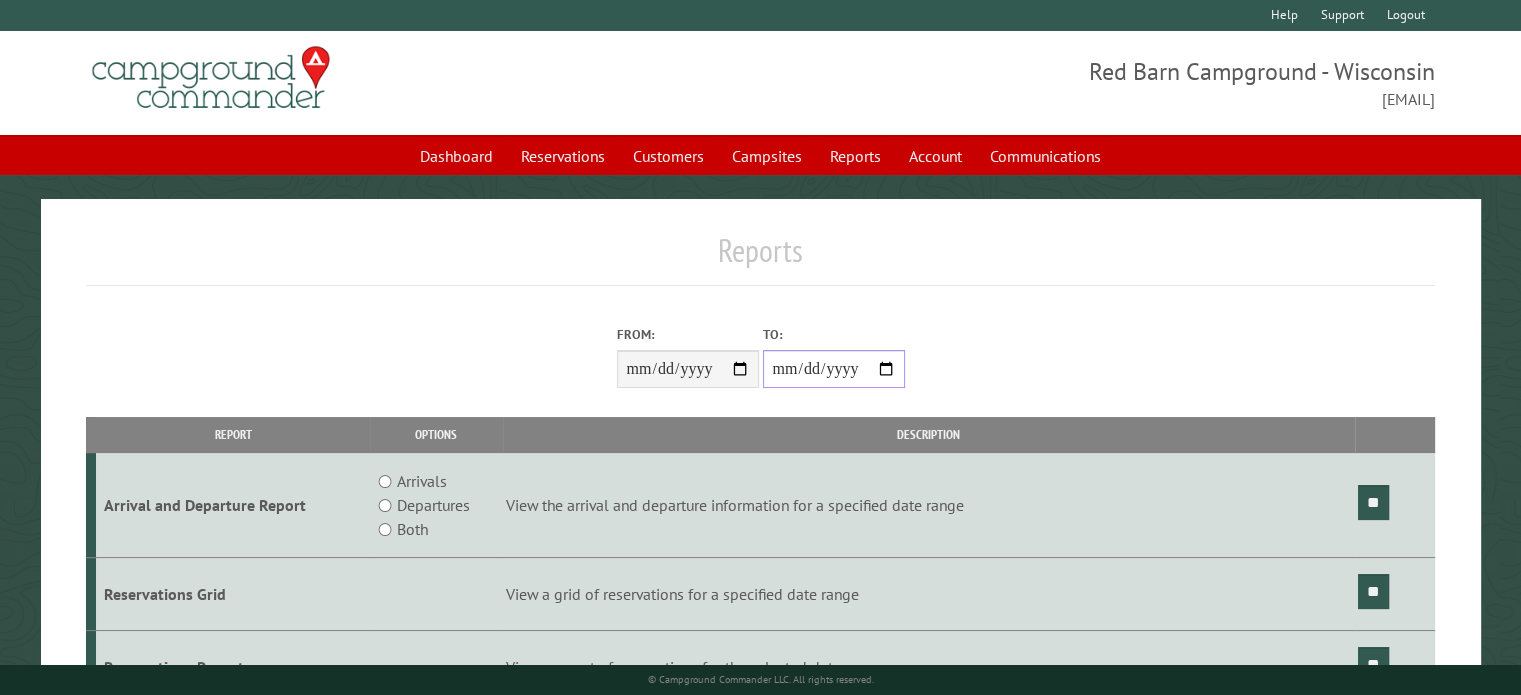 click on "**********" at bounding box center [834, 369] 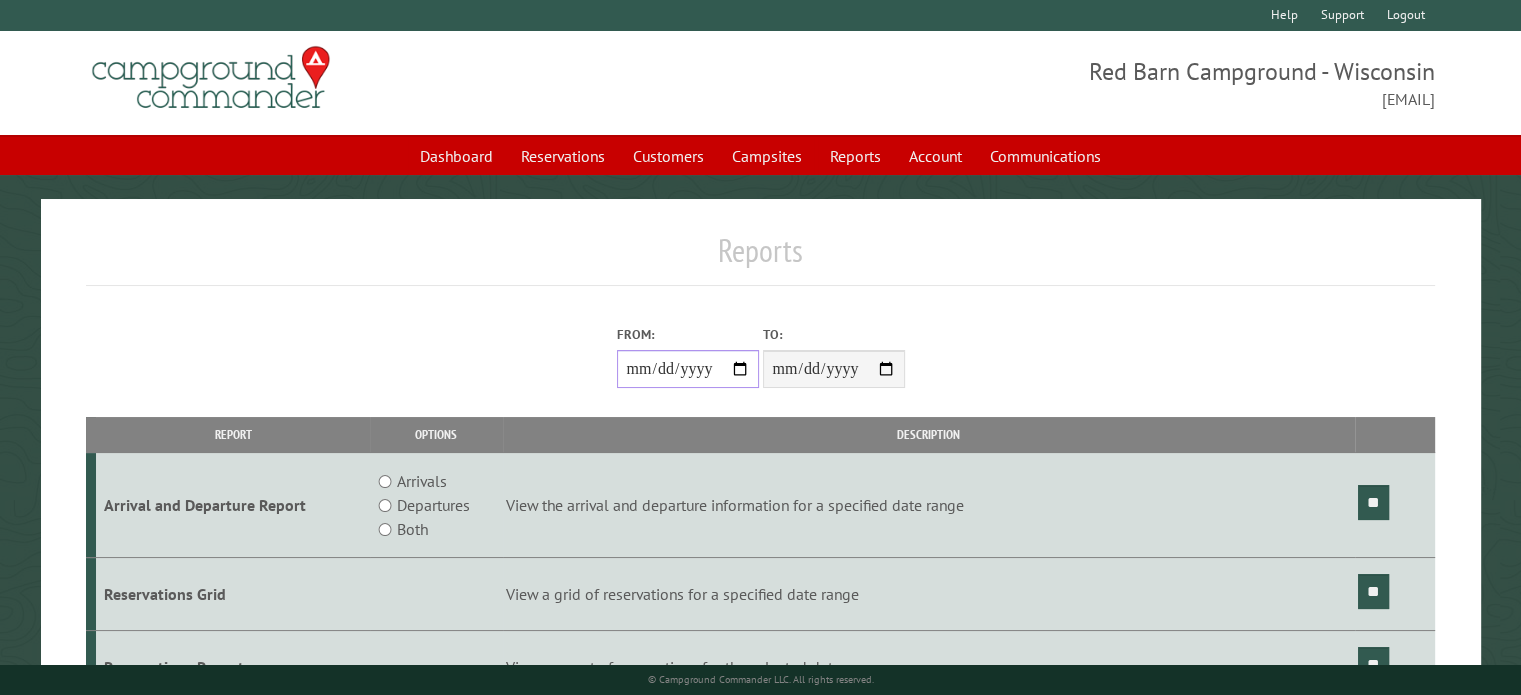 click on "**********" at bounding box center [688, 369] 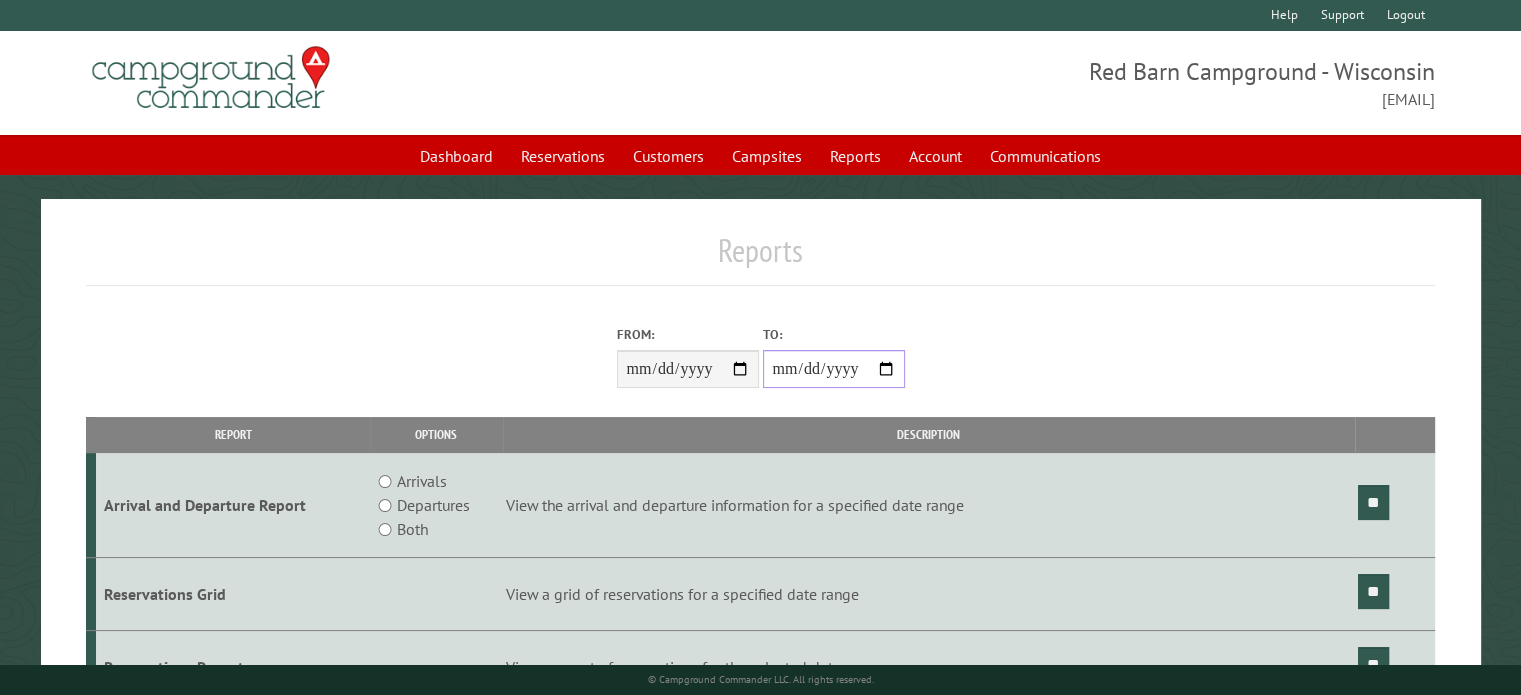 click on "**********" at bounding box center (834, 369) 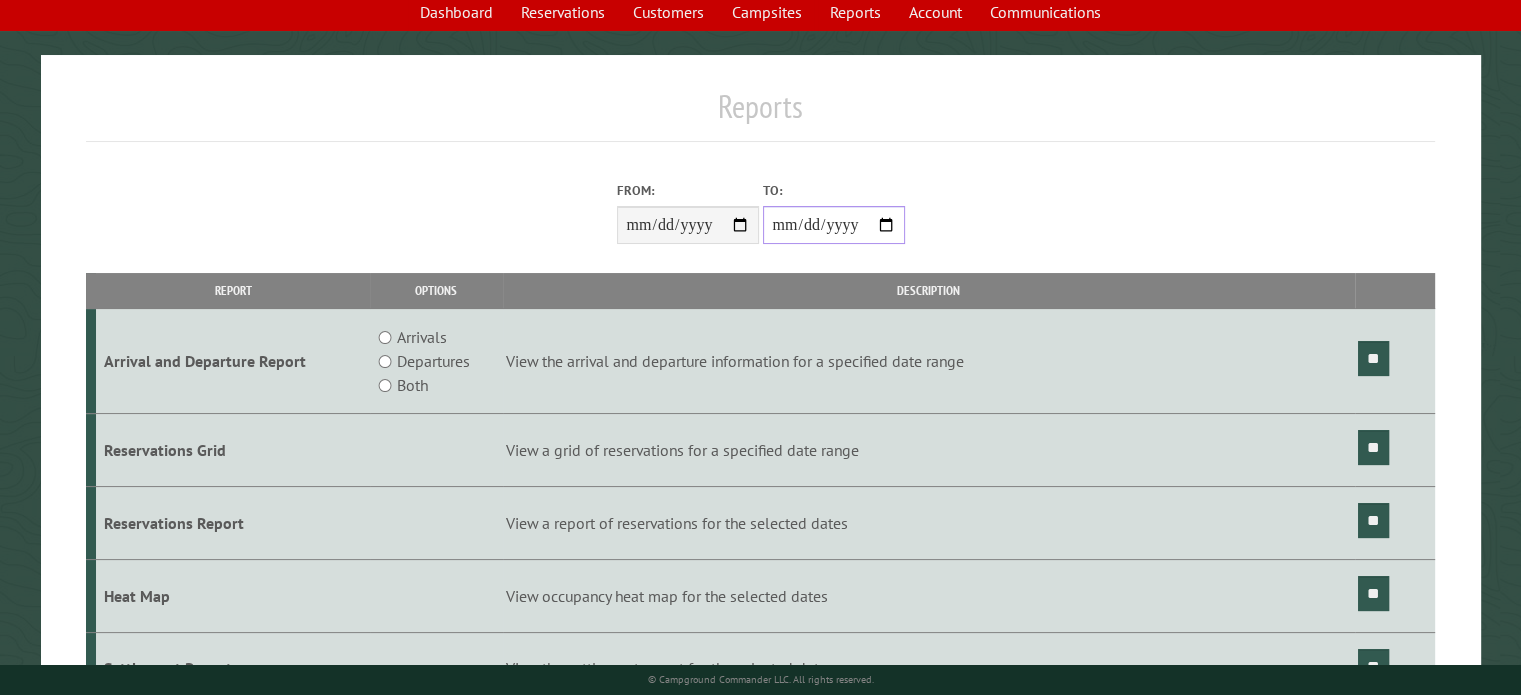 scroll, scrollTop: 147, scrollLeft: 0, axis: vertical 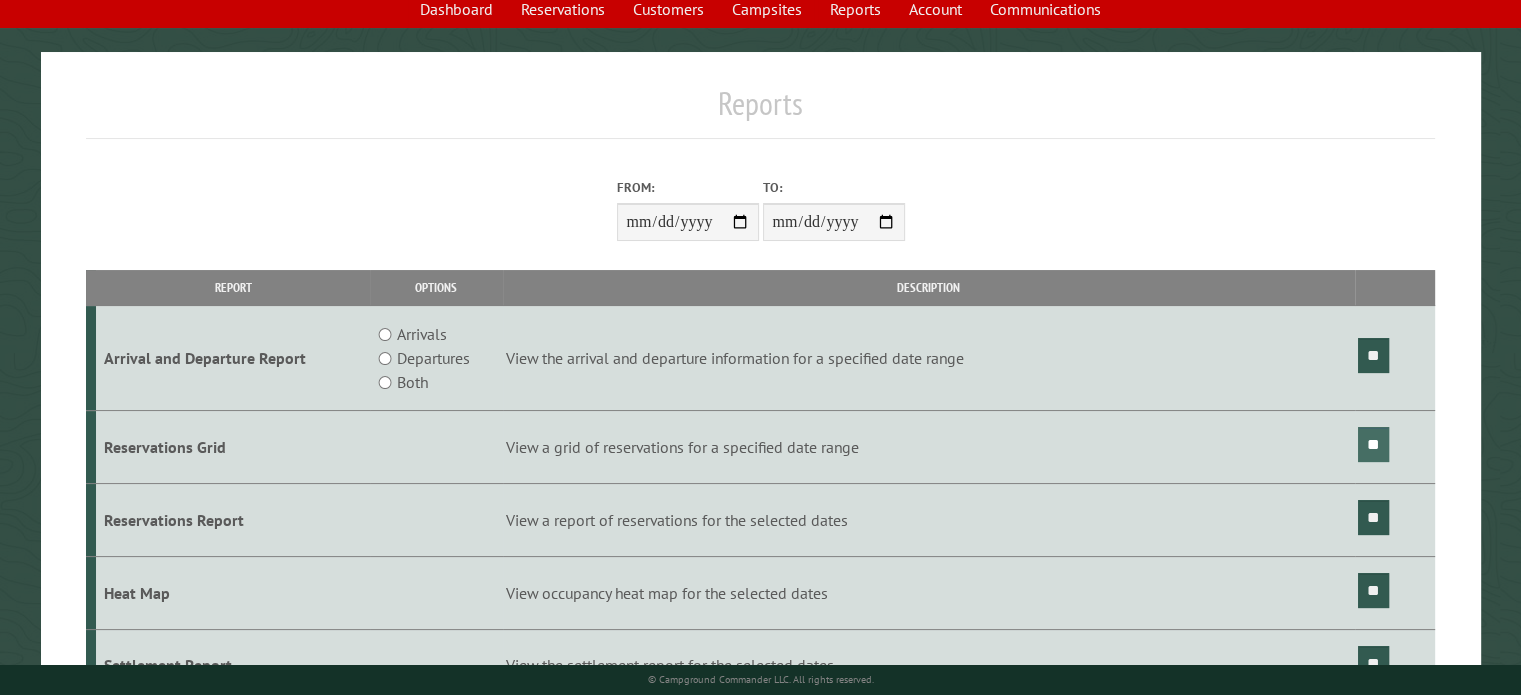 click on "**" at bounding box center [1373, 444] 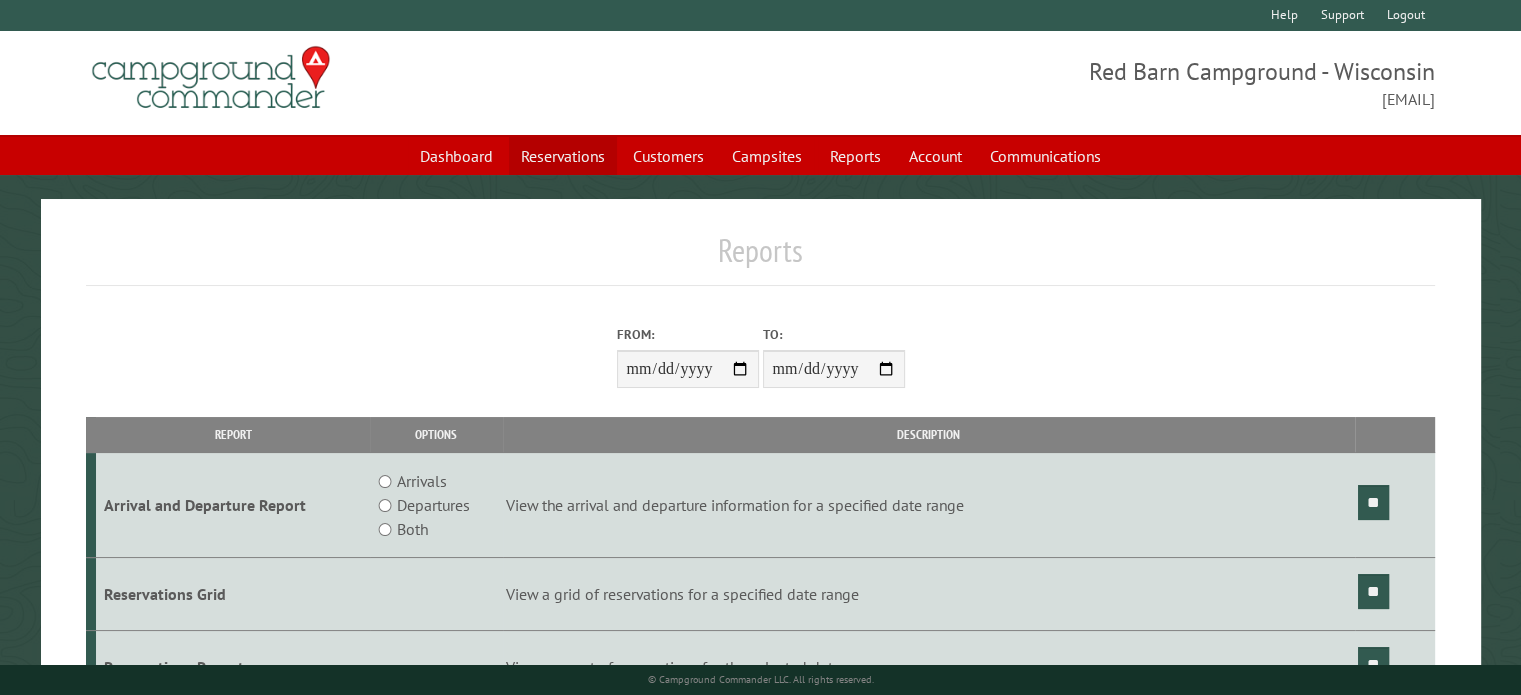 click on "Reservations" at bounding box center [563, 156] 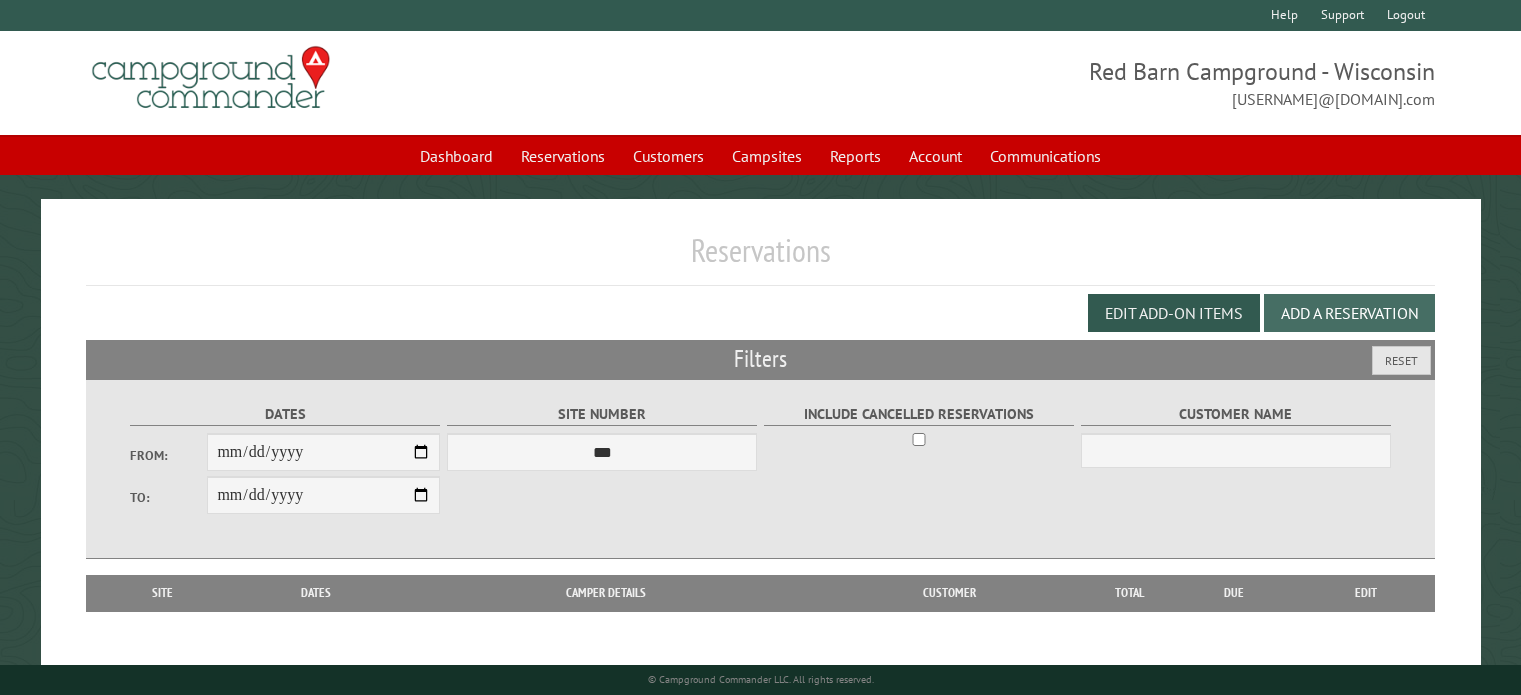scroll, scrollTop: 0, scrollLeft: 0, axis: both 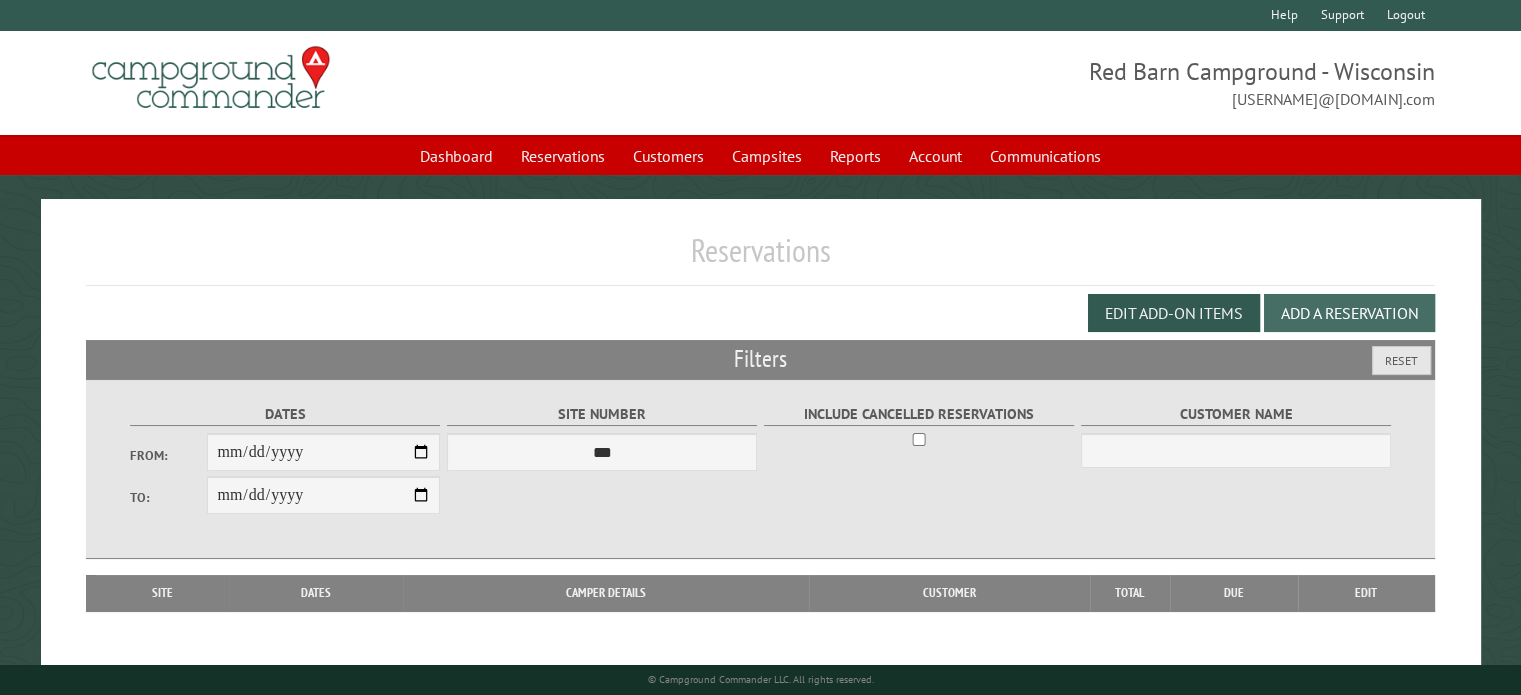 click on "Add a Reservation" at bounding box center [1349, 313] 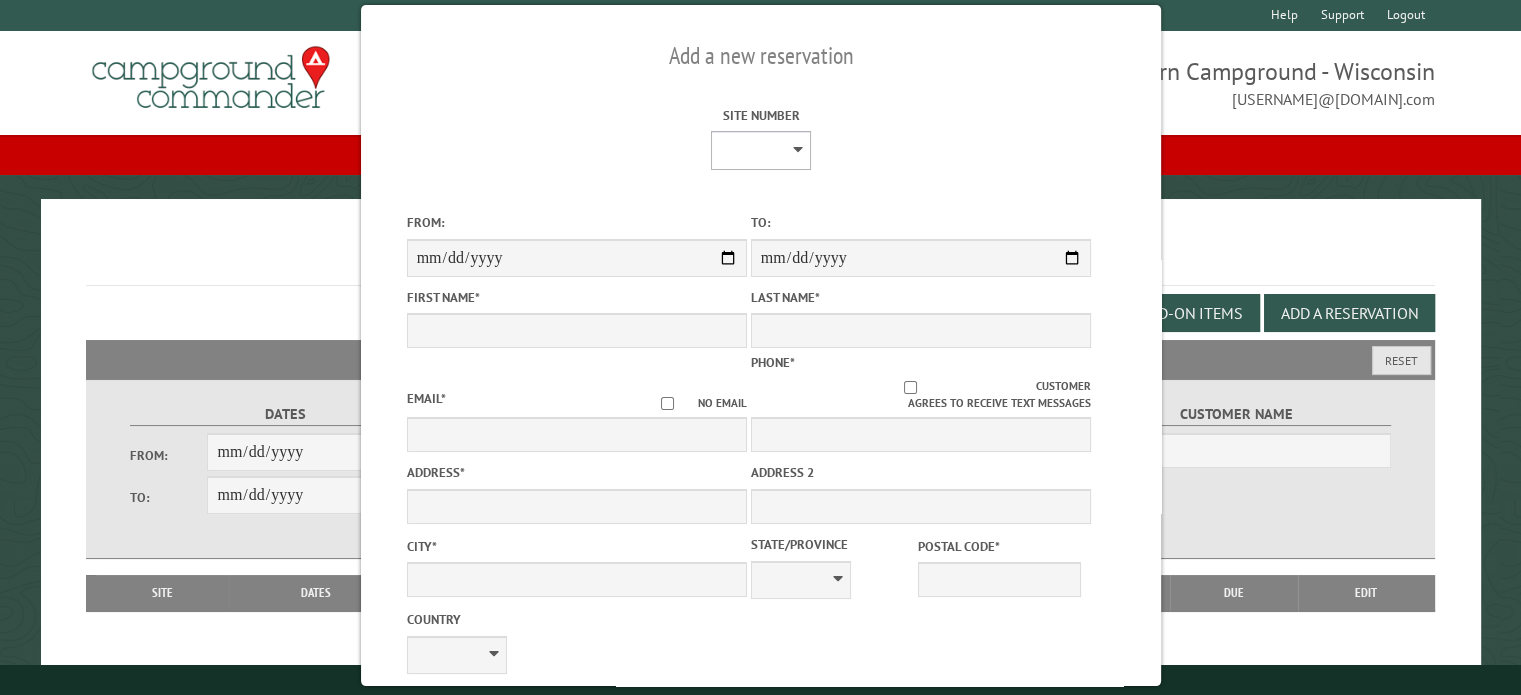 click on "* * * * * * * * ** ** ** ** ** ** ** ** ** ** ** ** ** ** ** ** ** *** *** *** *** *** *** *** *** *** *** *** *** *** *** *** *** *** *** *** *** *** *** *** *** *** *** *** *** *** *** *** *** *** *** *** *** * * * * * * ***** ** ** ** ****" at bounding box center (761, 150) 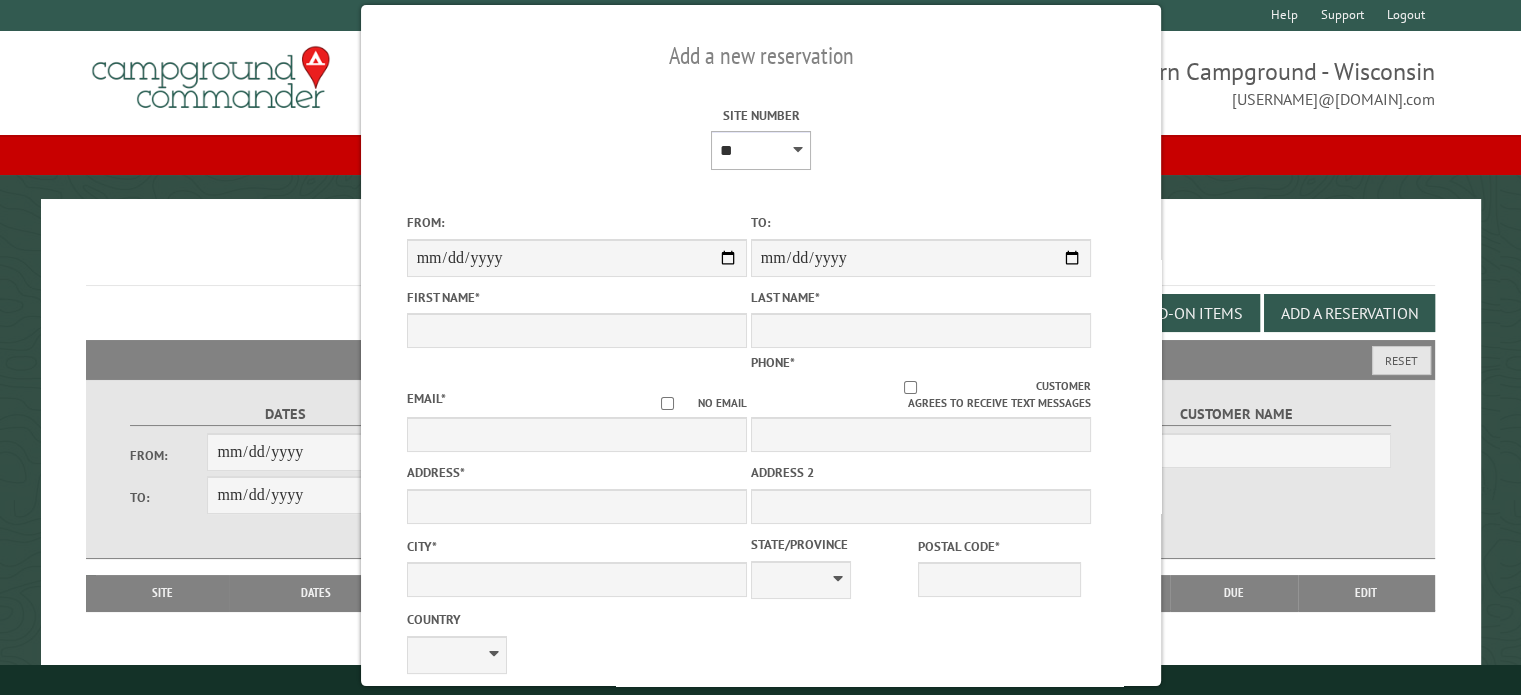 click on "* * * * * * * * ** ** ** ** ** ** ** ** ** ** ** ** ** ** ** ** ** *** *** *** *** *** *** *** *** *** *** *** *** *** *** *** *** *** *** *** *** *** *** *** *** *** *** *** *** *** *** *** *** *** *** *** *** * * * * * * ***** ** ** ** ****" at bounding box center [761, 150] 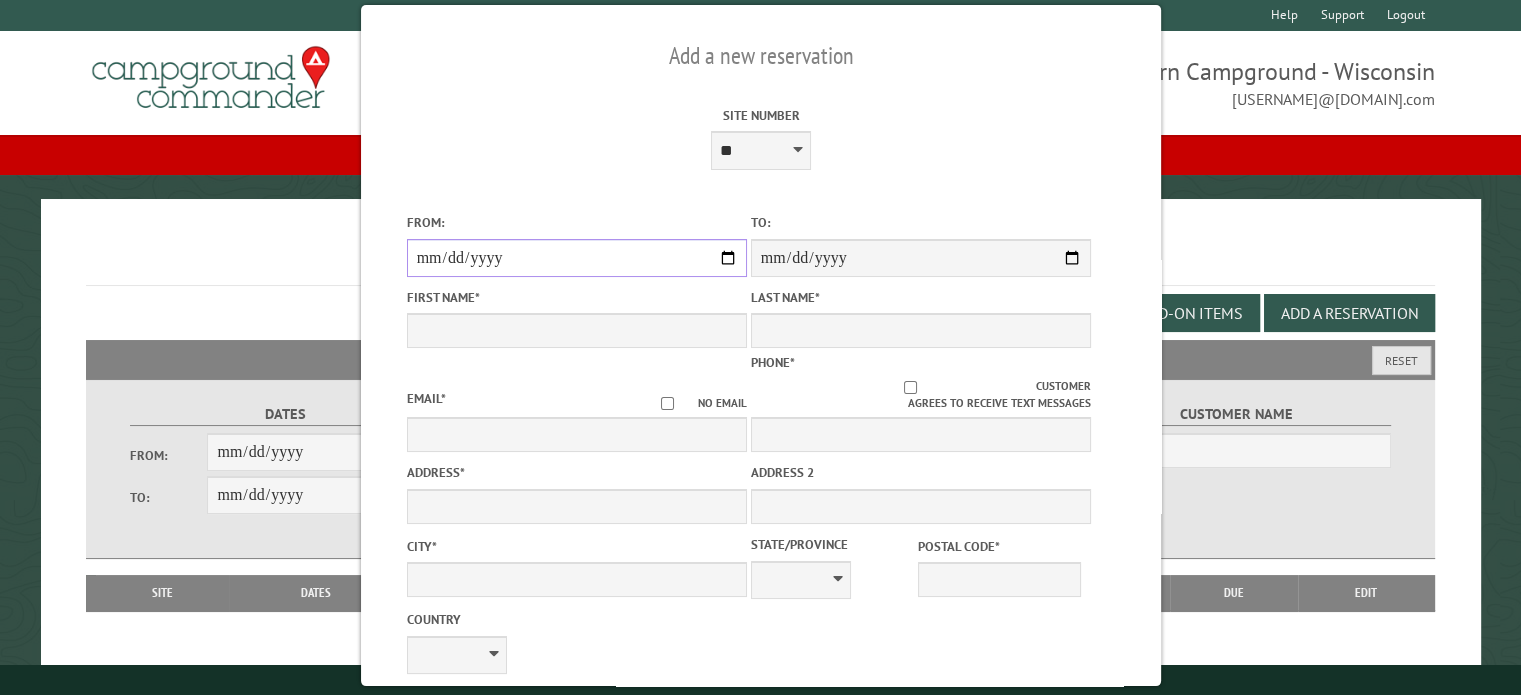 click on "From:" at bounding box center (576, 258) 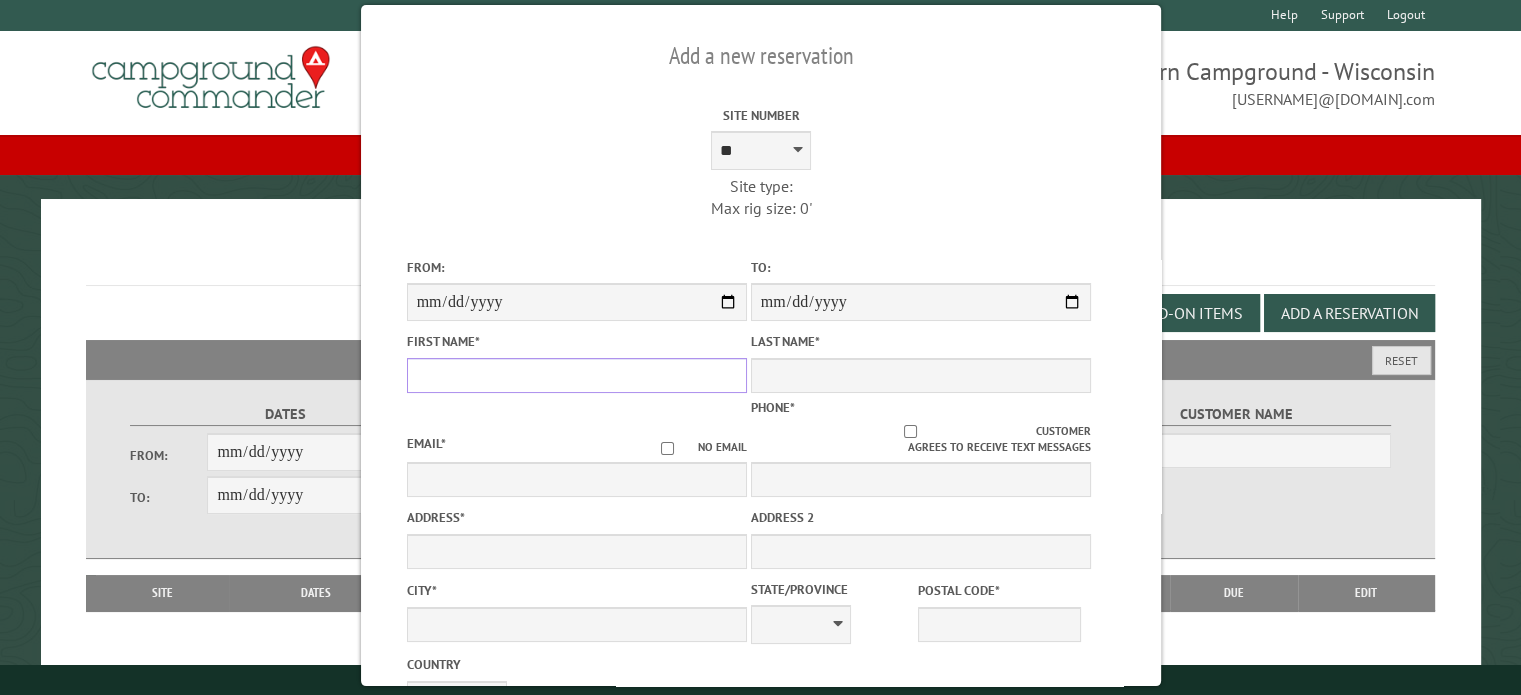 click on "First Name *" at bounding box center [576, 375] 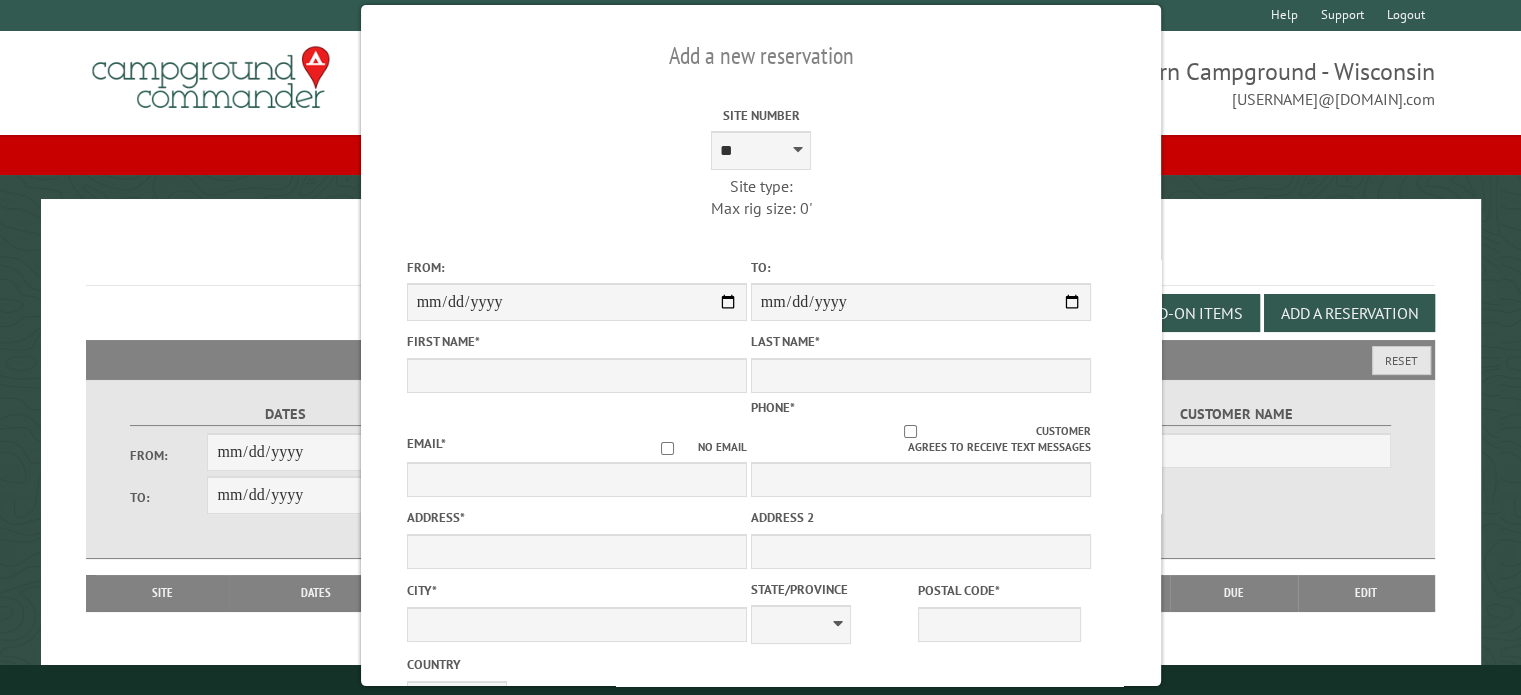 click on "Email *
No email" at bounding box center (576, 468) 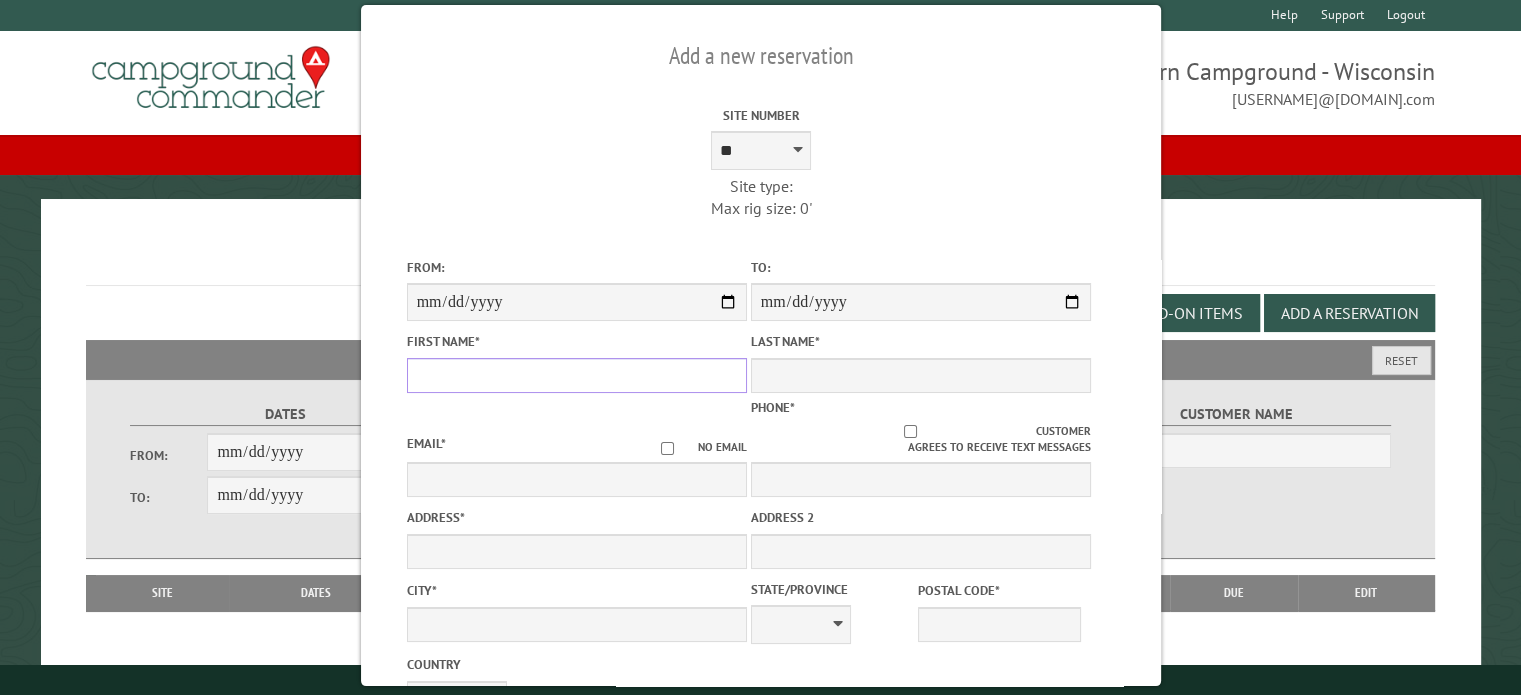 click on "First Name *" at bounding box center (576, 375) 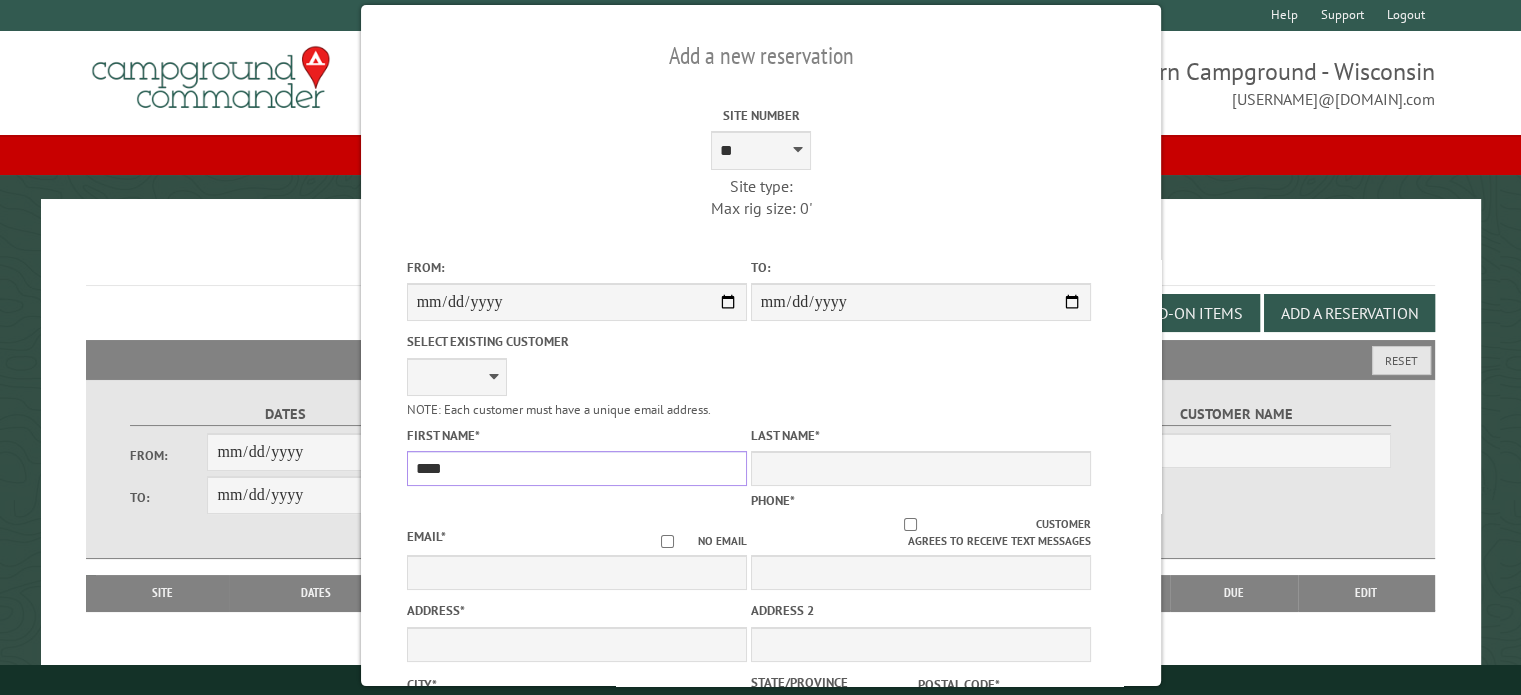 type on "****" 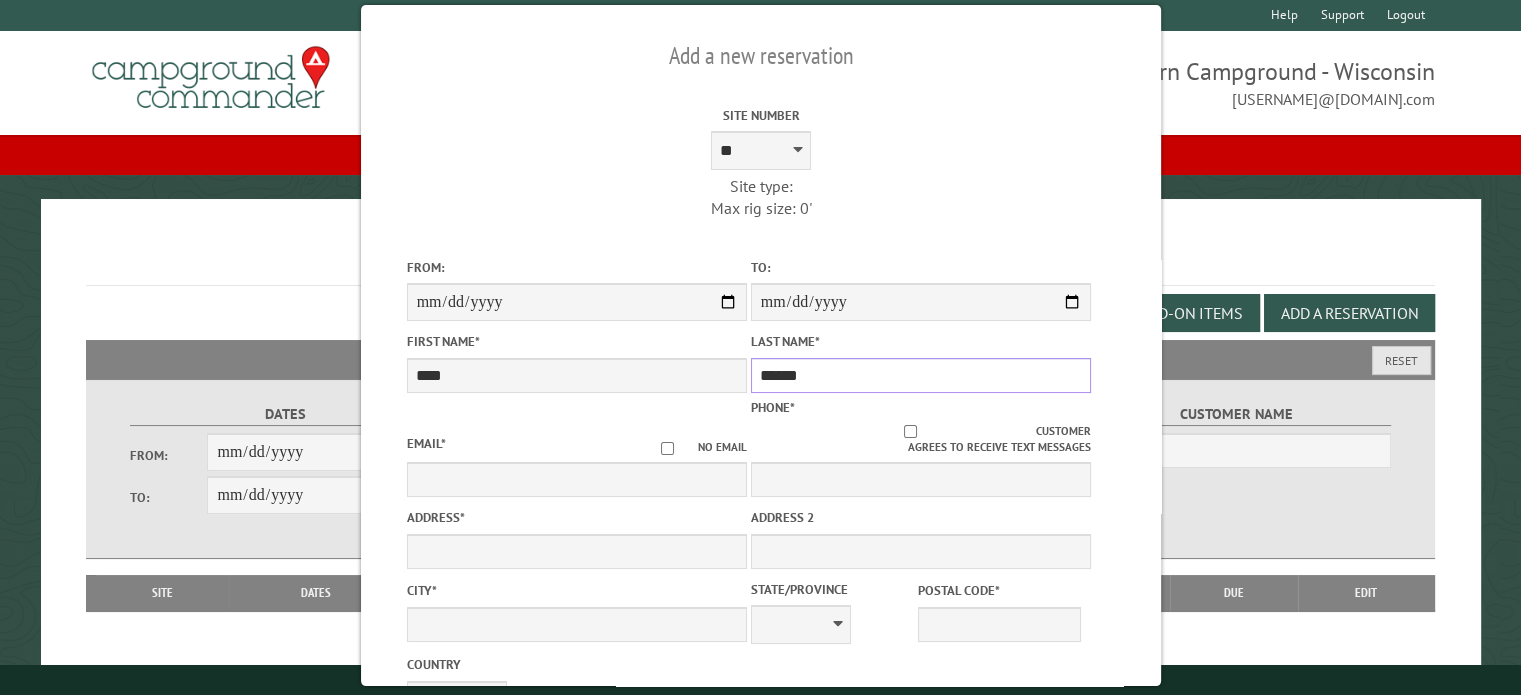 type on "******" 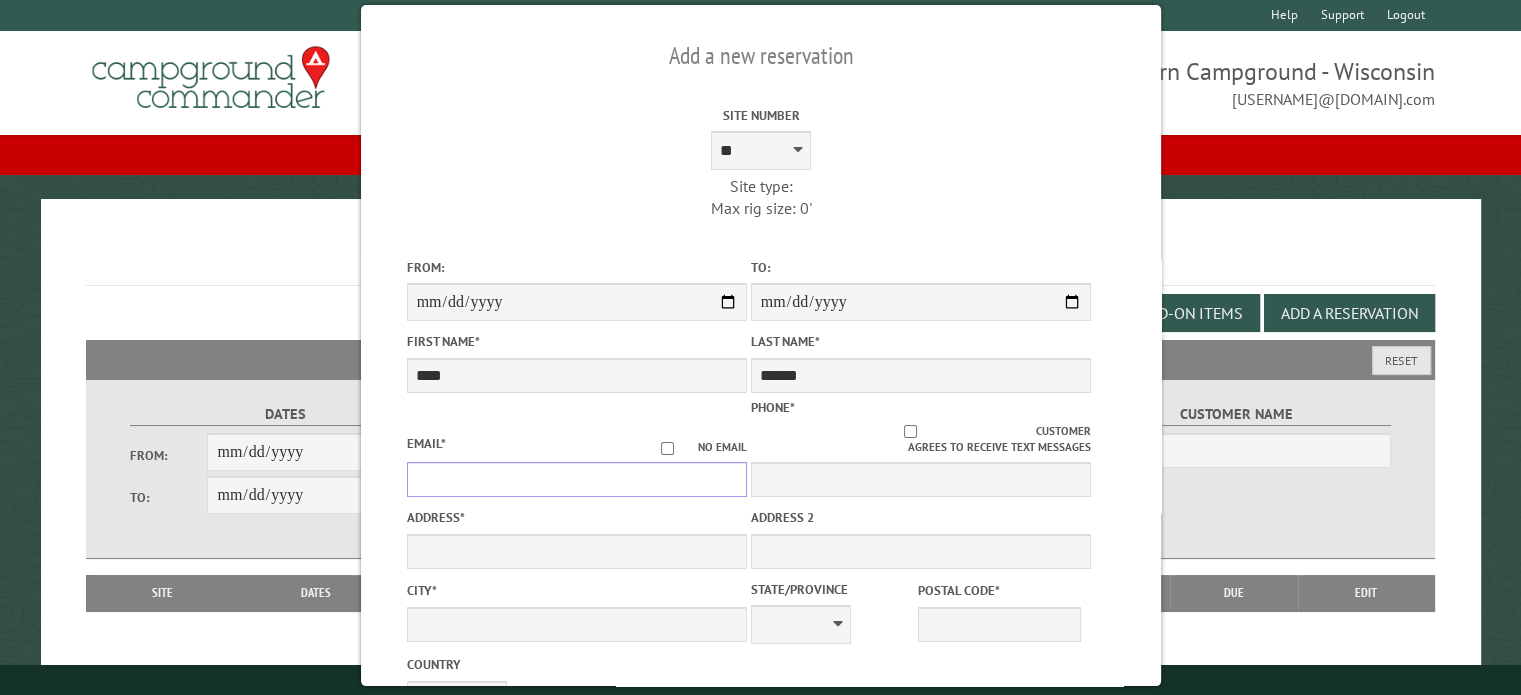 click on "Email *" at bounding box center (576, 479) 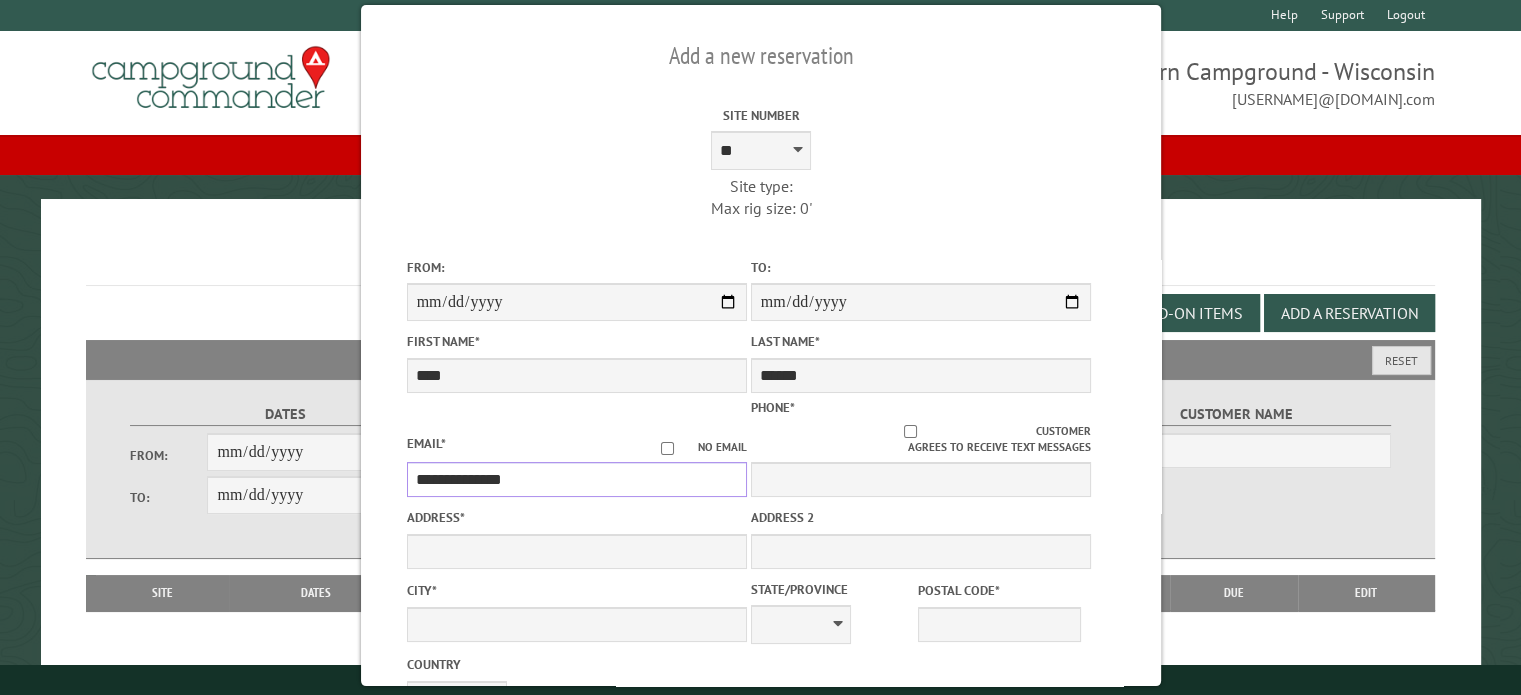type on "**********" 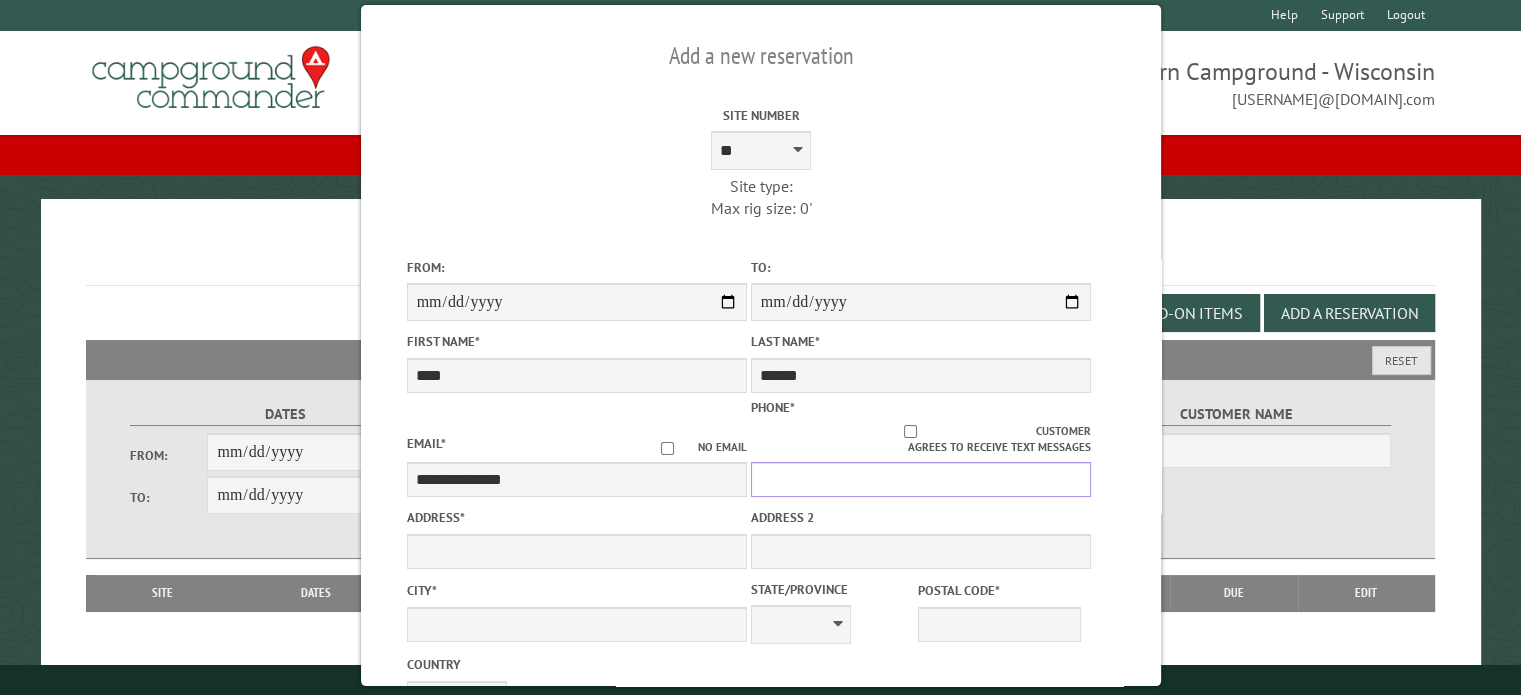 click on "Phone *" at bounding box center (920, 479) 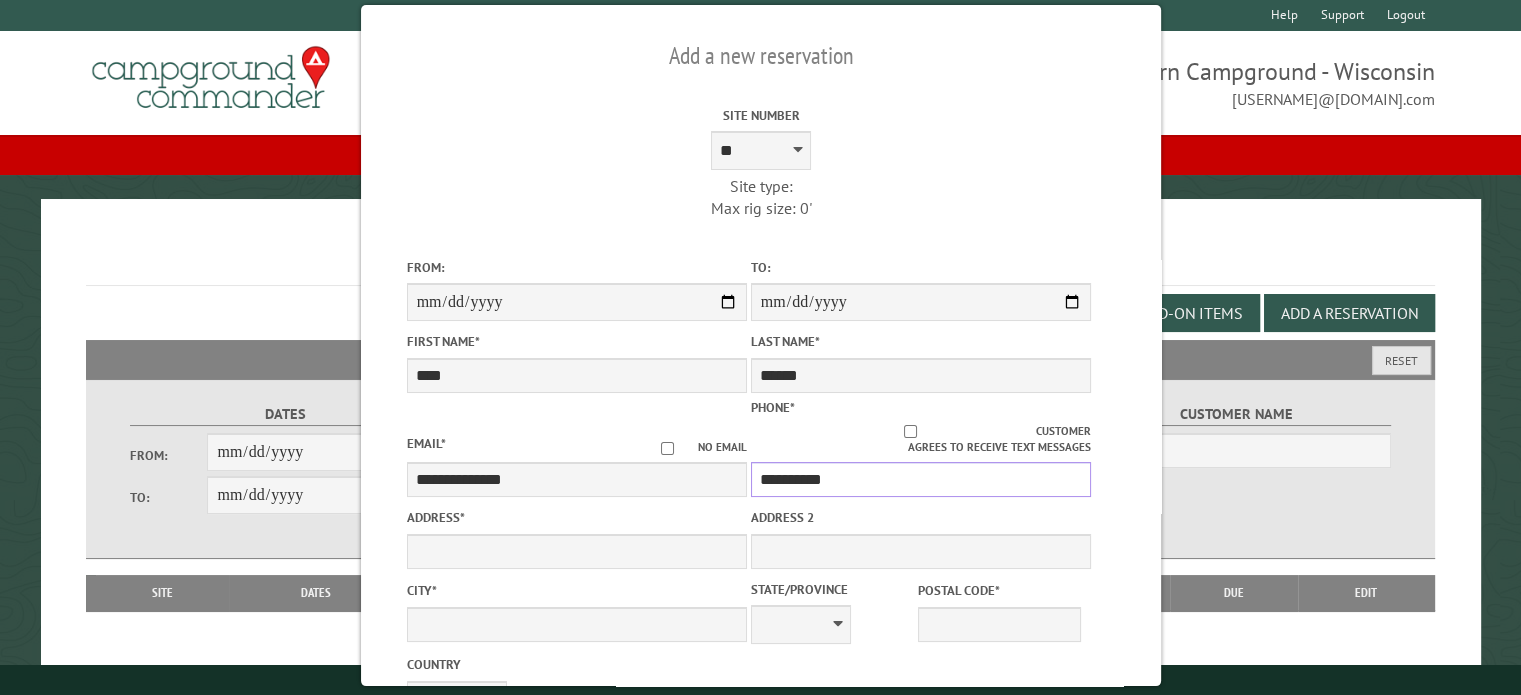 type on "**********" 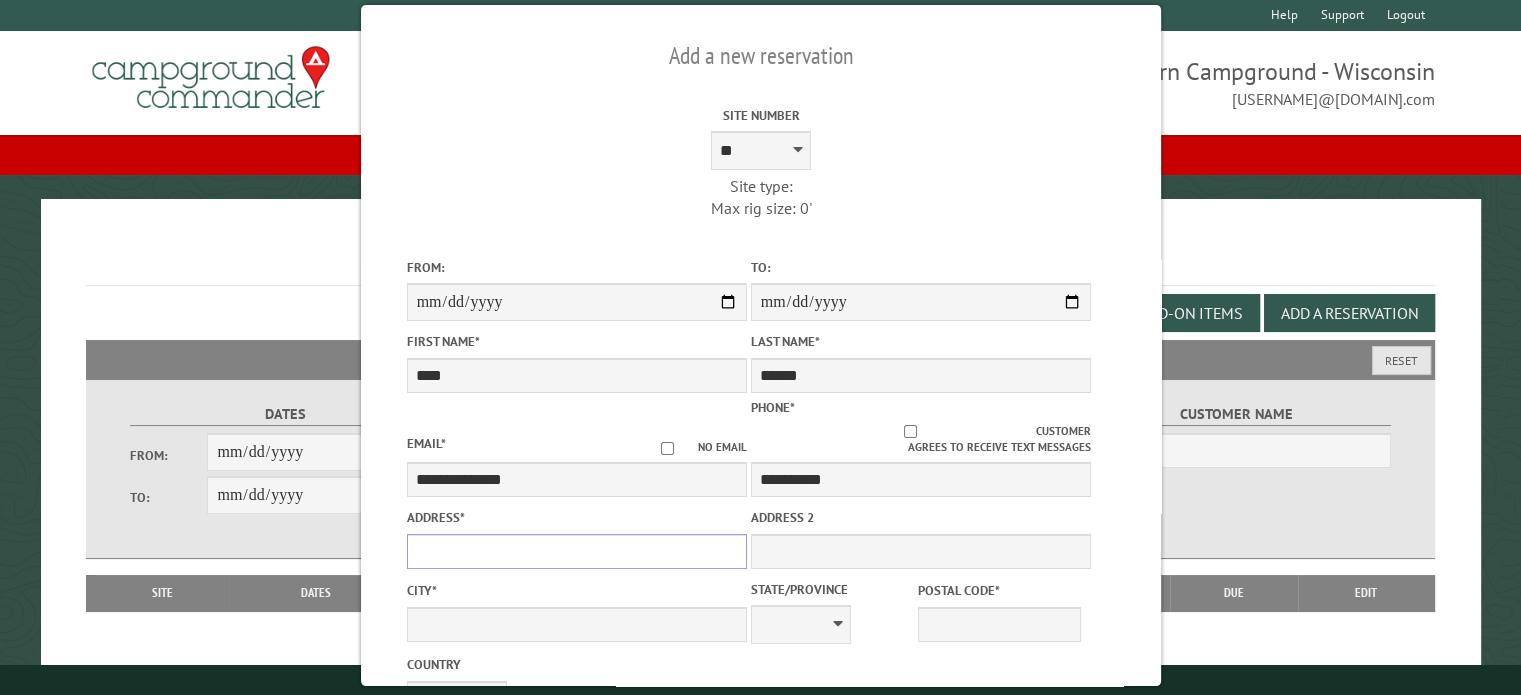 click on "Address *" at bounding box center [576, 551] 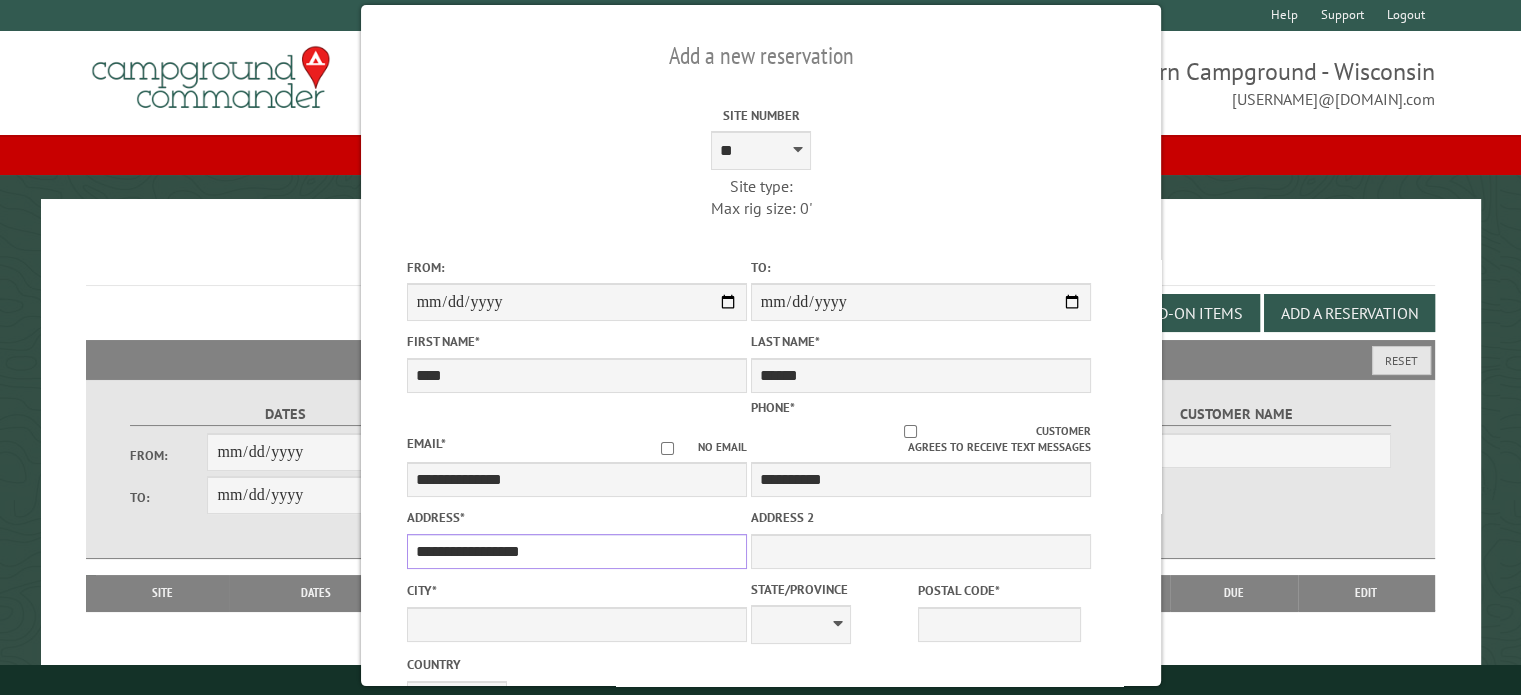 type on "**********" 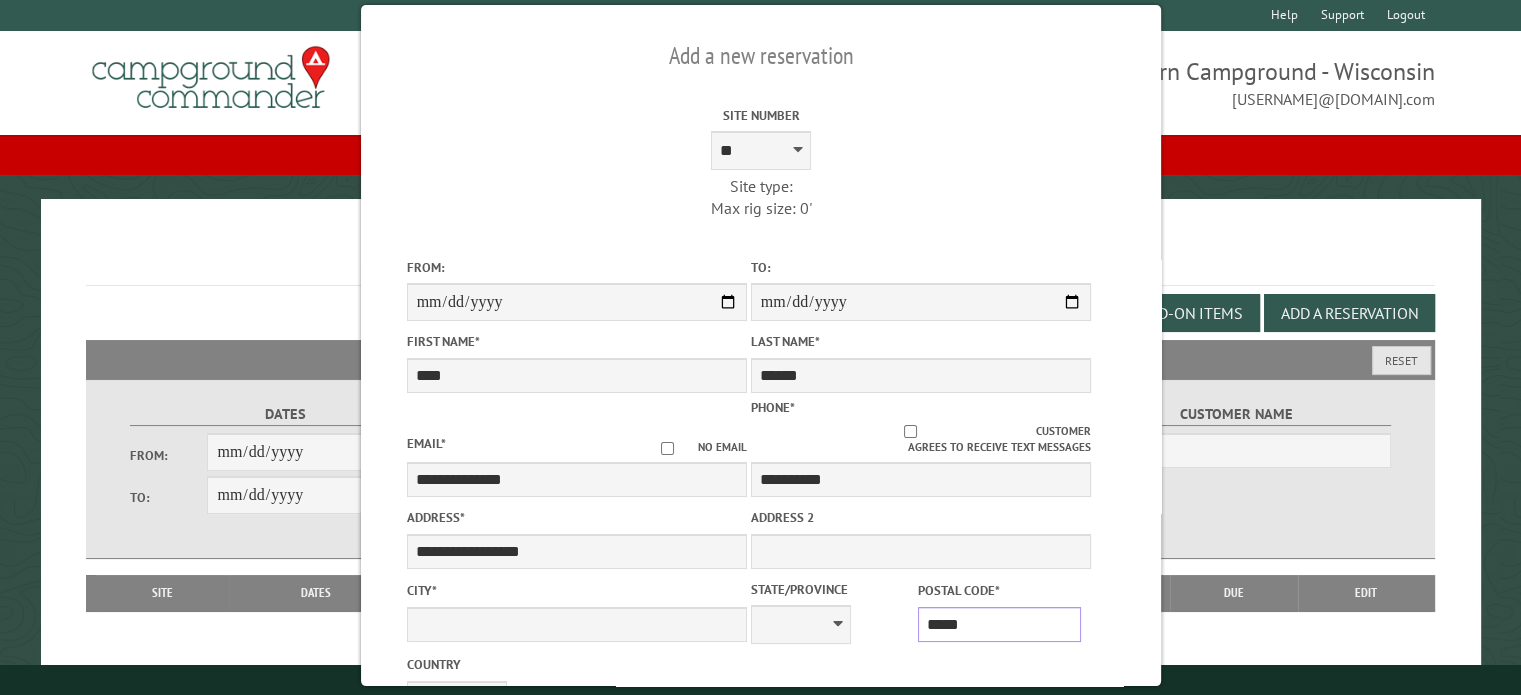 type on "*****" 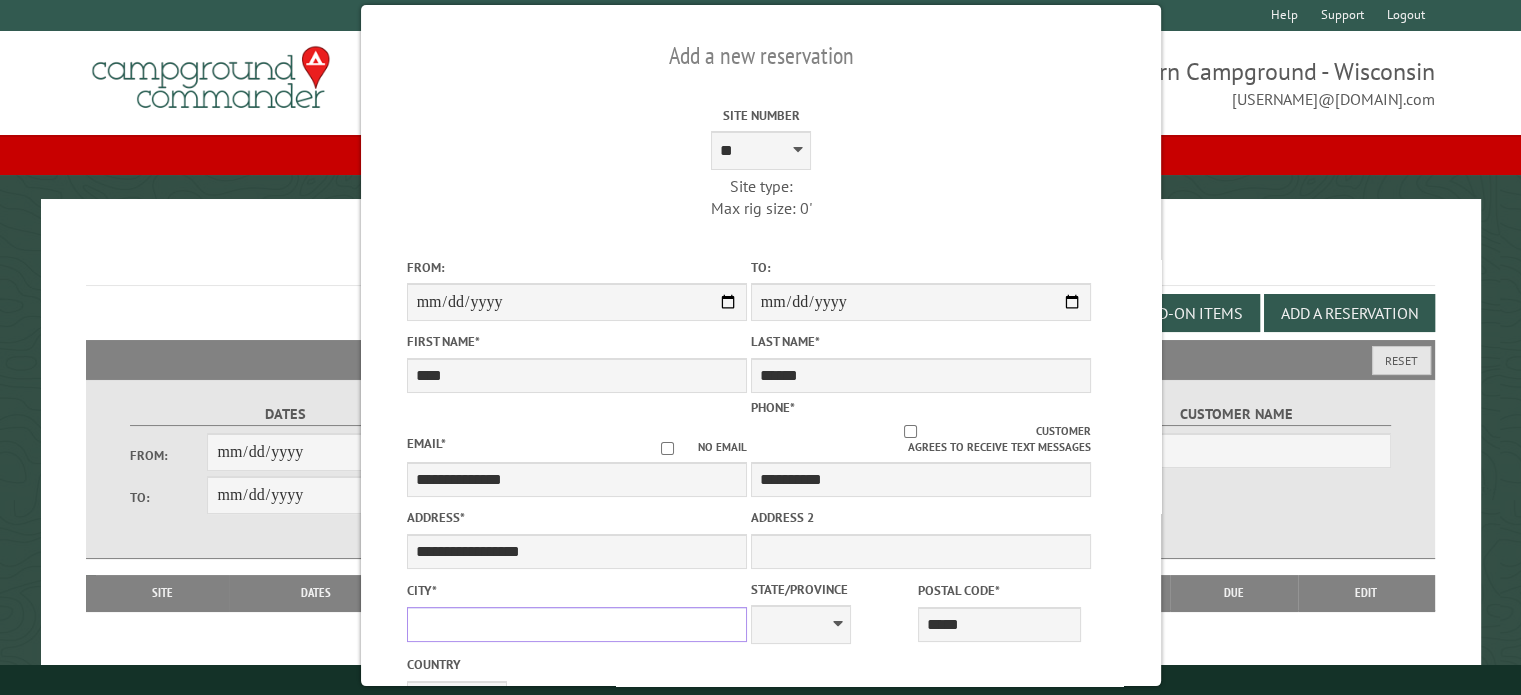click on "City *" at bounding box center (576, 624) 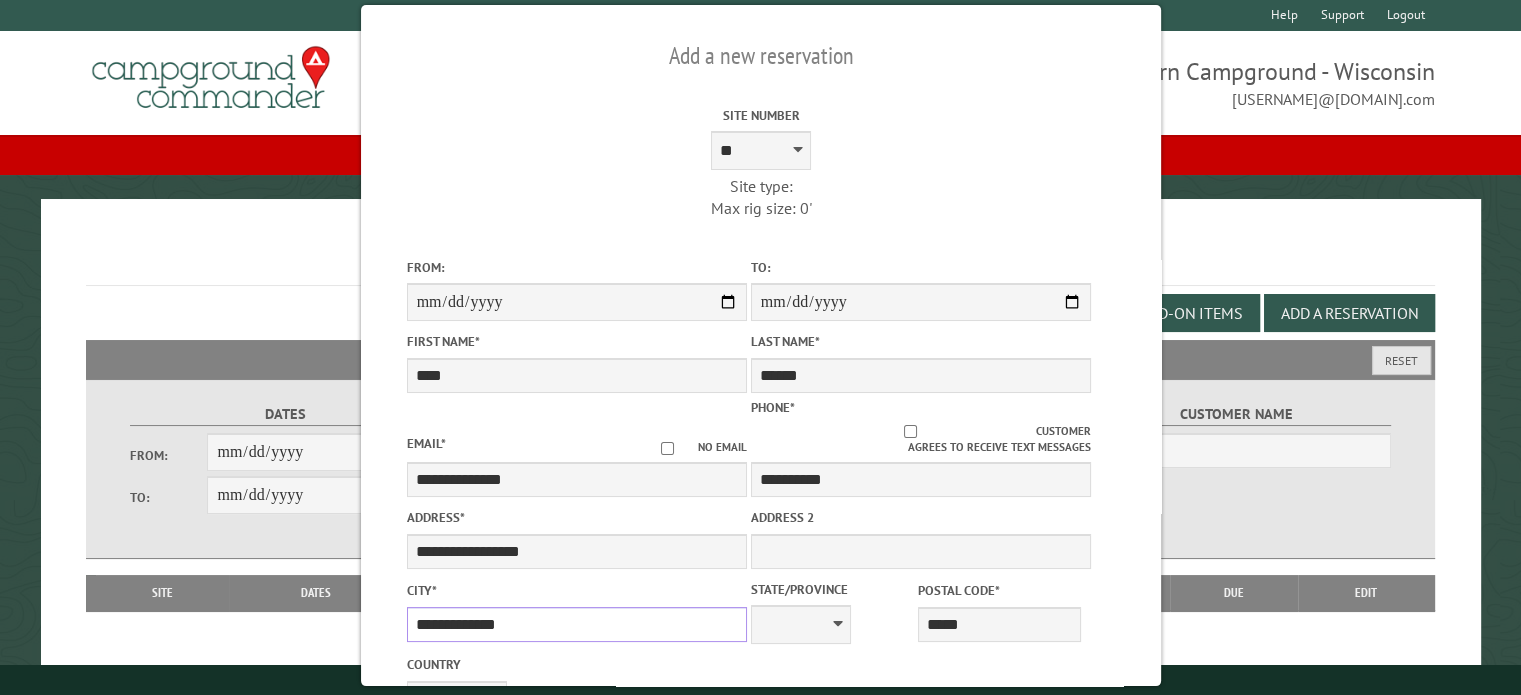 type on "**********" 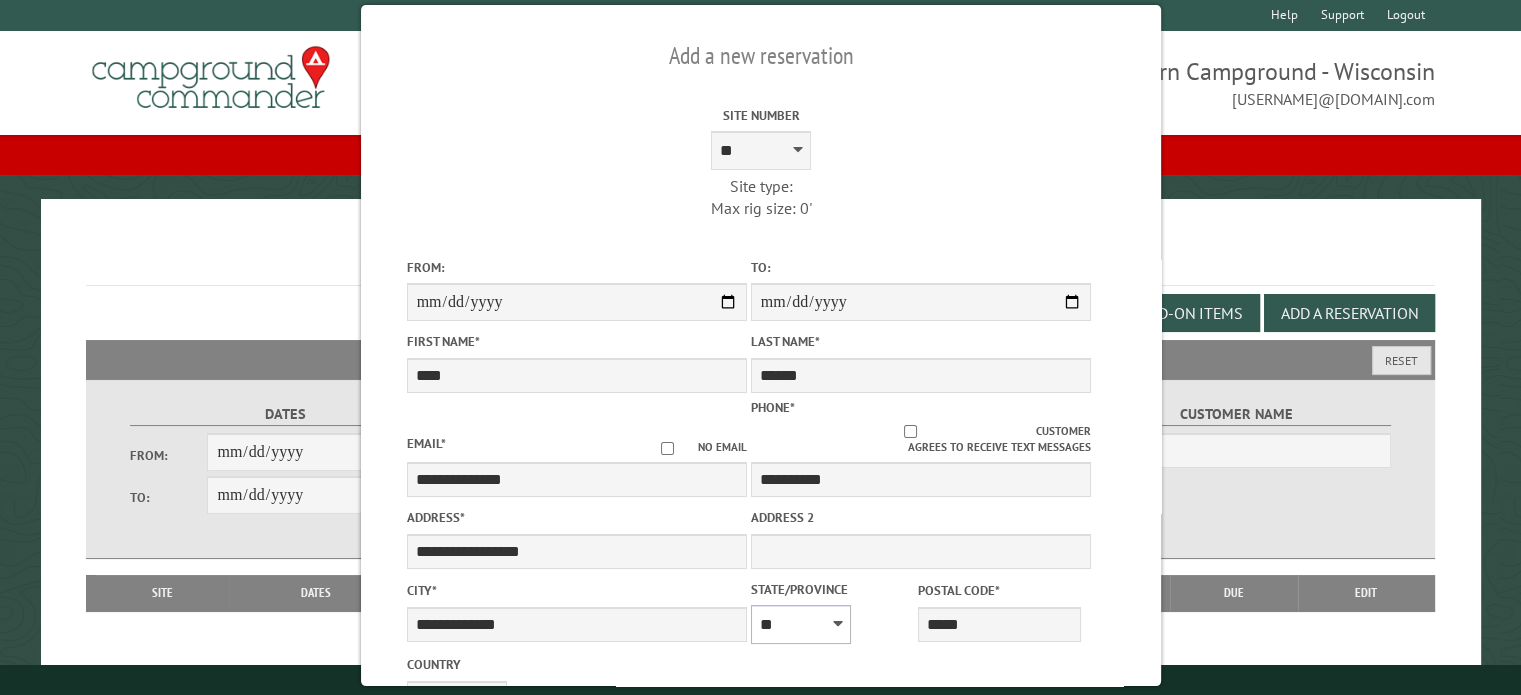 select on "**" 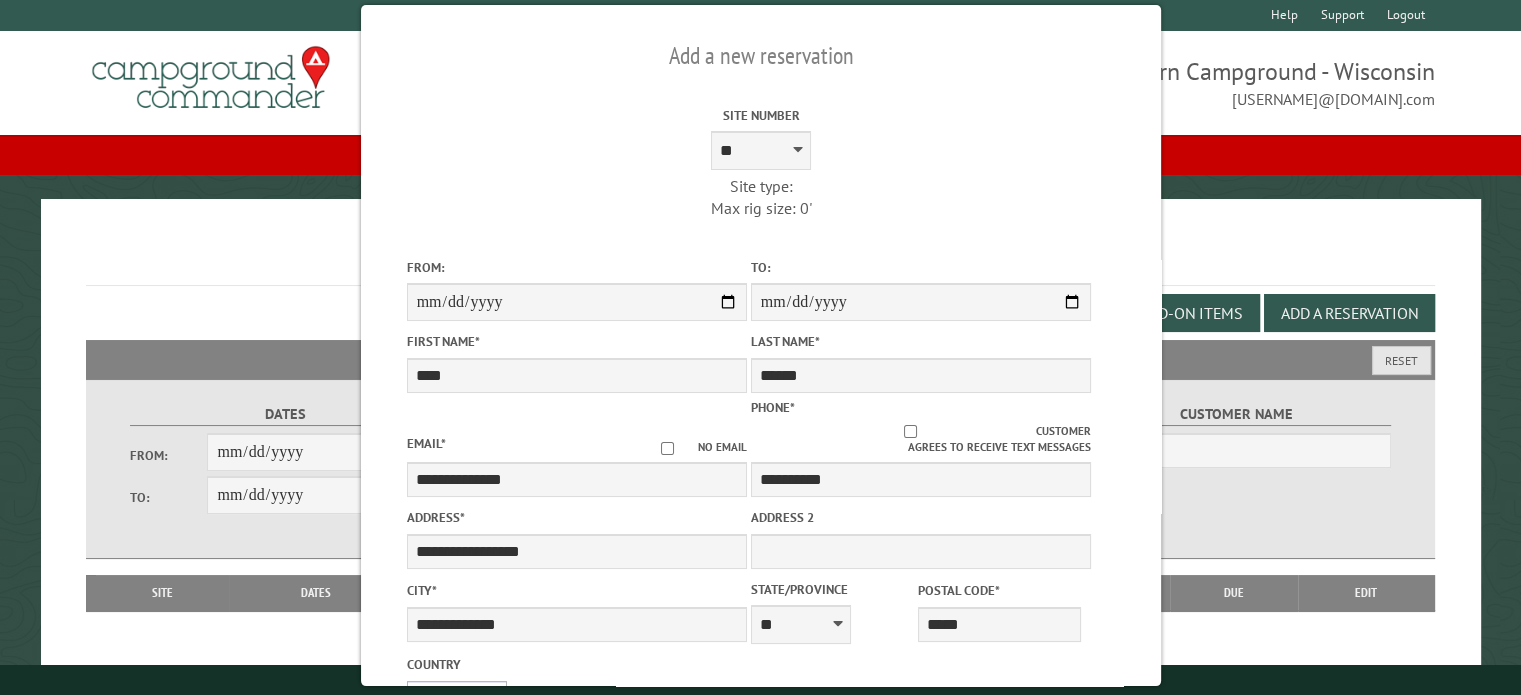 scroll, scrollTop: 22, scrollLeft: 0, axis: vertical 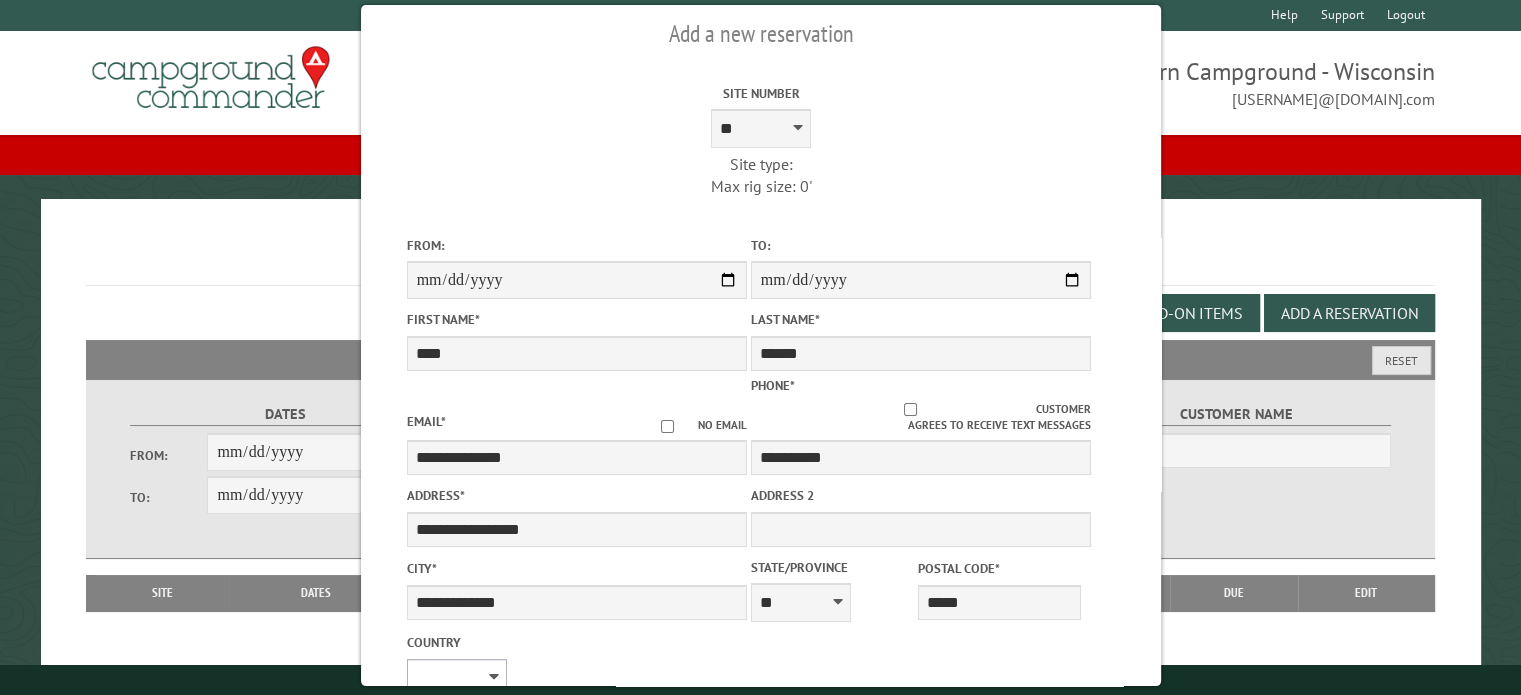select on "**" 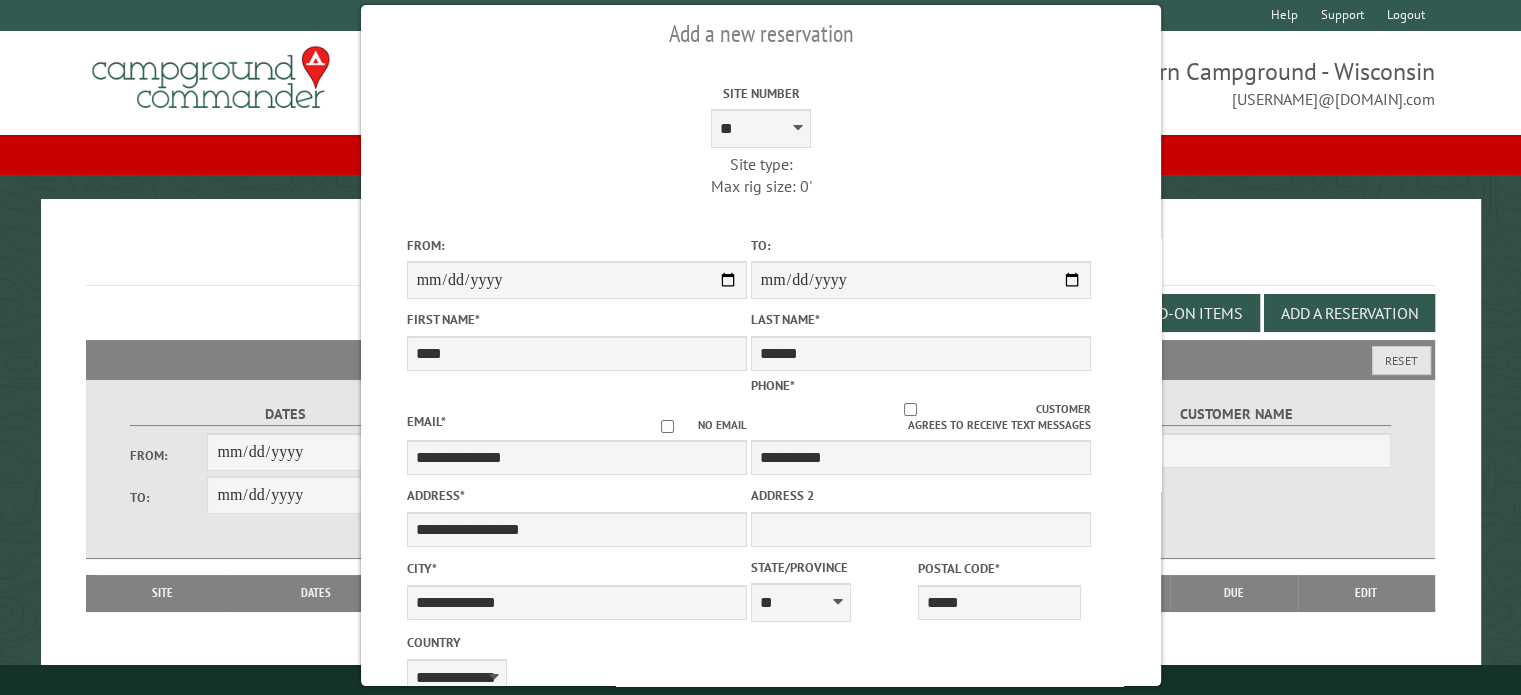 scroll, scrollTop: 419, scrollLeft: 0, axis: vertical 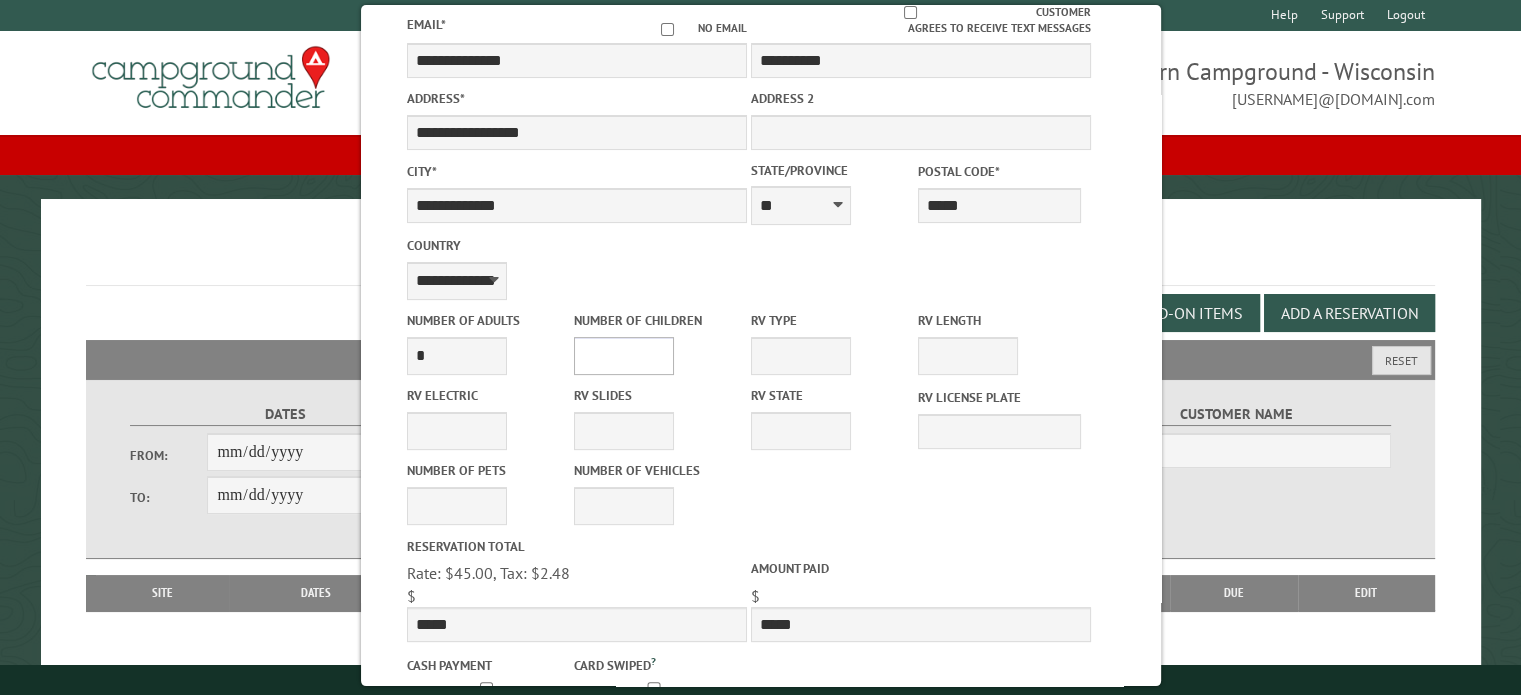 click on "* * * * * * * * * * **" at bounding box center (623, 356) 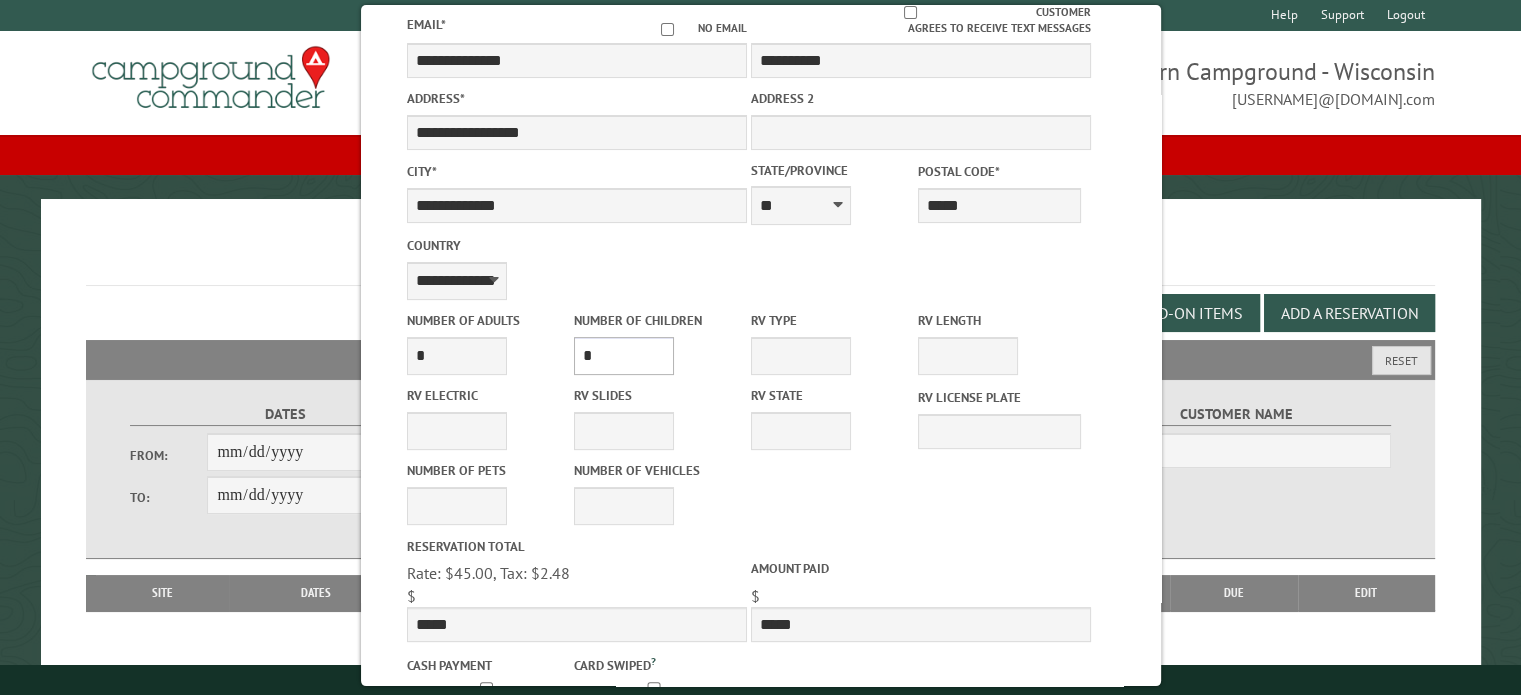 click on "* * * * * * * * * * **" at bounding box center [623, 356] 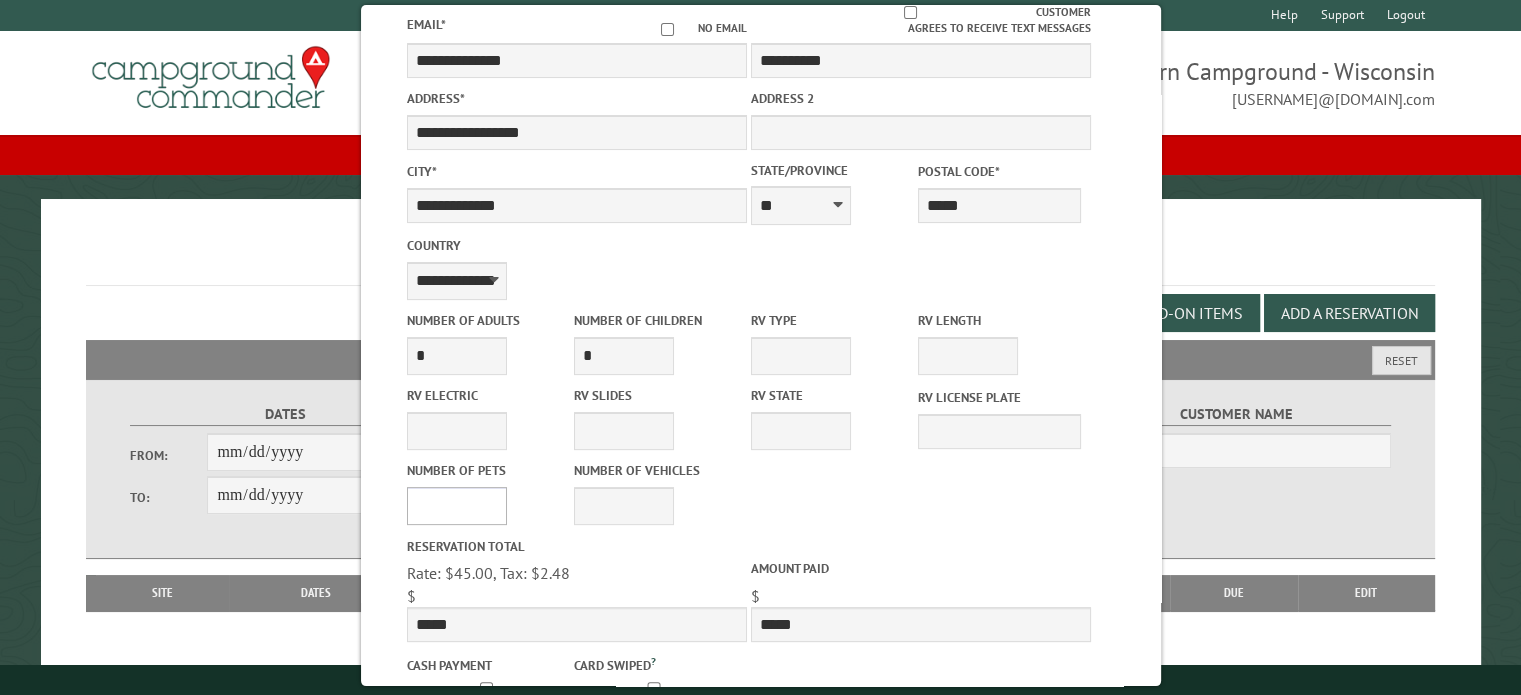 click on "* * * * * * * * * * **" at bounding box center [456, 506] 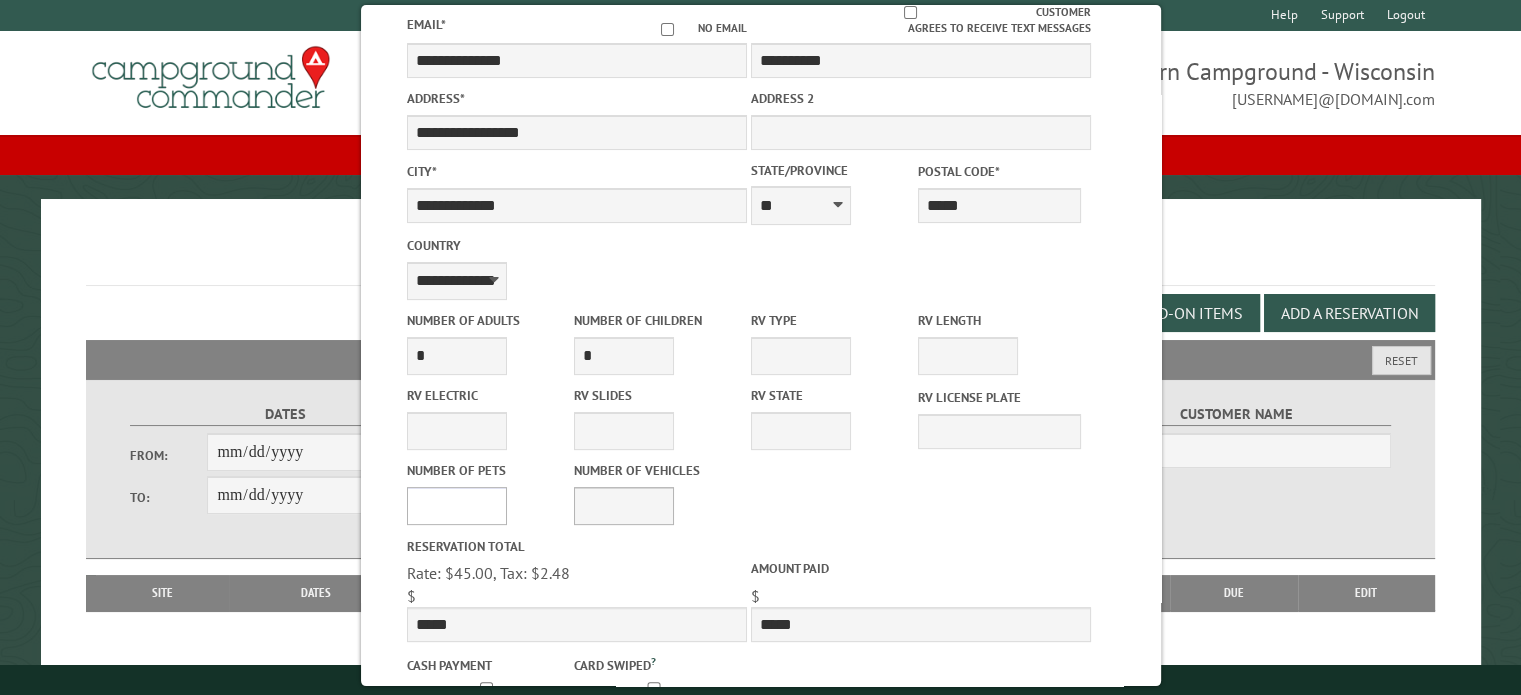select on "*" 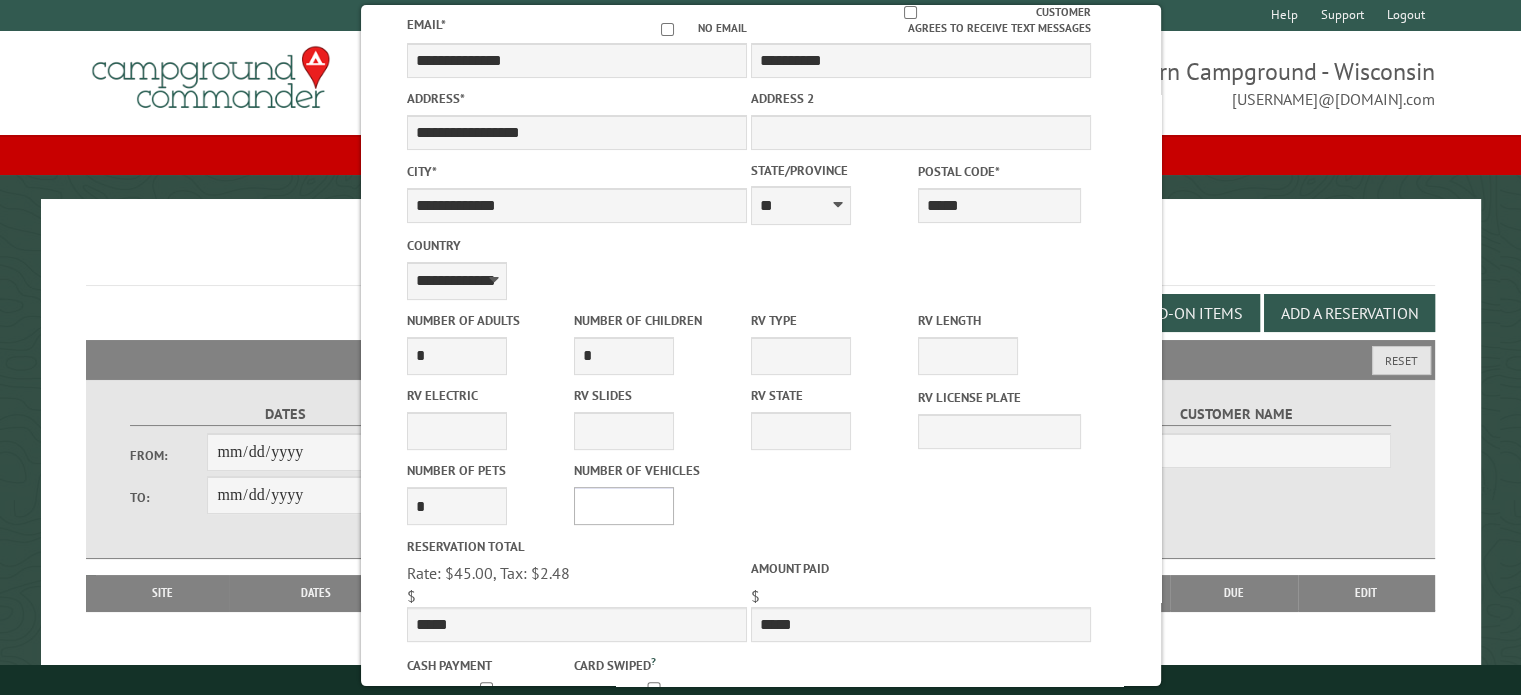 click on "* * * * * * * * * * **" at bounding box center (623, 506) 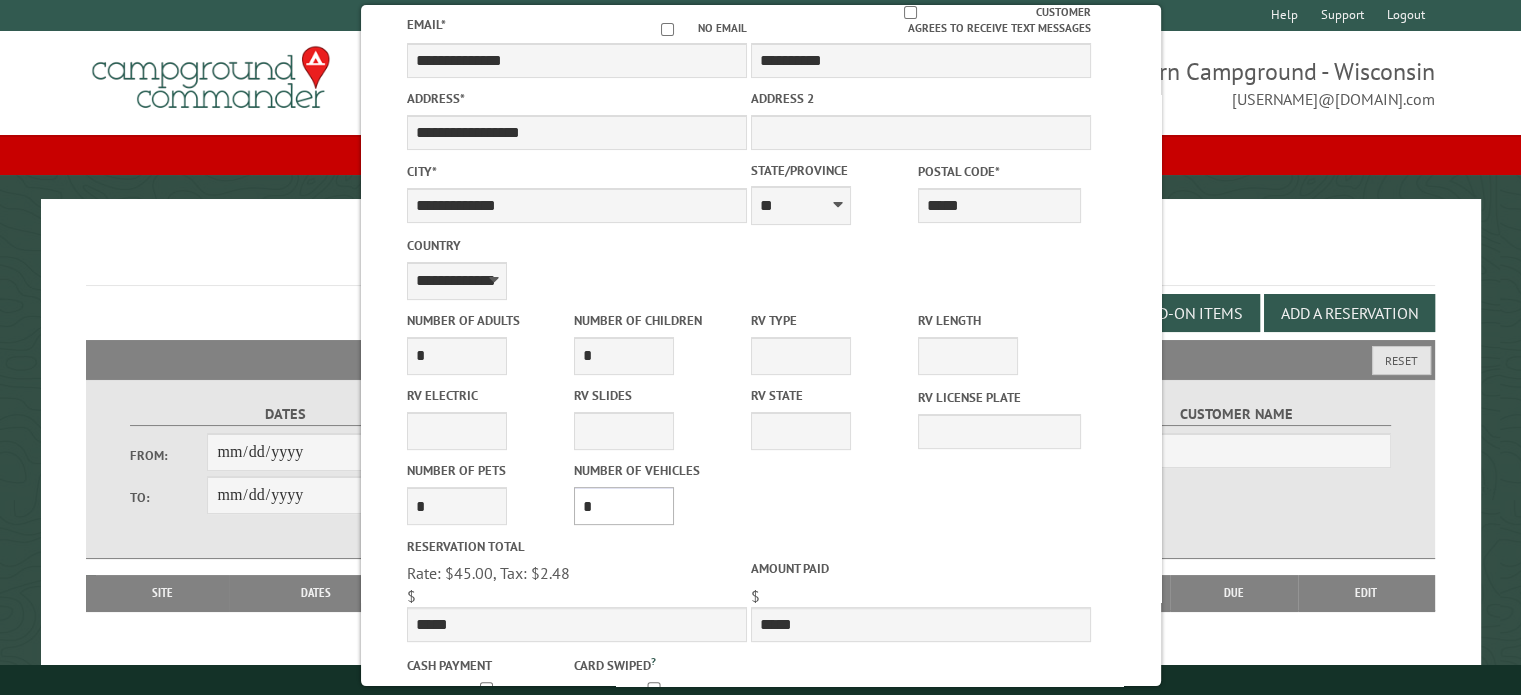 click on "* * * * * * * * * * **" at bounding box center (623, 506) 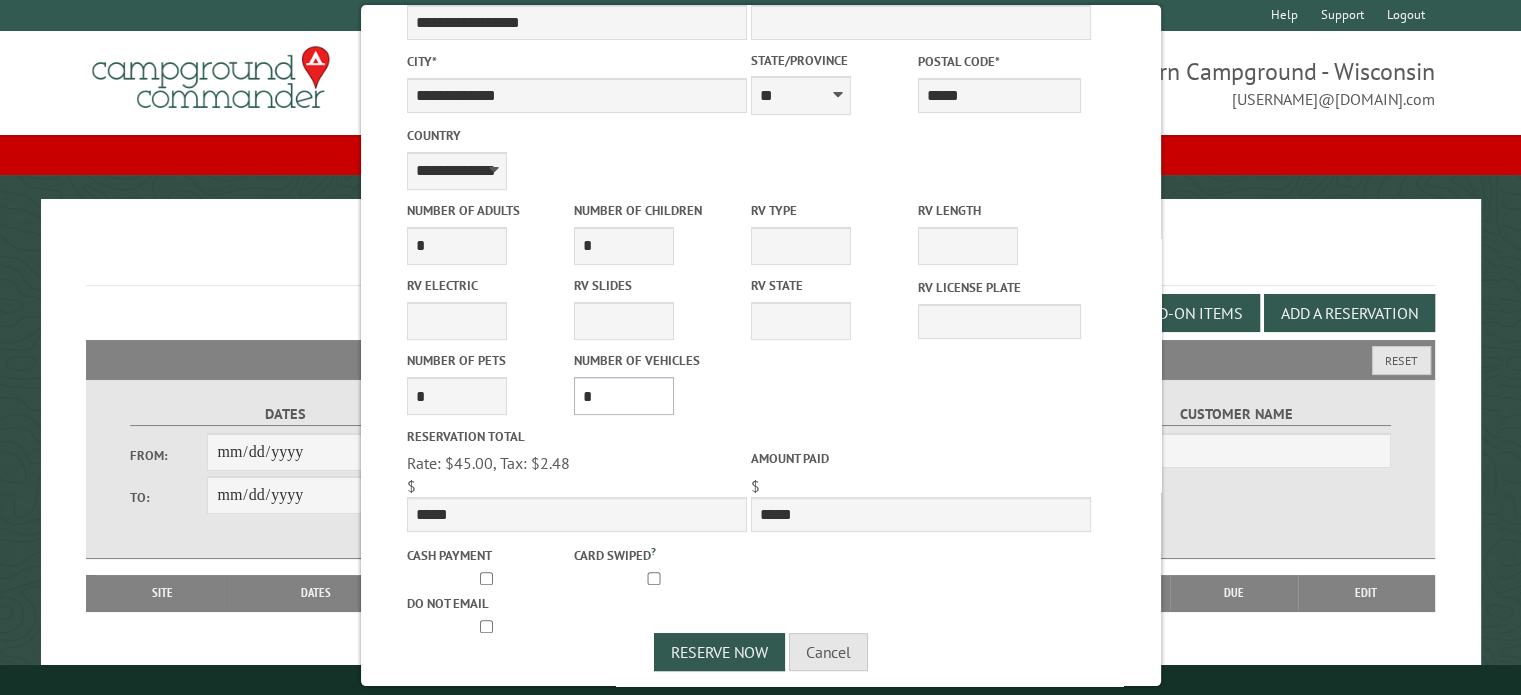 scroll, scrollTop: 537, scrollLeft: 0, axis: vertical 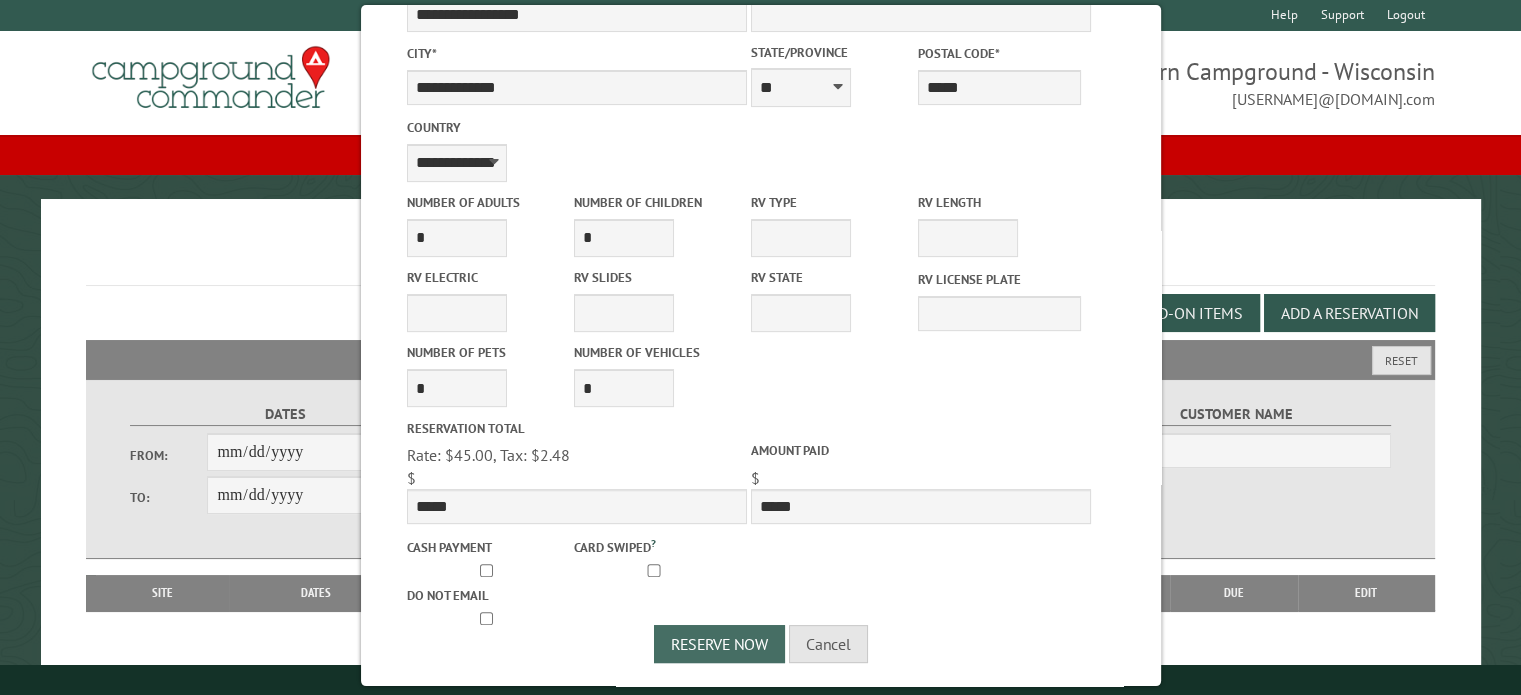 click on "Reserve Now" at bounding box center (719, 644) 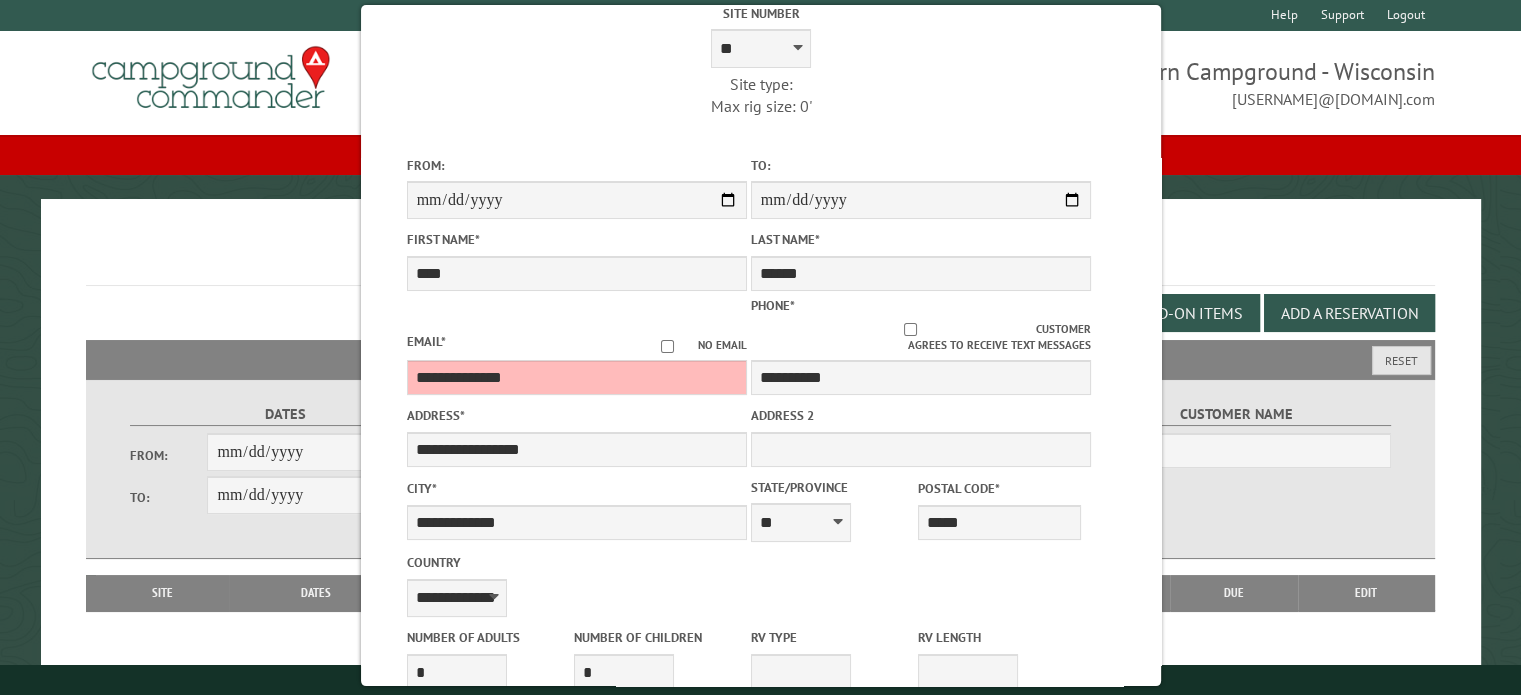 scroll, scrollTop: 101, scrollLeft: 0, axis: vertical 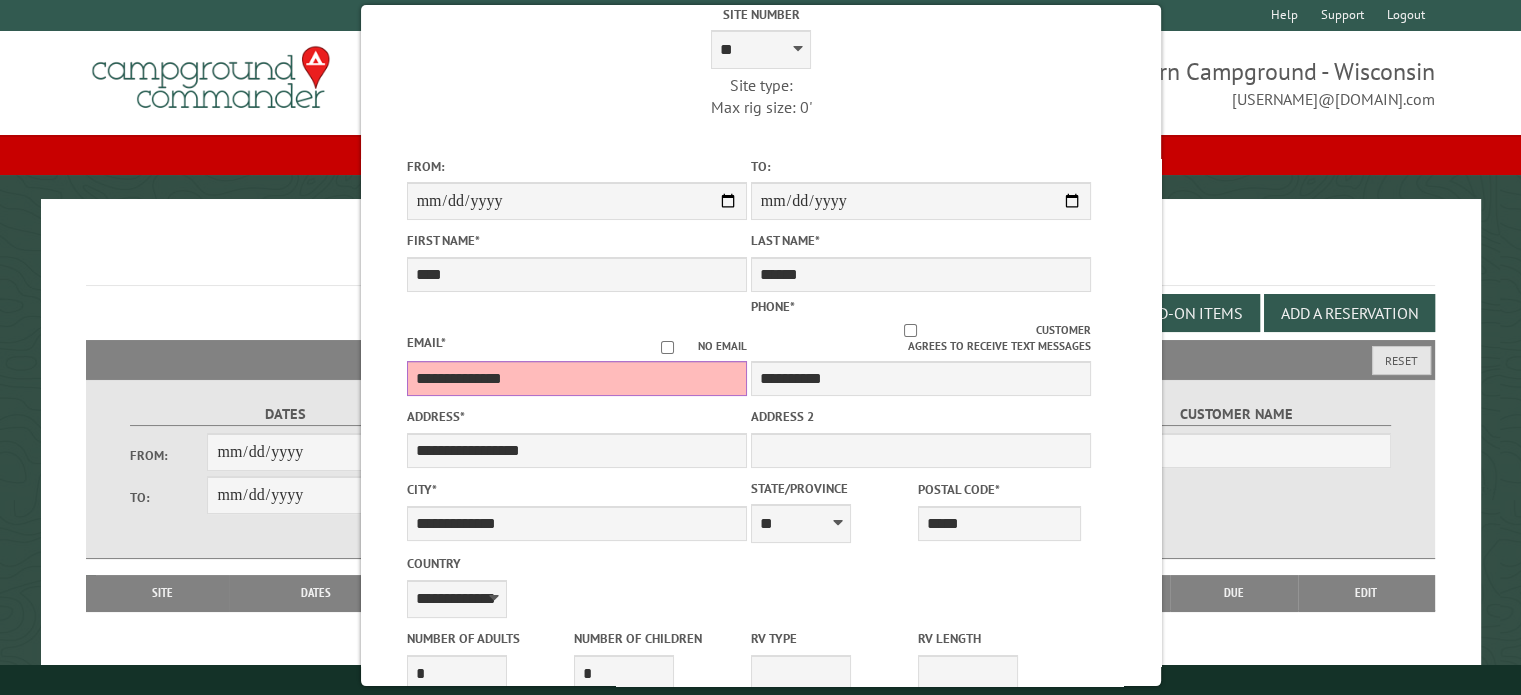 click on "**********" at bounding box center (576, 378) 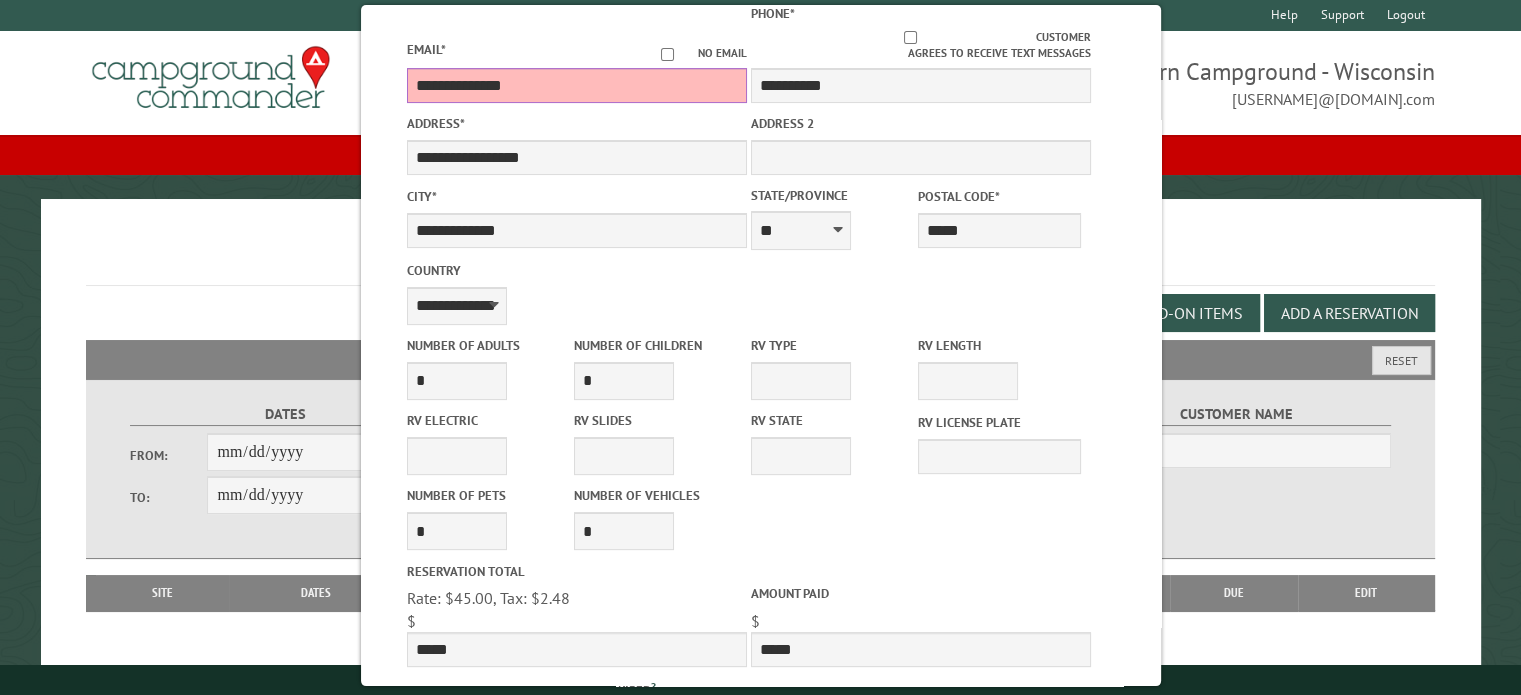 scroll, scrollTop: 537, scrollLeft: 0, axis: vertical 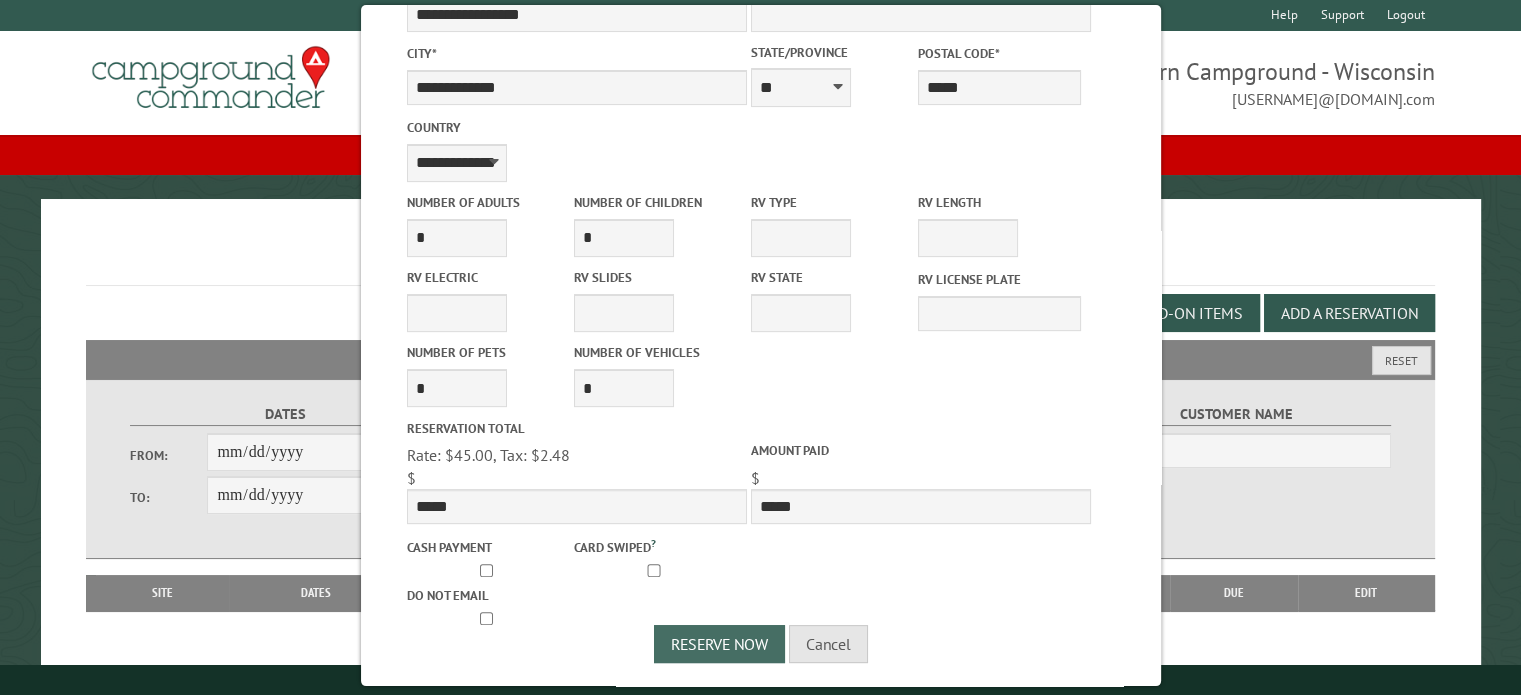 type on "**********" 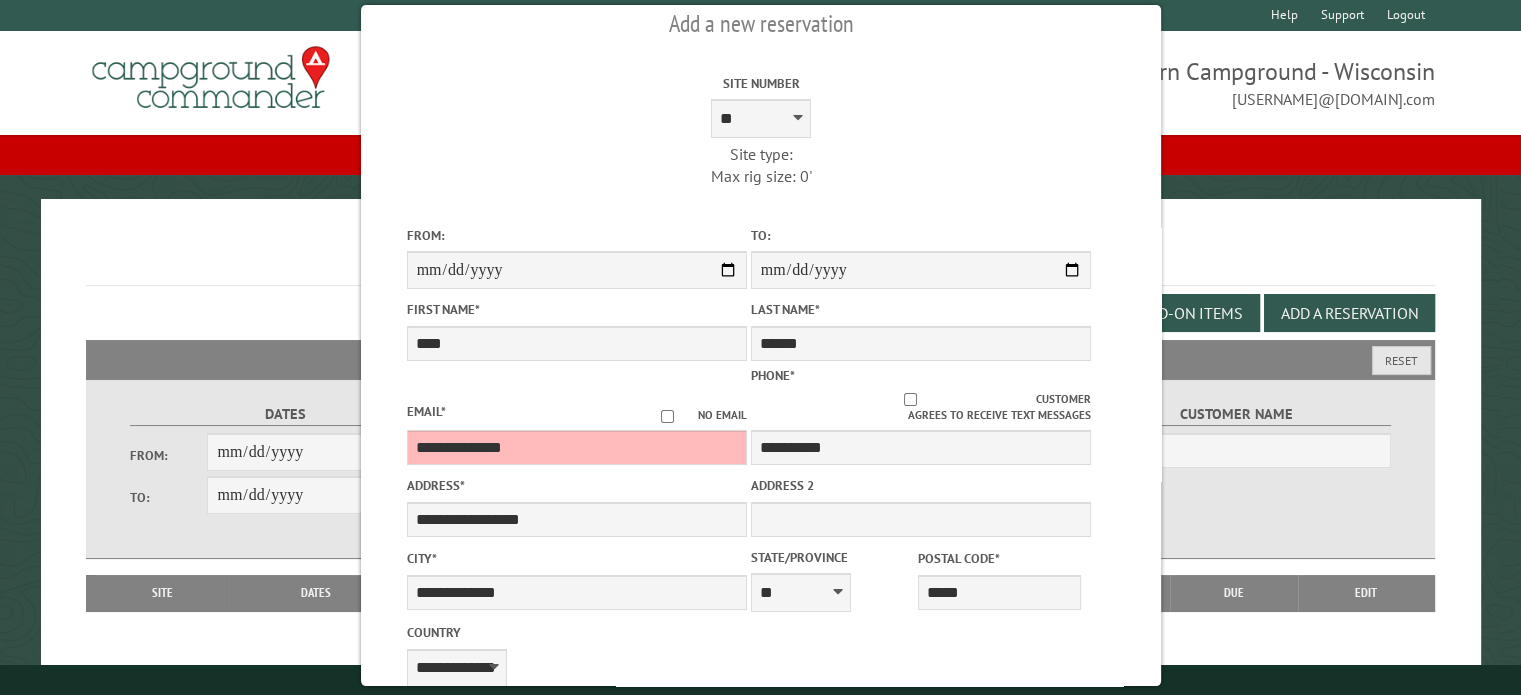 scroll, scrollTop: 32, scrollLeft: 0, axis: vertical 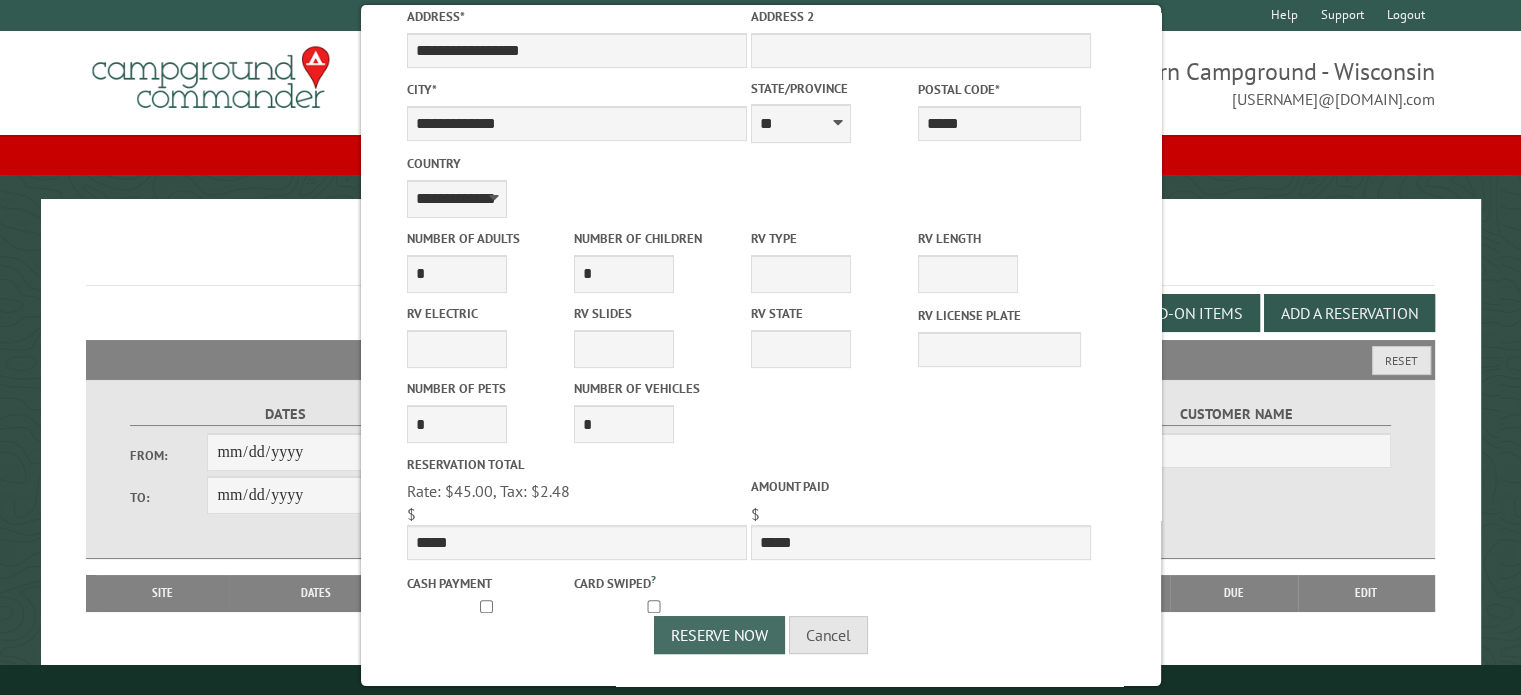 click on "Reserve Now" at bounding box center (719, 635) 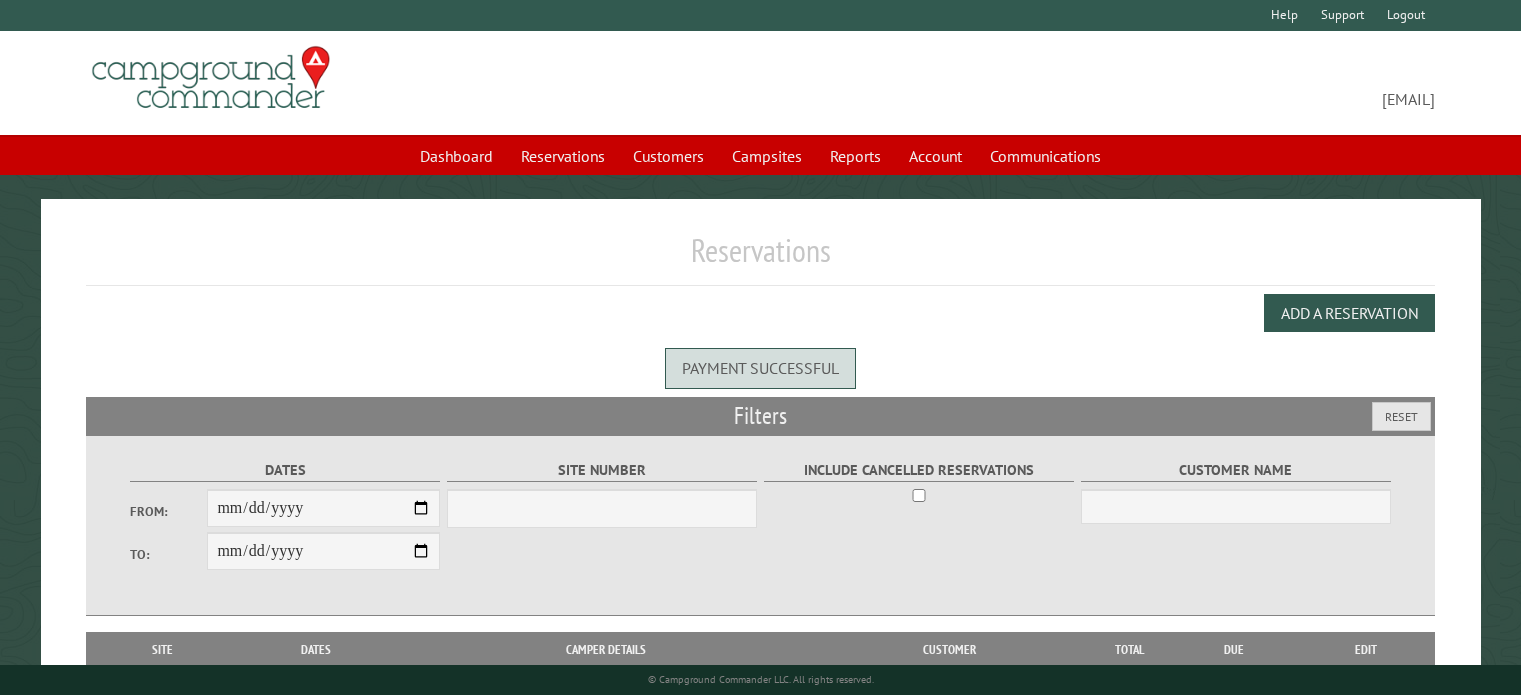 scroll, scrollTop: 0, scrollLeft: 0, axis: both 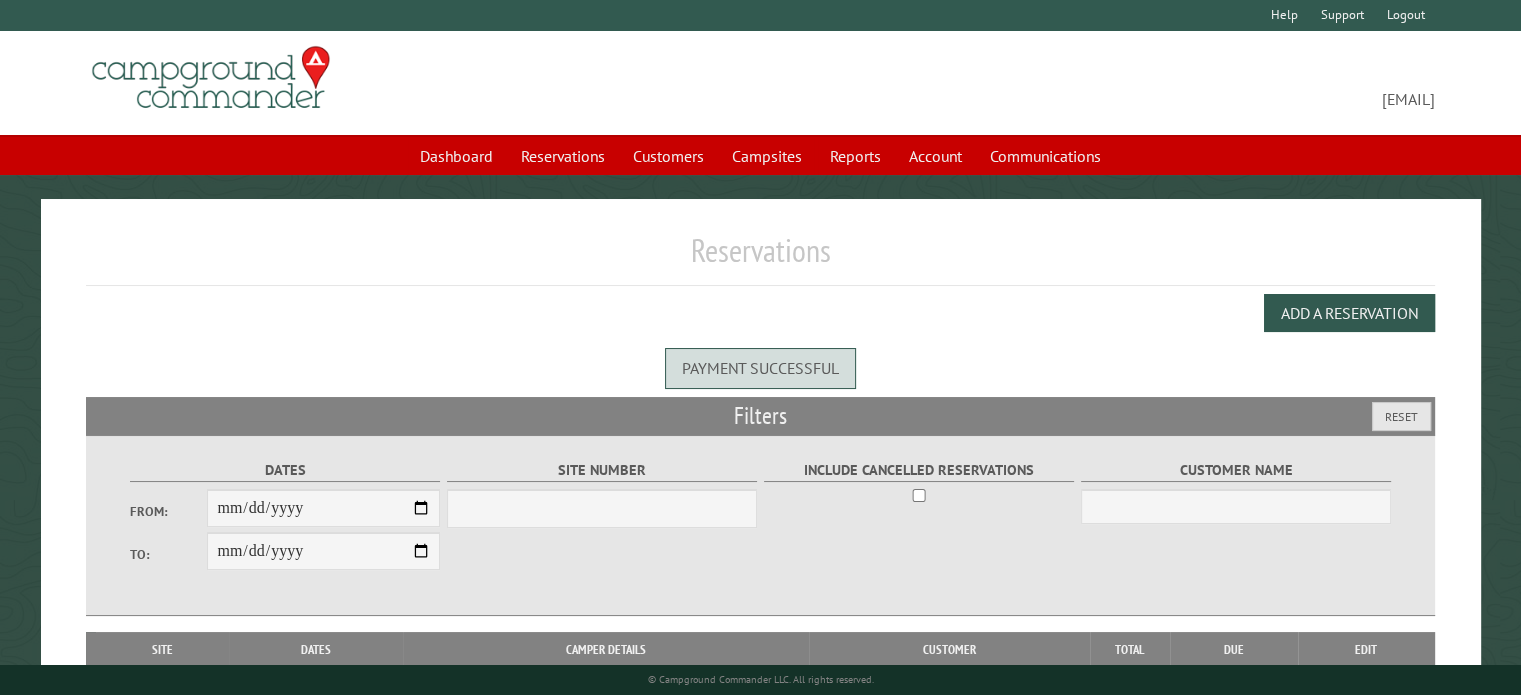 select on "***" 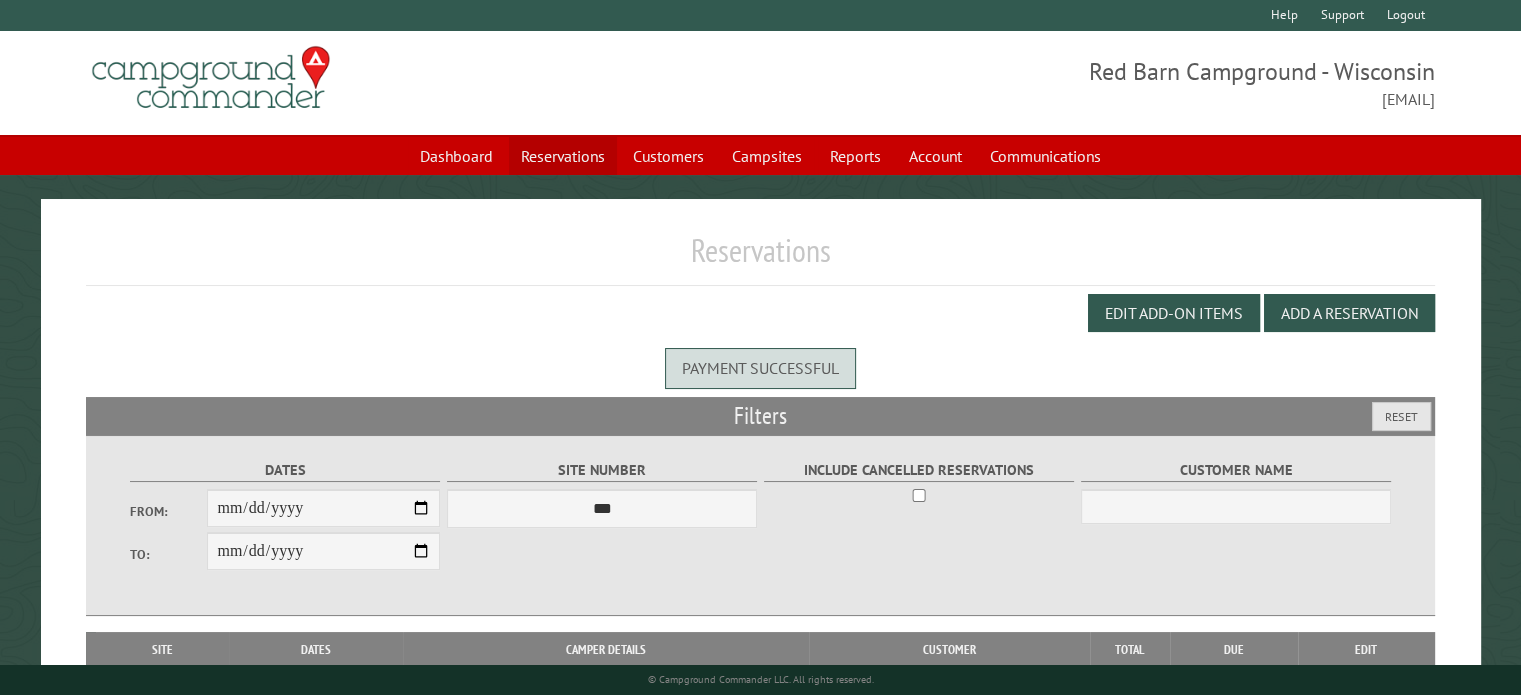 click on "Reservations" at bounding box center [563, 156] 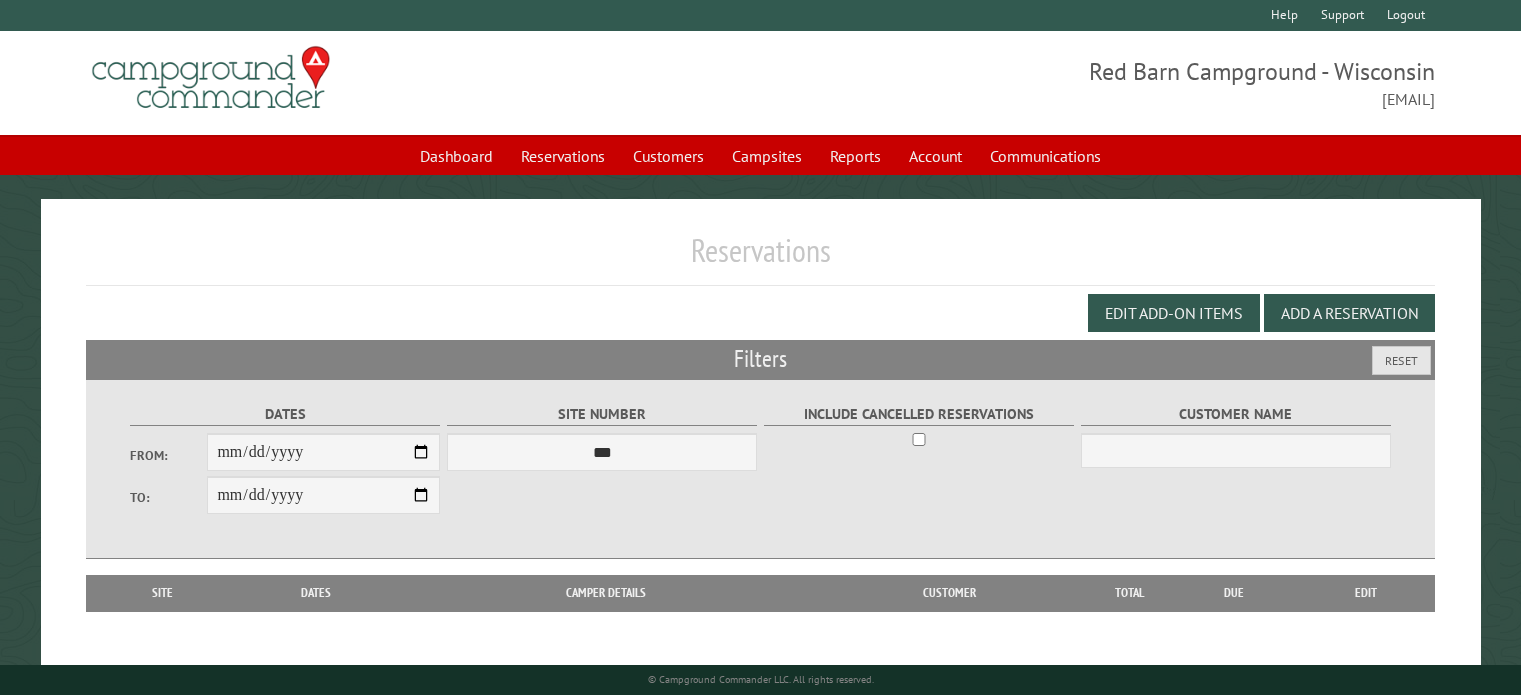 scroll, scrollTop: 0, scrollLeft: 0, axis: both 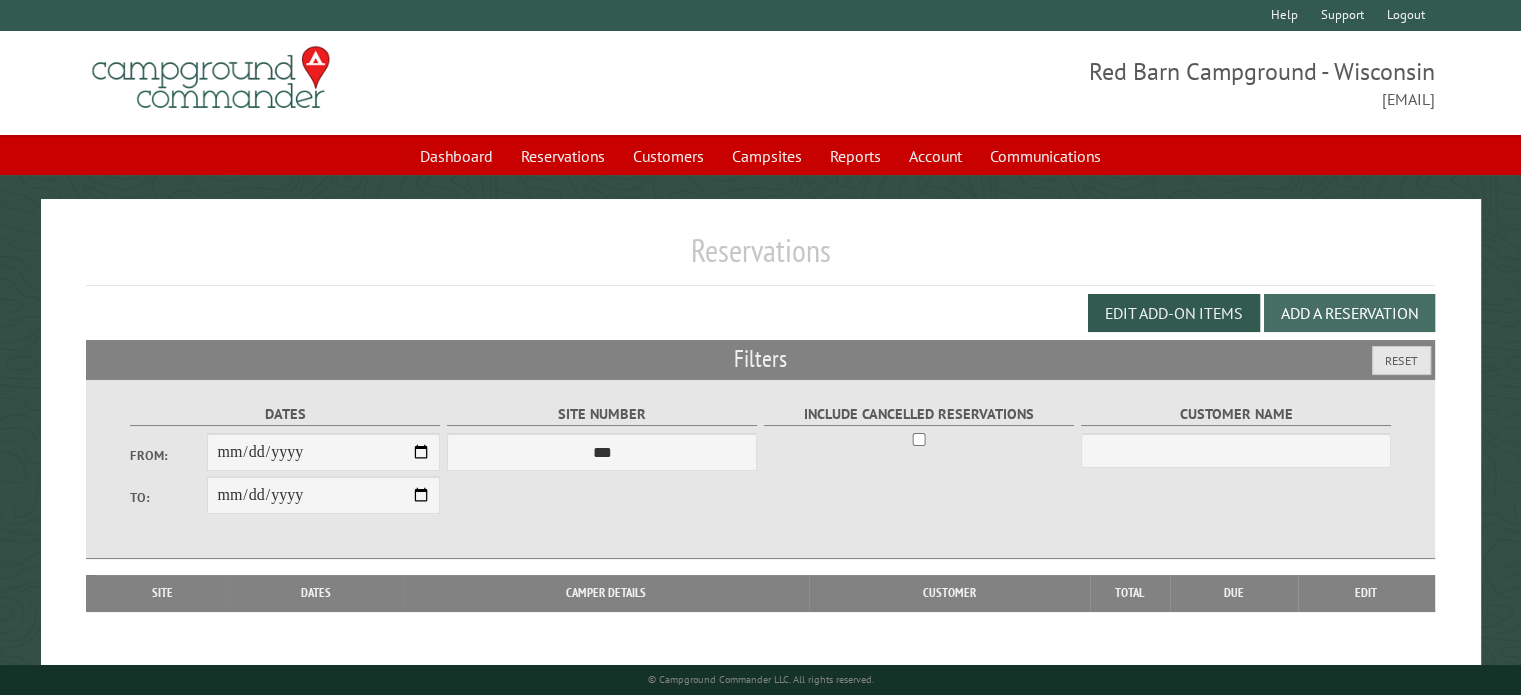 click on "Add a Reservation" at bounding box center (1349, 313) 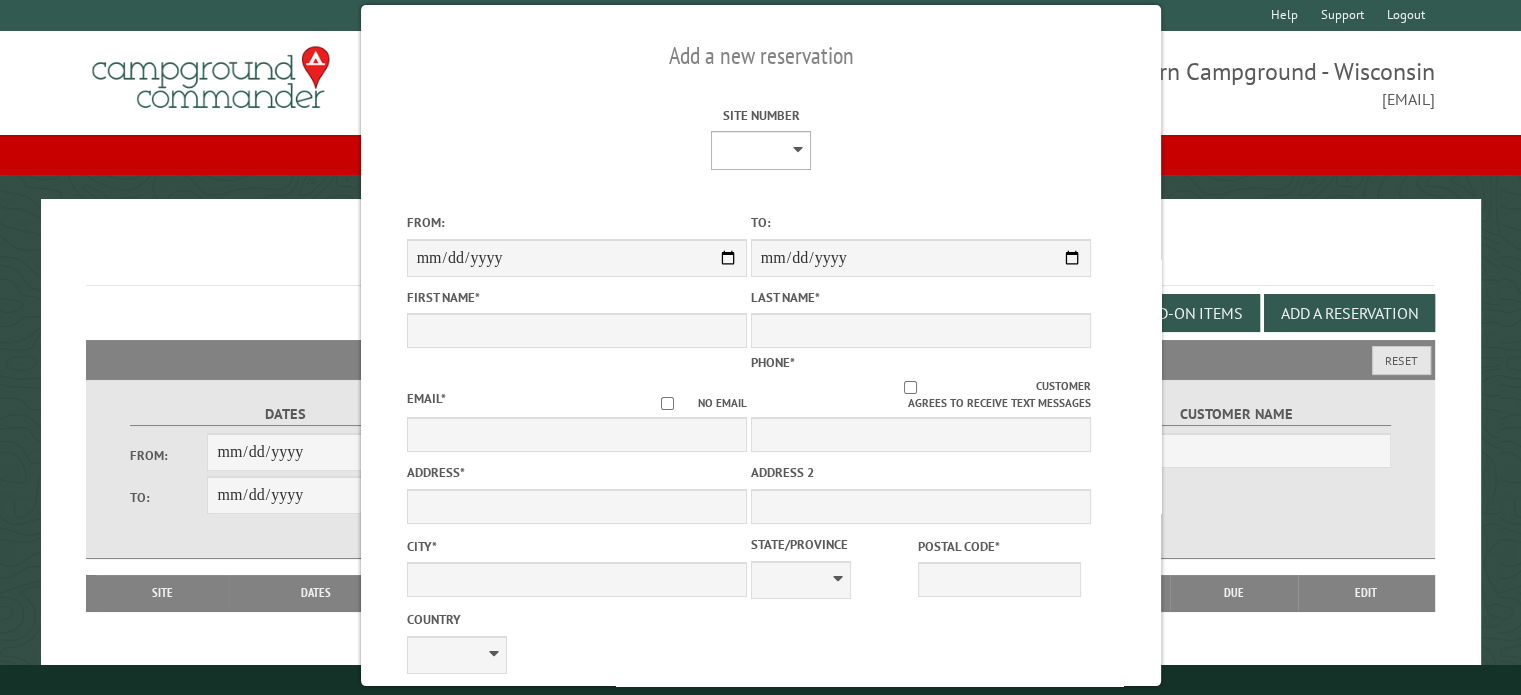 click on "* * * * * * * * ** ** ** ** ** ** ** ** ** ** ** ** ** ** ** ** ** *** *** *** *** *** *** *** *** *** *** *** *** *** *** *** *** *** *** *** *** *** *** *** *** *** *** *** *** *** *** *** *** *** *** *** *** * * * * * * ***** ** ** ** ****" at bounding box center [761, 150] 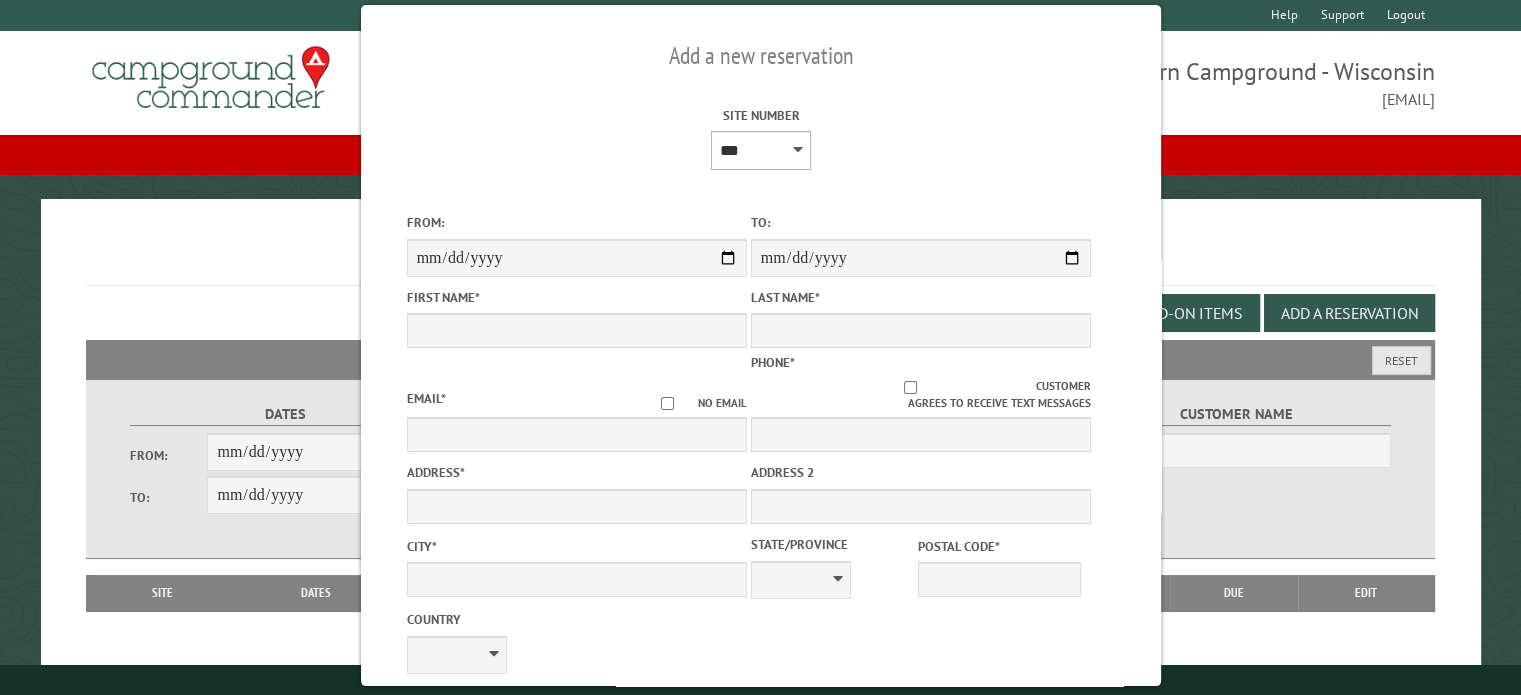 click on "* * * * * * * * ** ** ** ** ** ** ** ** ** ** ** ** ** ** ** ** ** *** *** *** *** *** *** *** *** *** *** *** *** *** *** *** *** *** *** *** *** *** *** *** *** *** *** *** *** *** *** *** *** *** *** *** *** * * * * * * ***** ** ** ** ****" at bounding box center [761, 150] 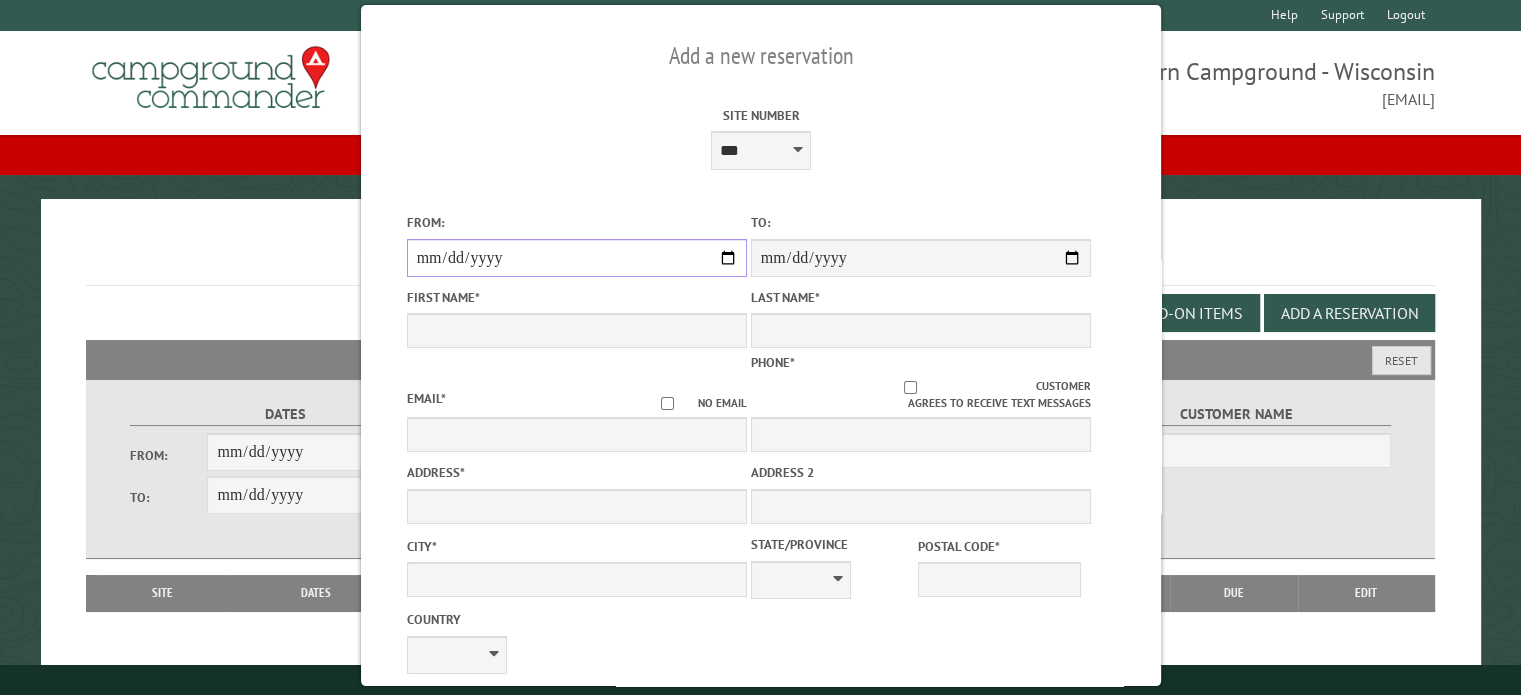 click on "From:" at bounding box center [576, 258] 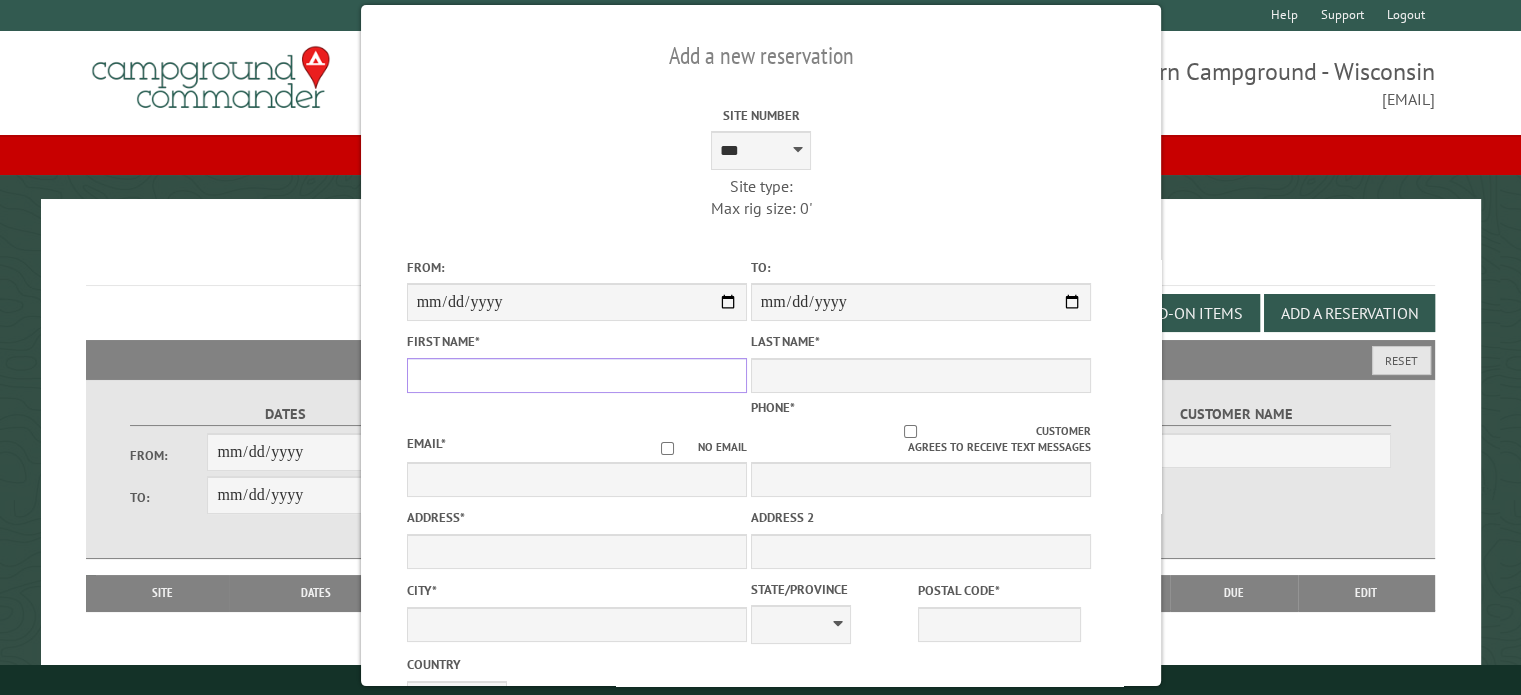 click on "First Name *" at bounding box center [576, 375] 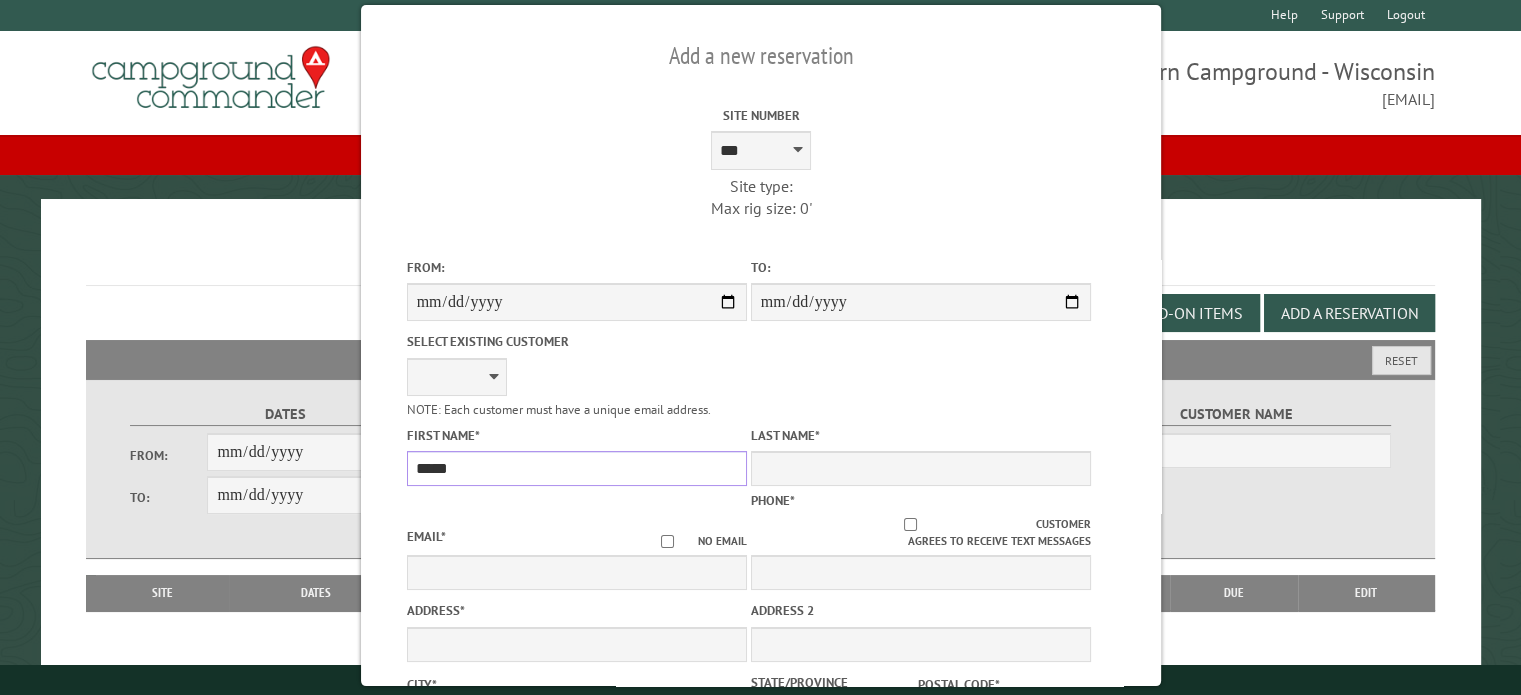 type on "*****" 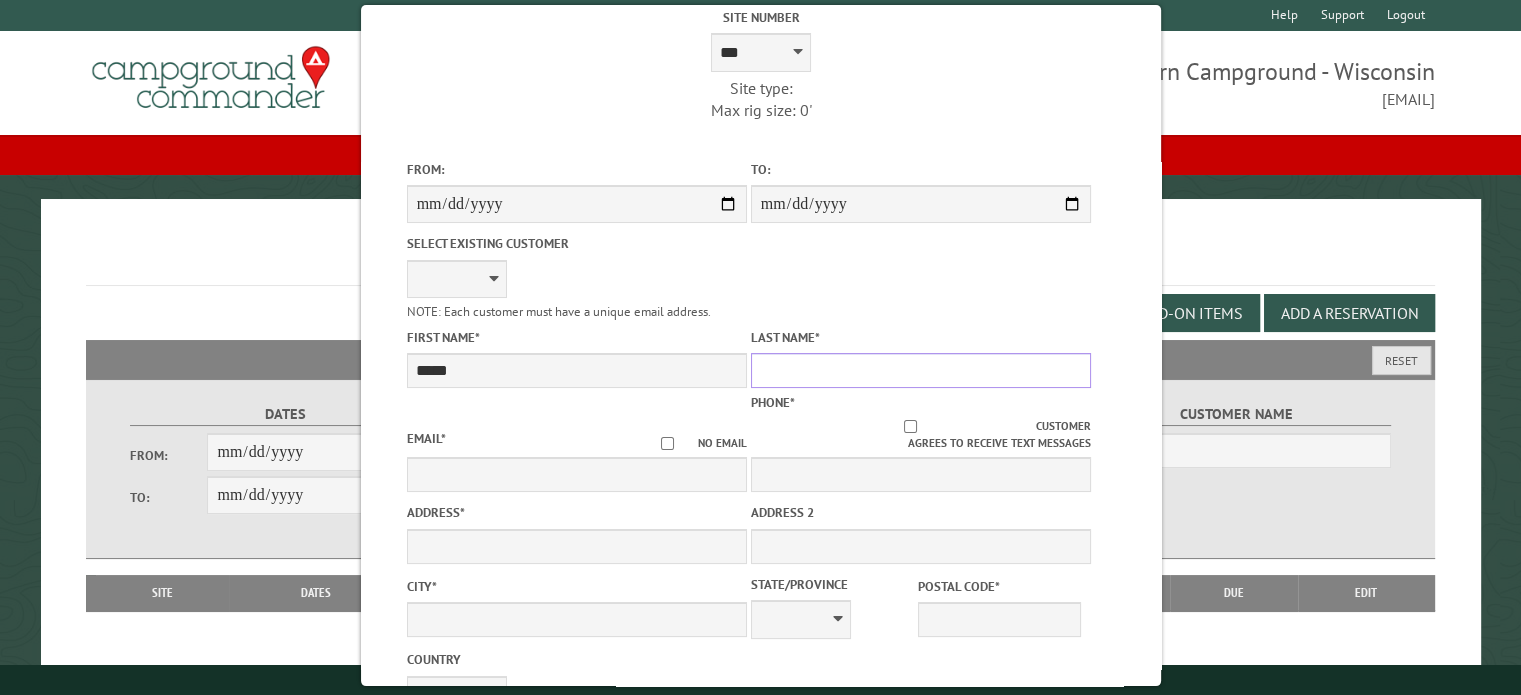 scroll, scrollTop: 170, scrollLeft: 0, axis: vertical 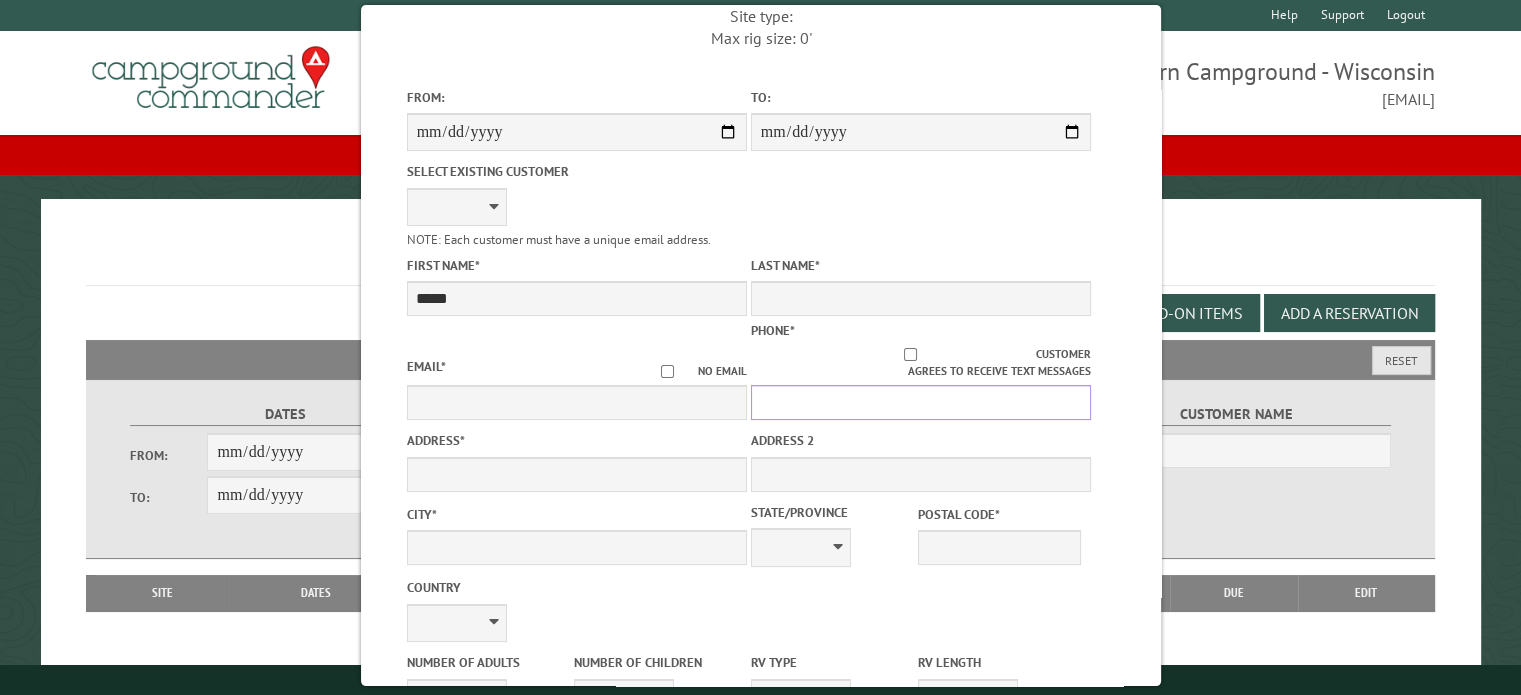 click on "Phone *" at bounding box center (920, 402) 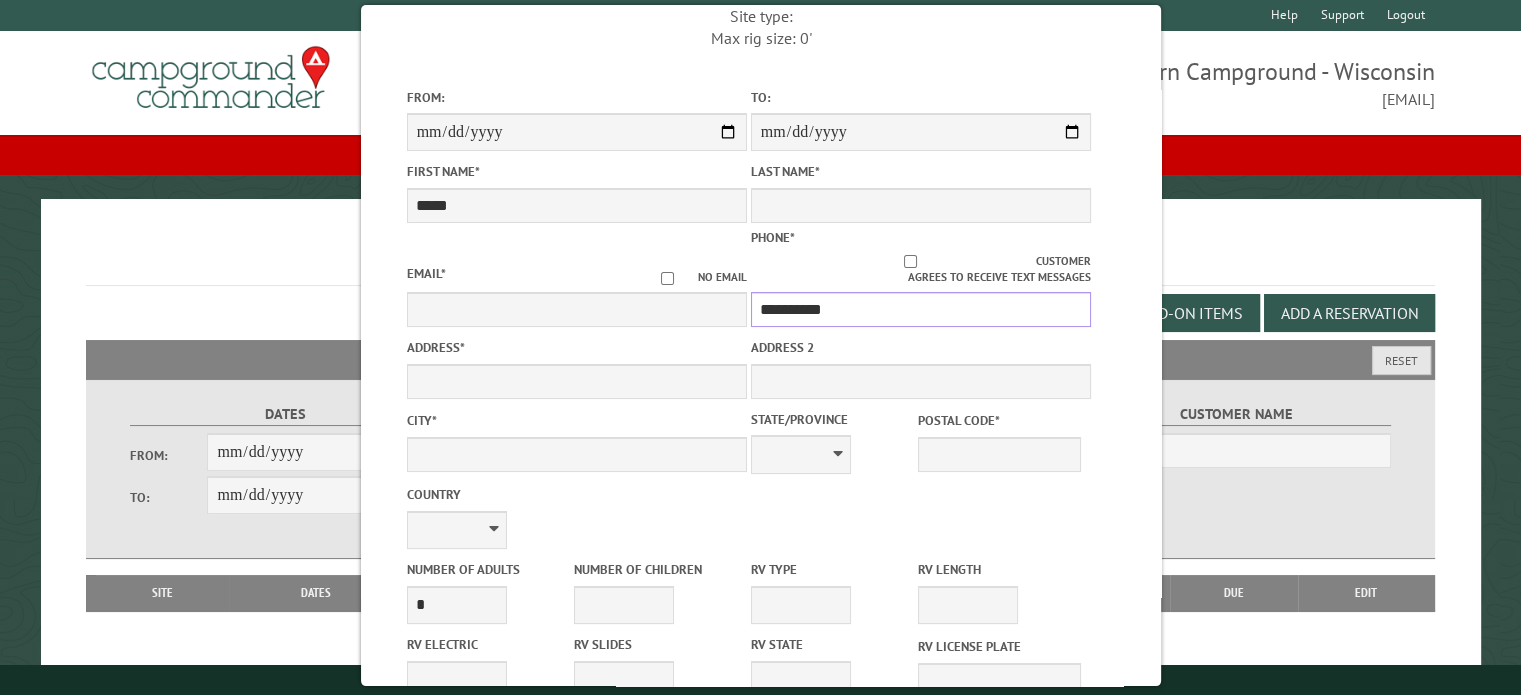 type on "**********" 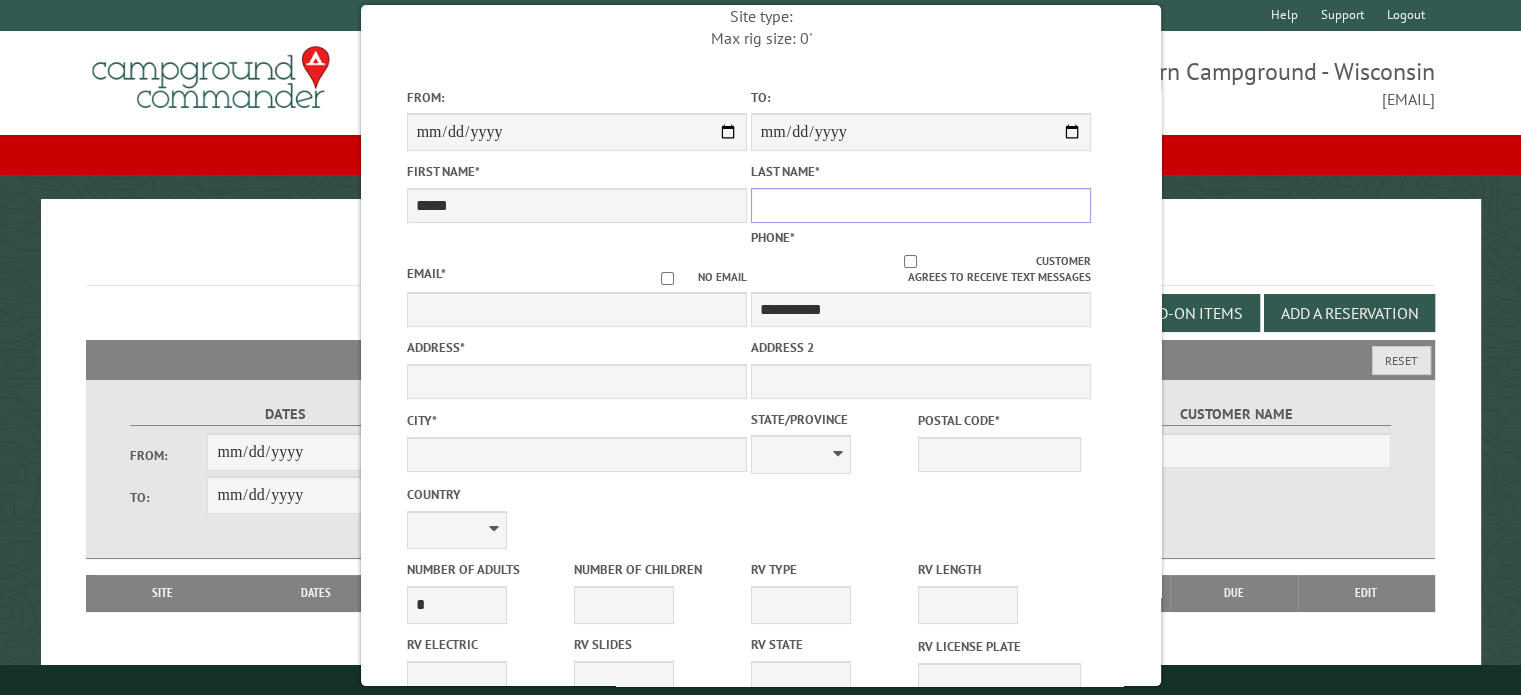 click on "Last Name *" at bounding box center (920, 205) 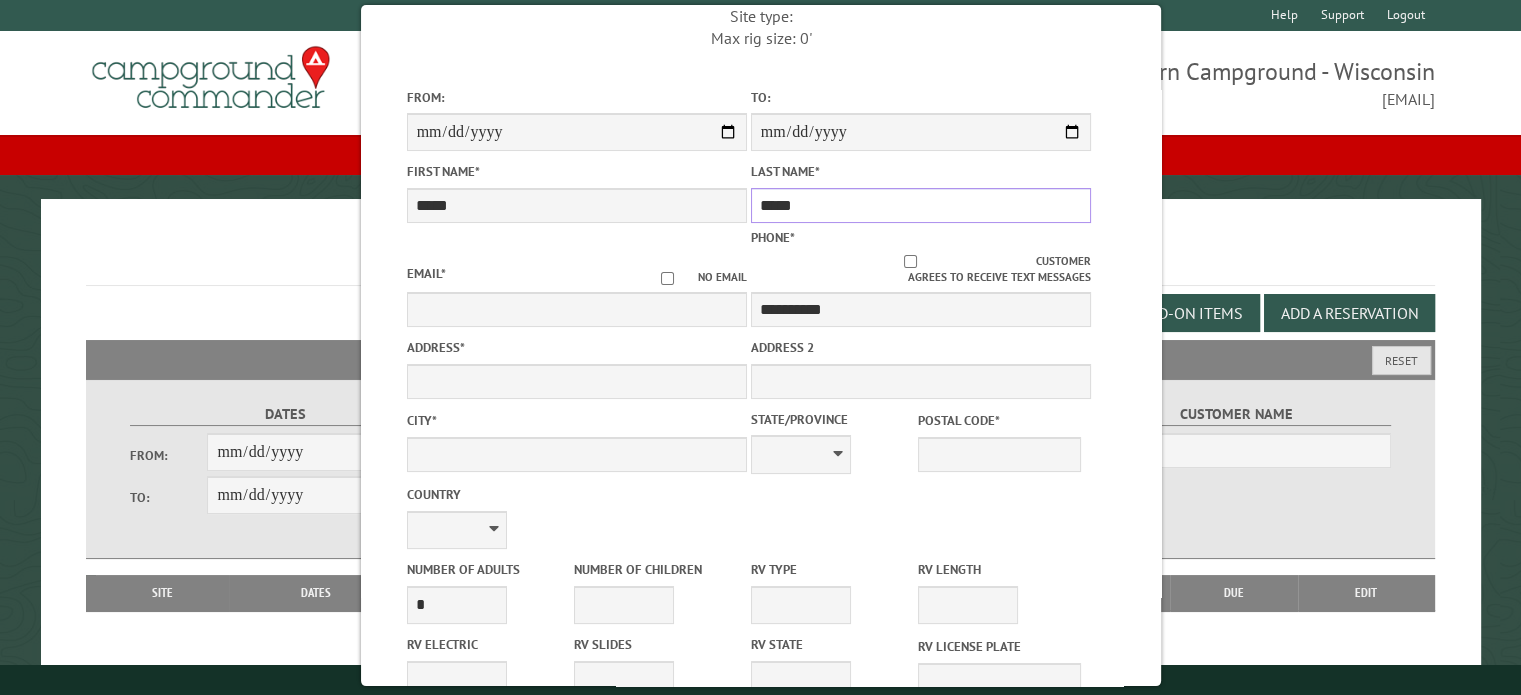 type on "*****" 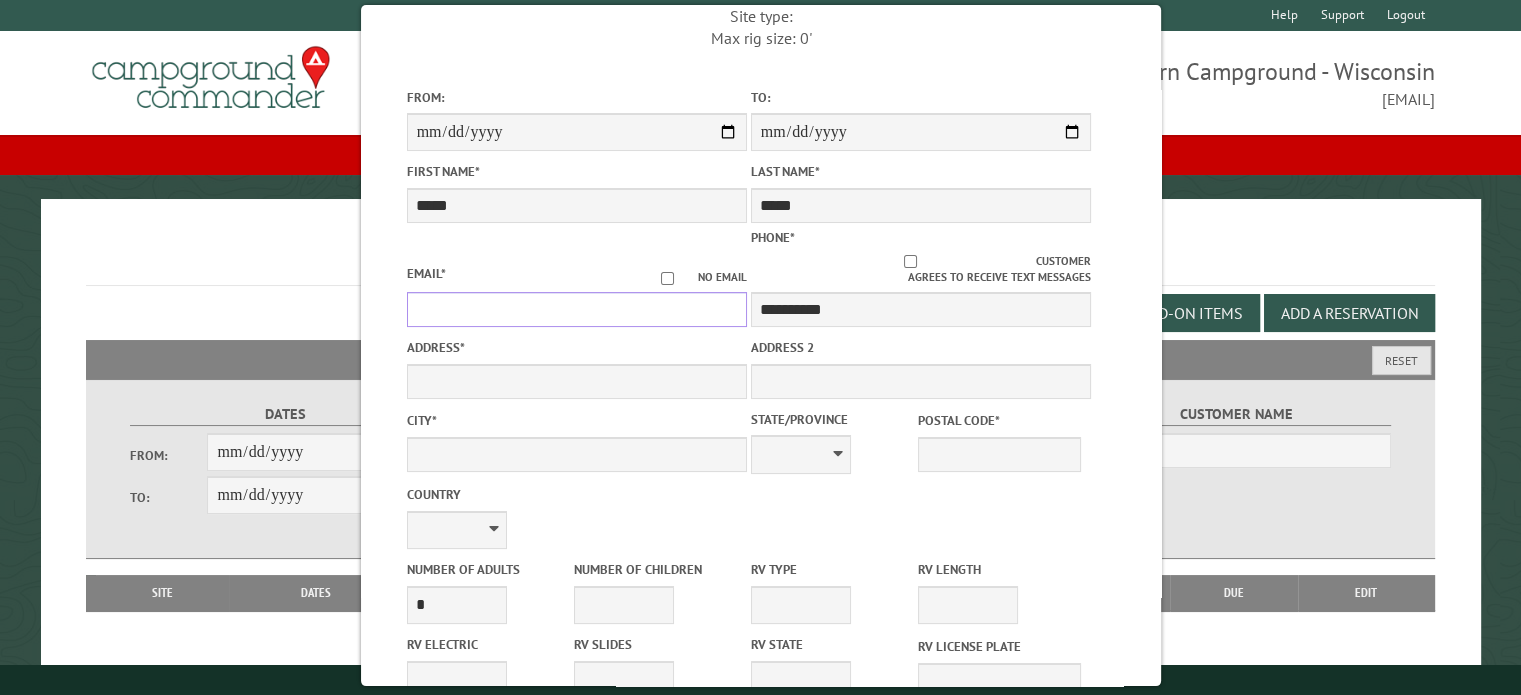 click on "Email *" at bounding box center (576, 309) 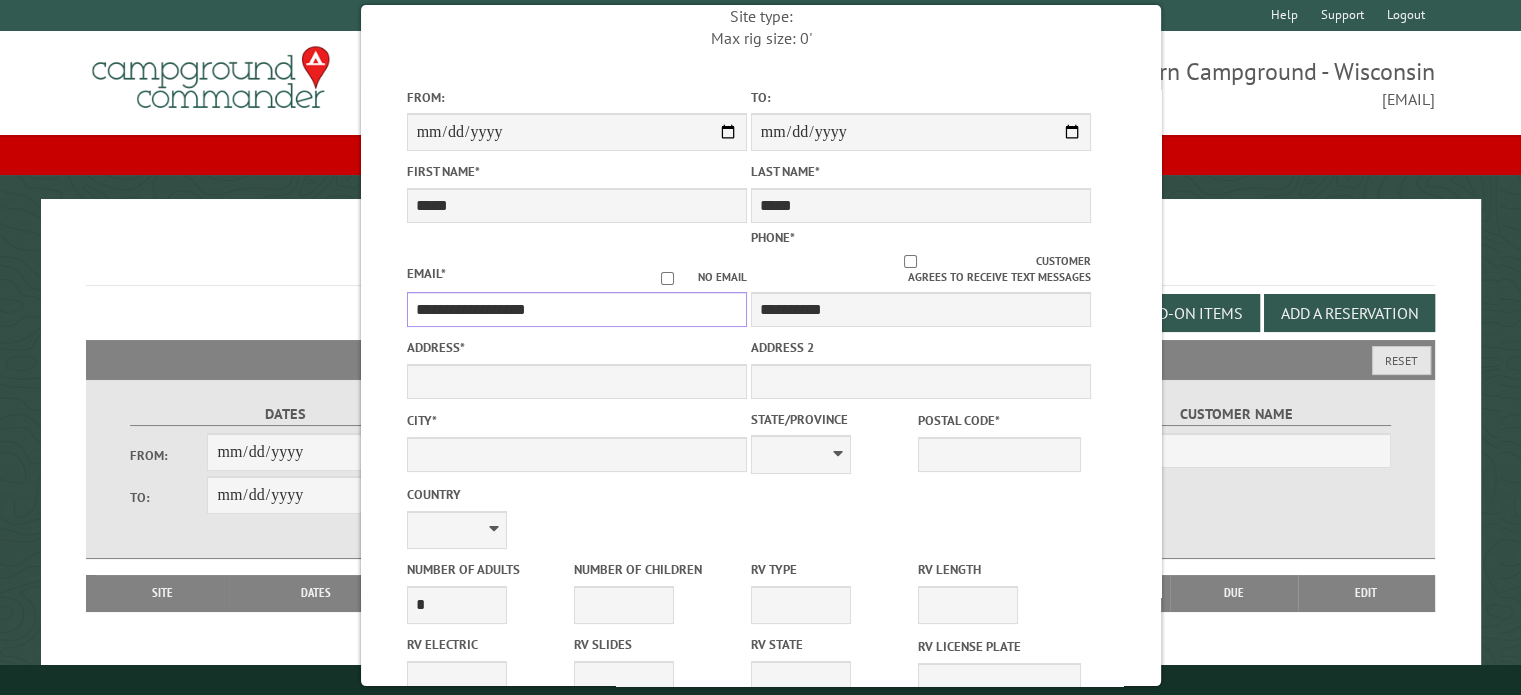 type on "**********" 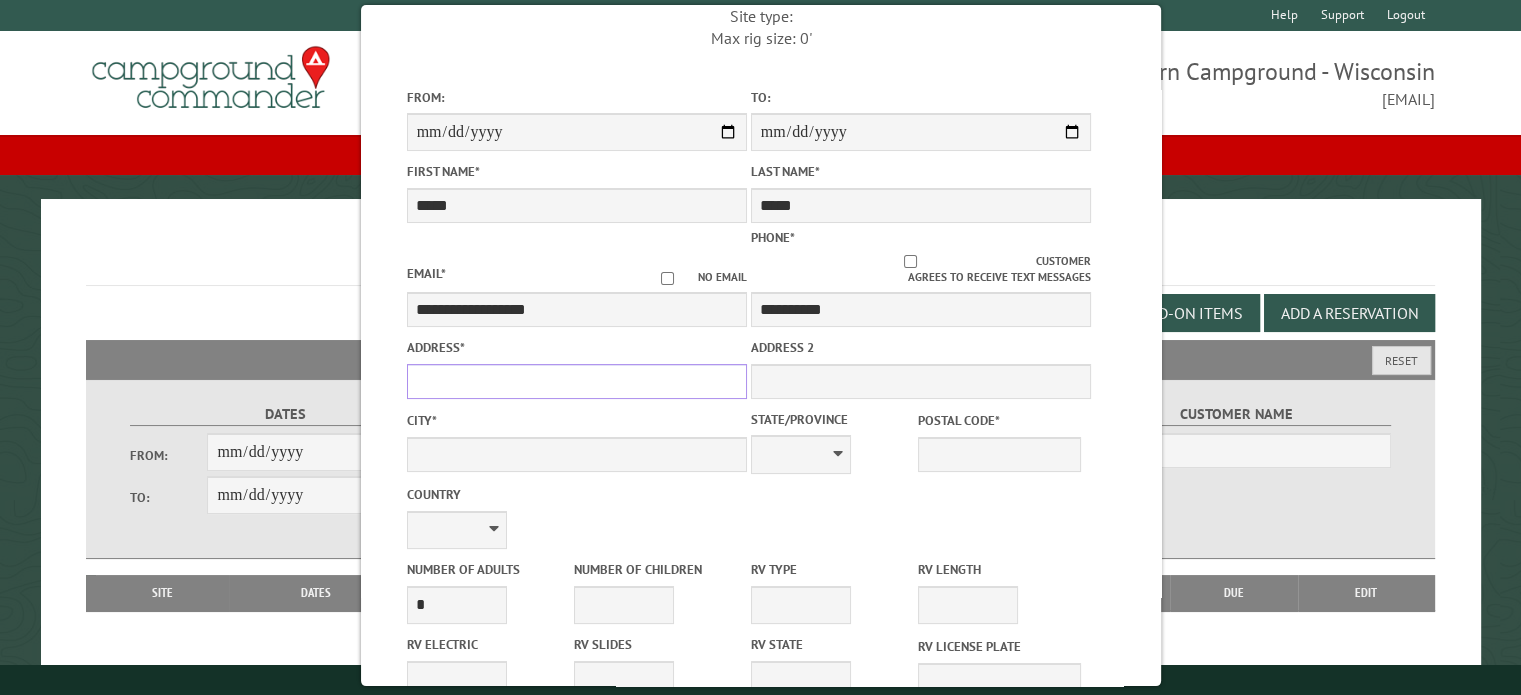 click on "Address *" at bounding box center [576, 381] 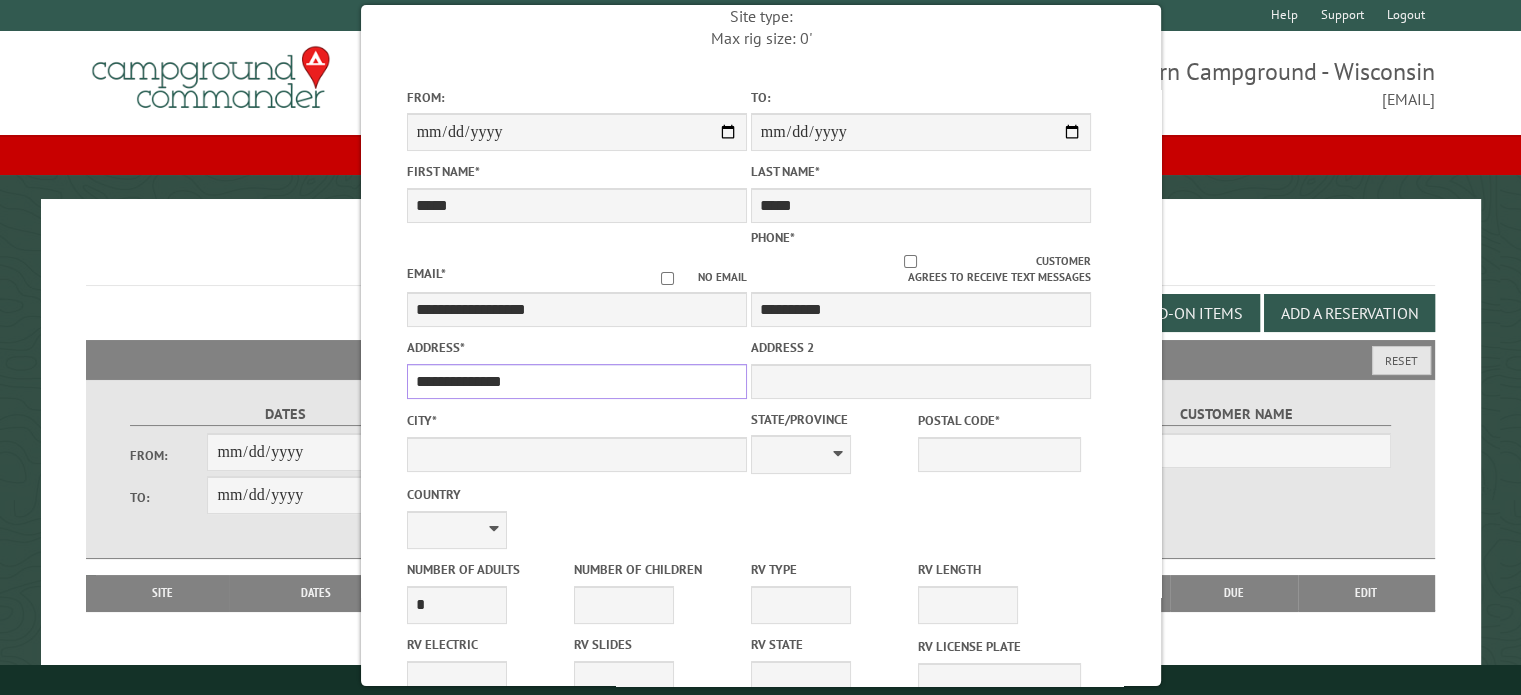 type on "**********" 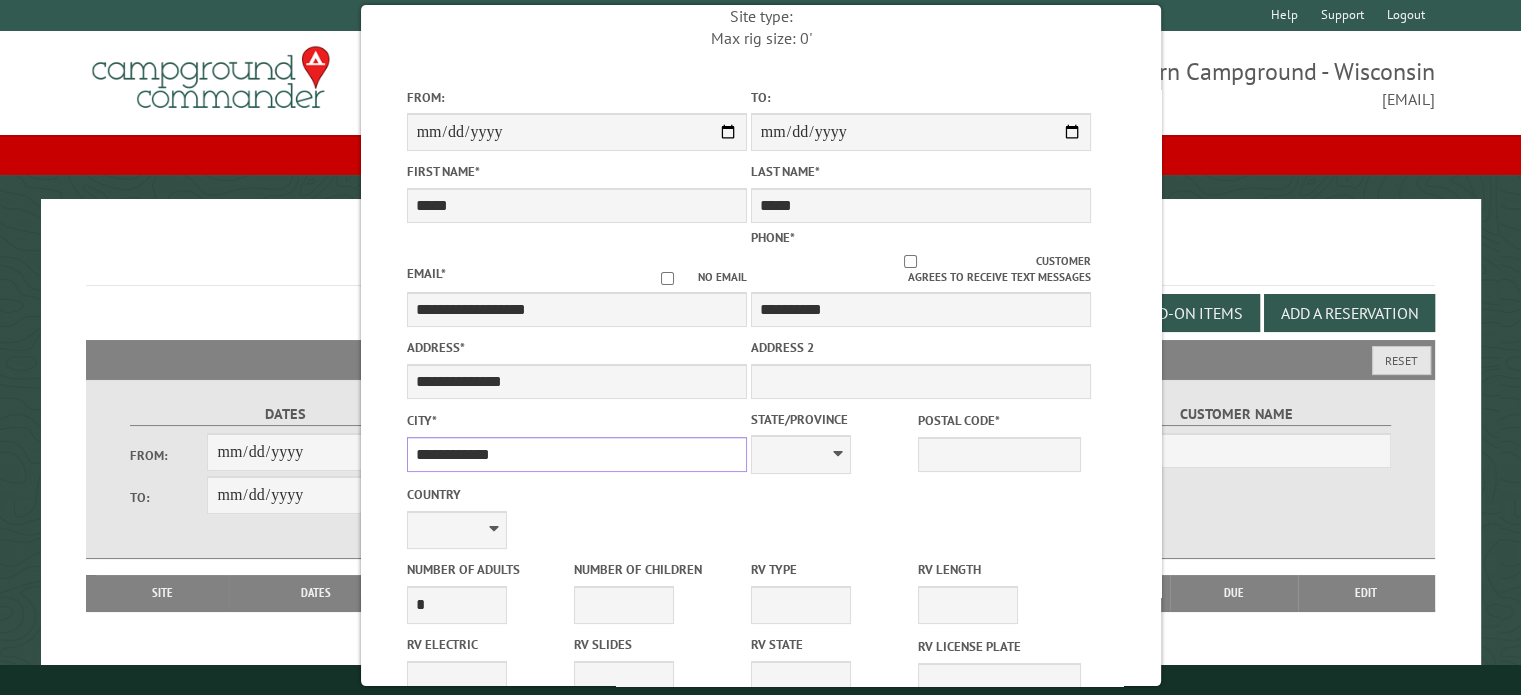 type on "**********" 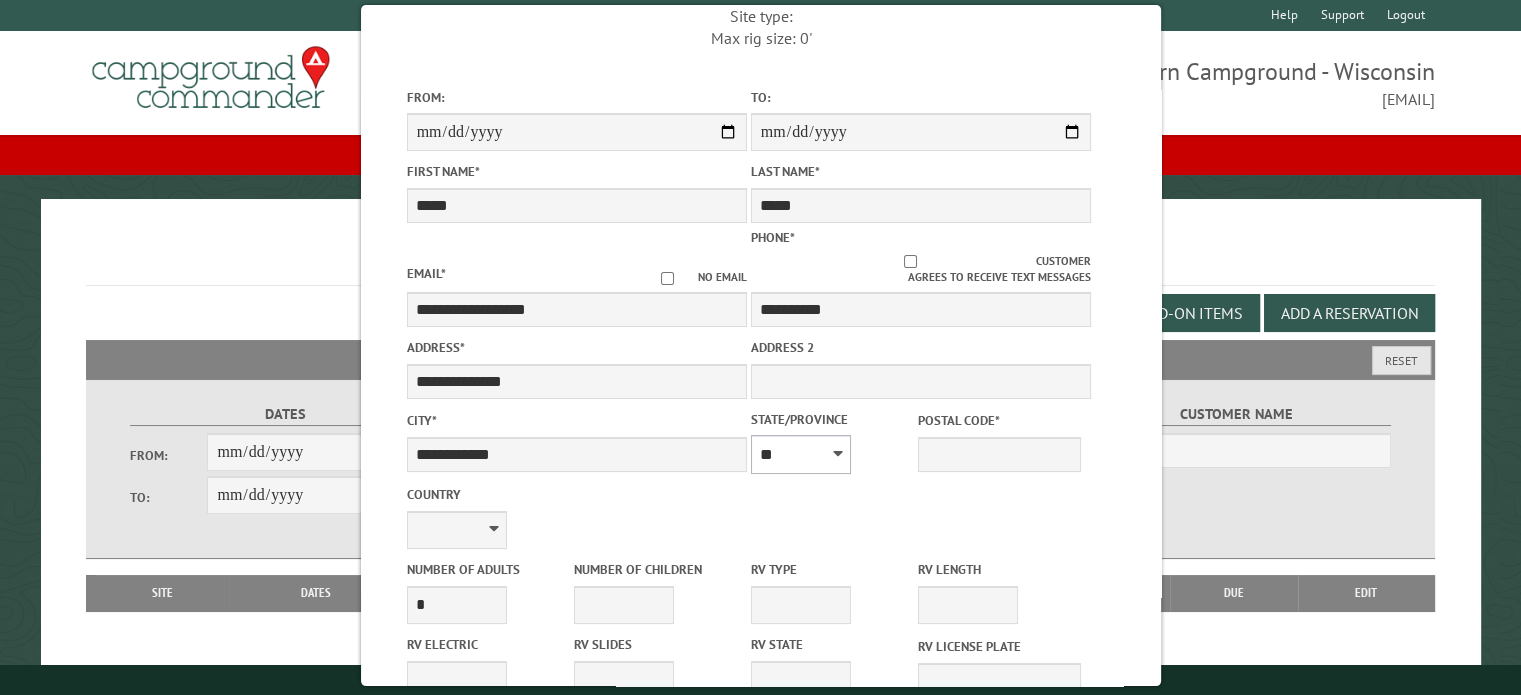select on "**" 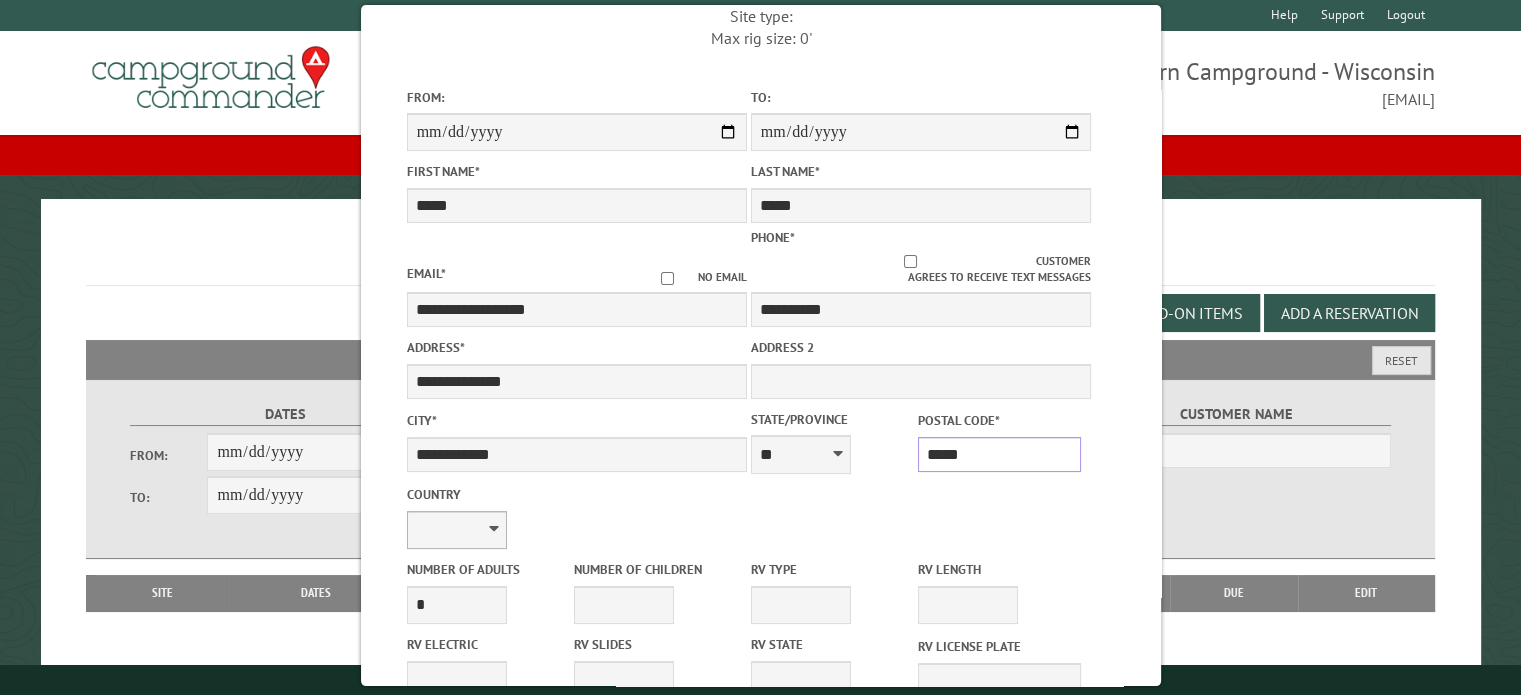 type on "*****" 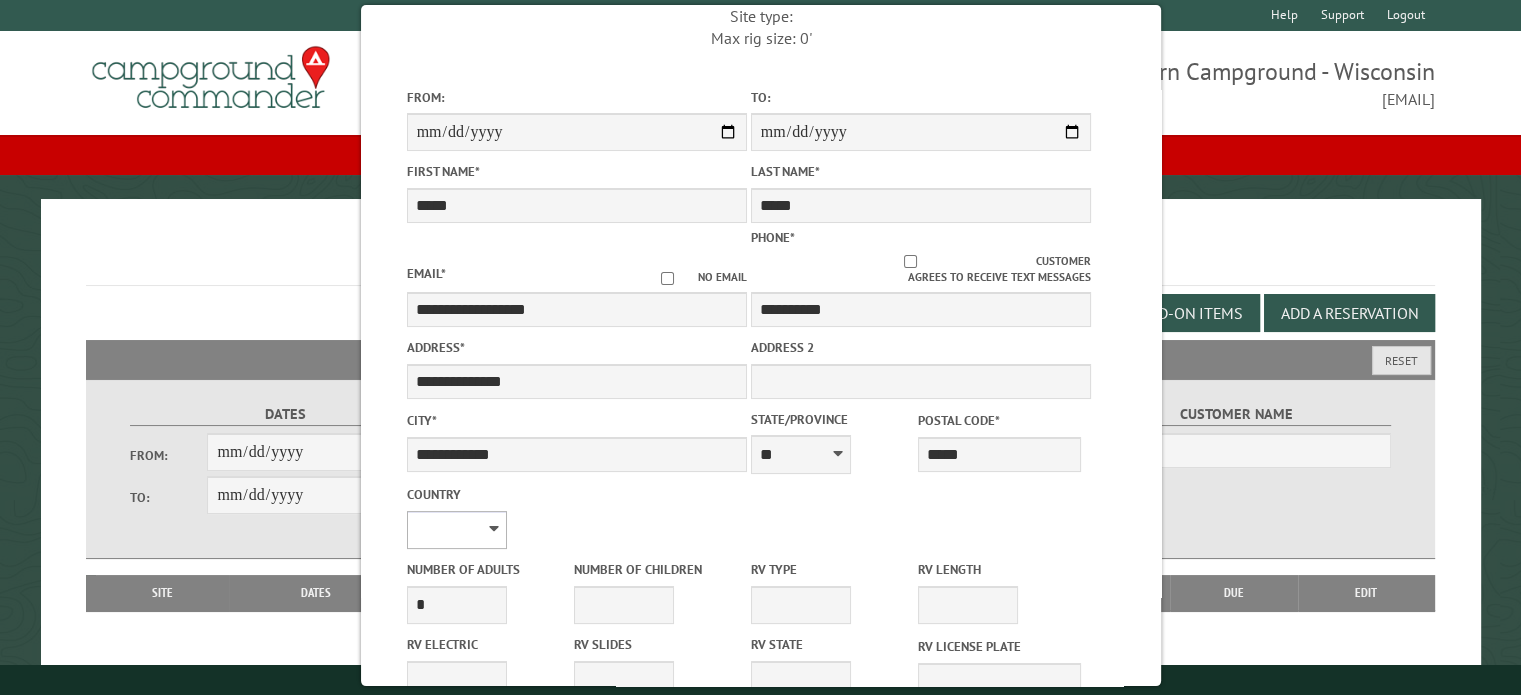 click on "**********" at bounding box center (456, 530) 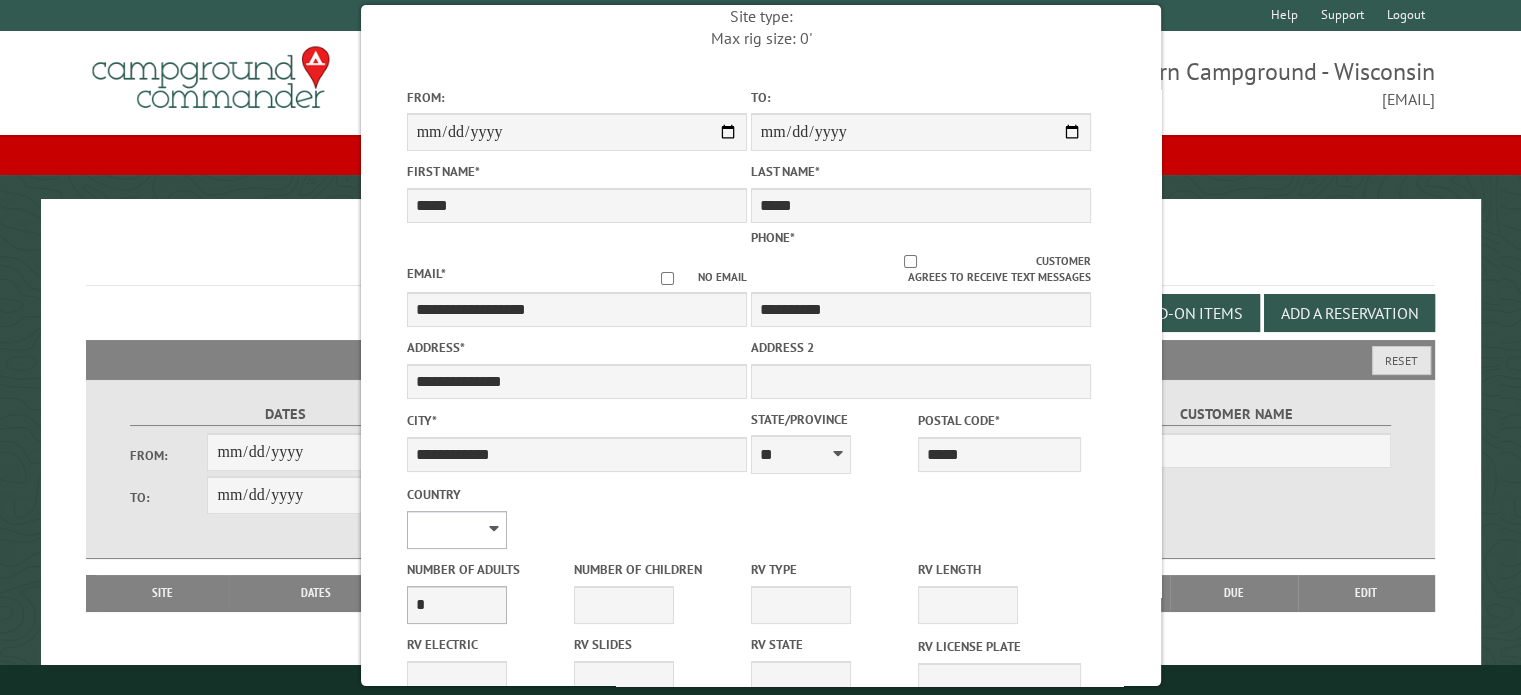 select on "**" 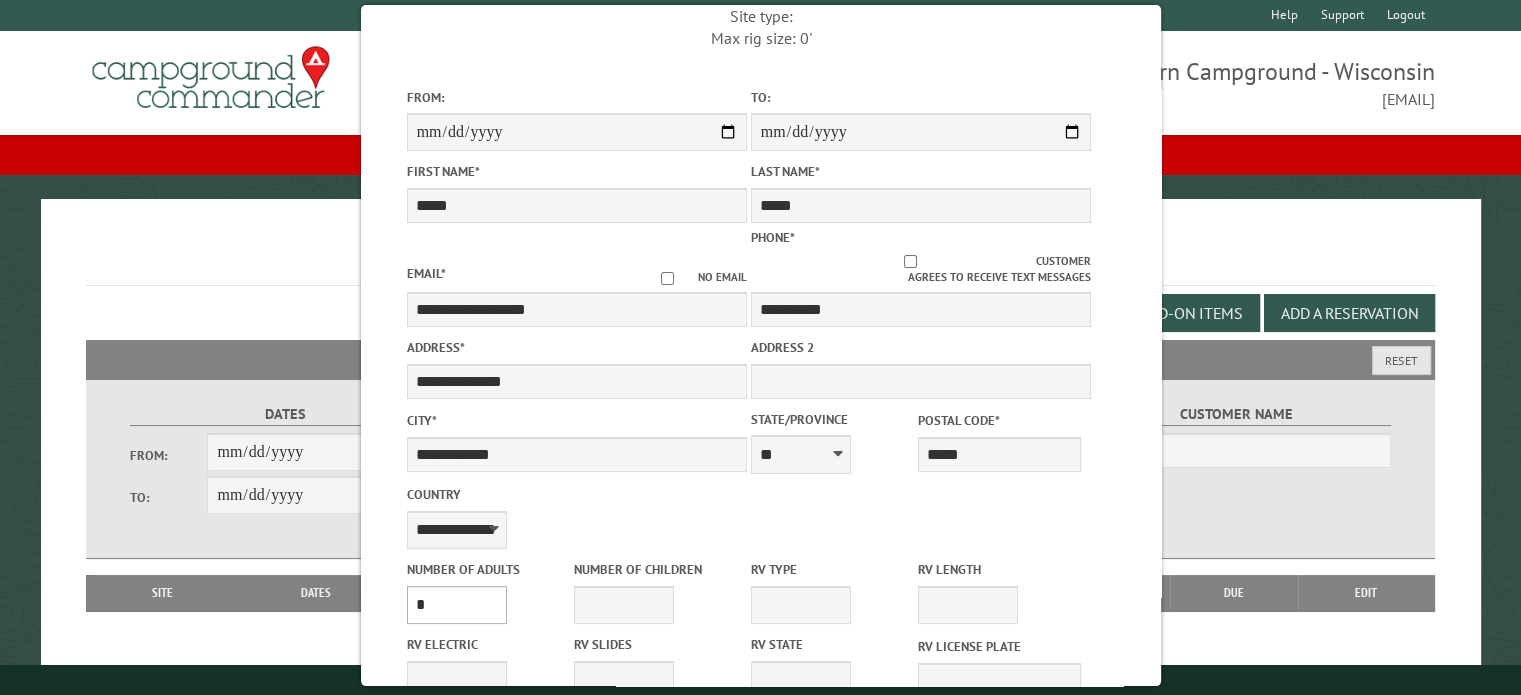 click on "* * * * * * * * * * **" at bounding box center [456, 605] 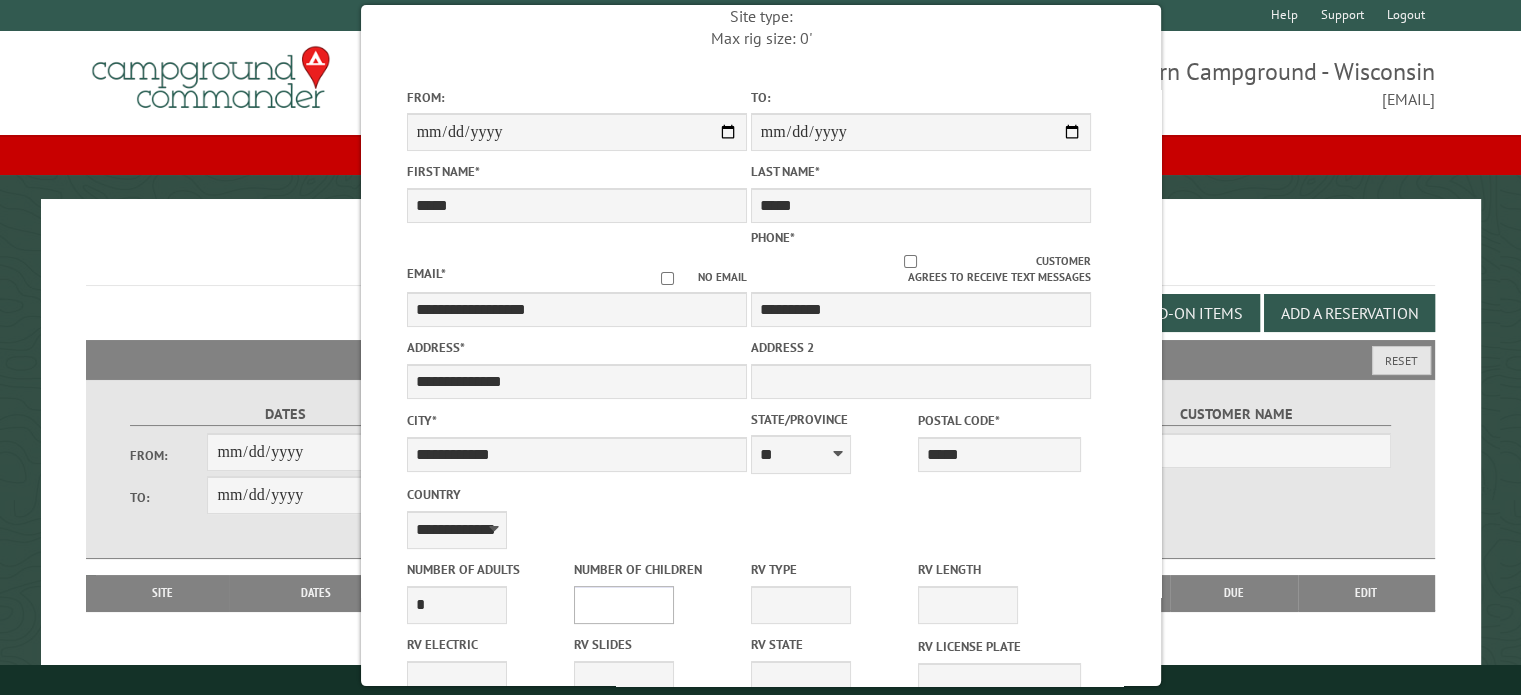 click on "* * * * * * * * * * **" at bounding box center [623, 605] 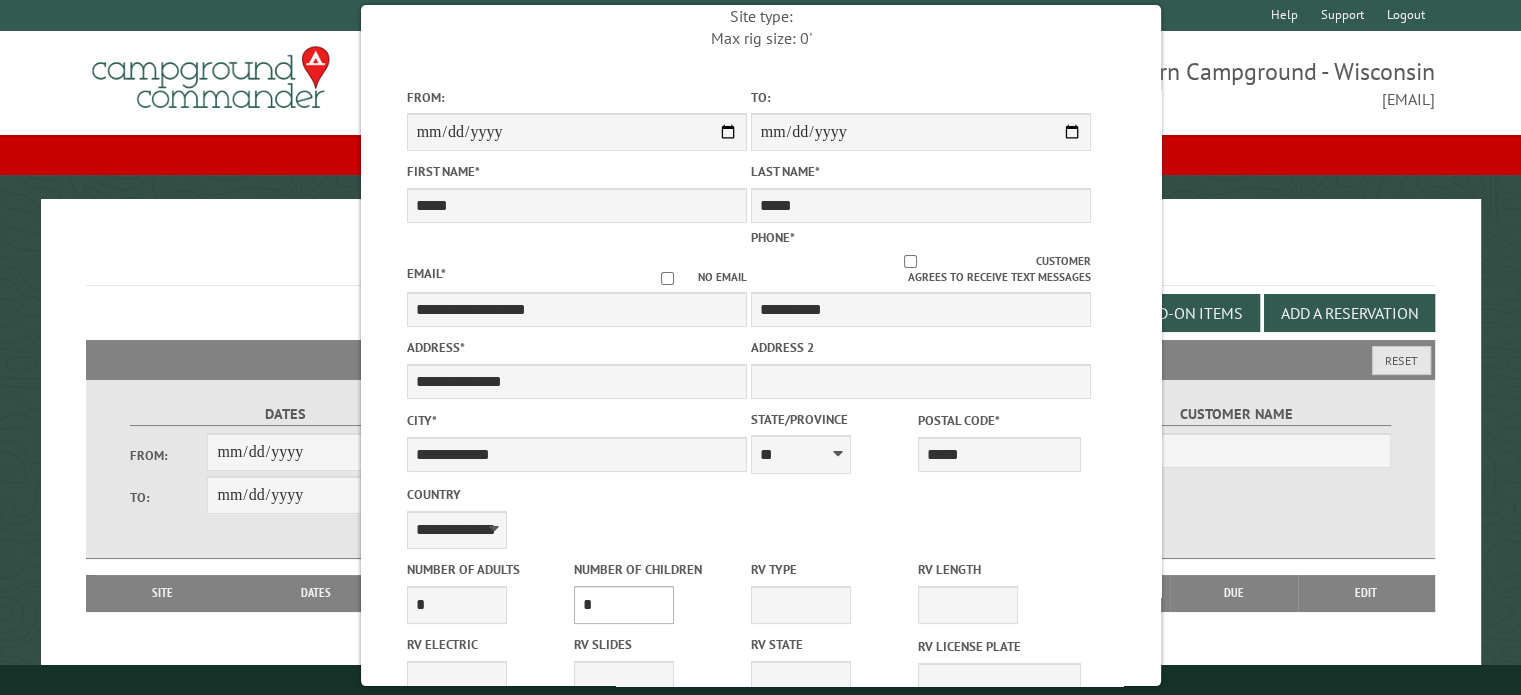 click on "* * * * * * * * * * **" at bounding box center (623, 605) 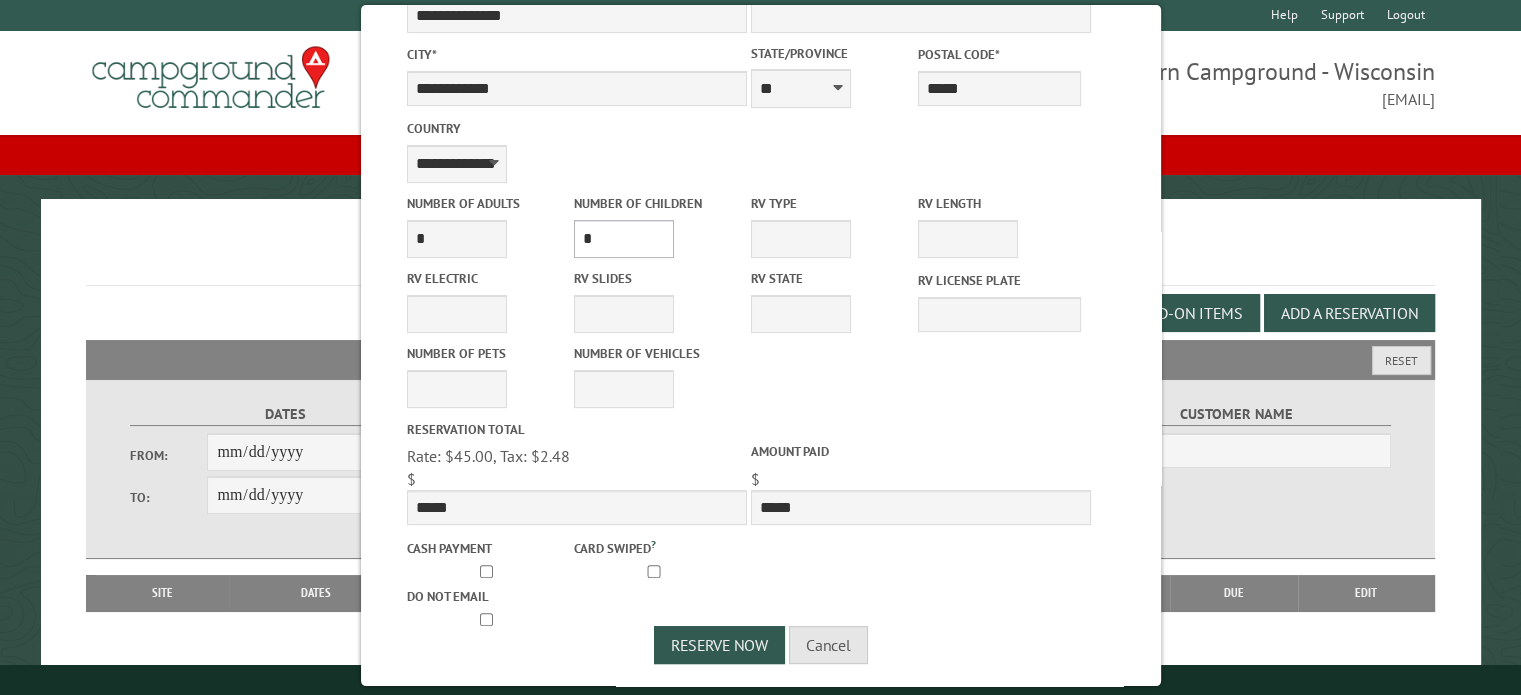 scroll, scrollTop: 537, scrollLeft: 0, axis: vertical 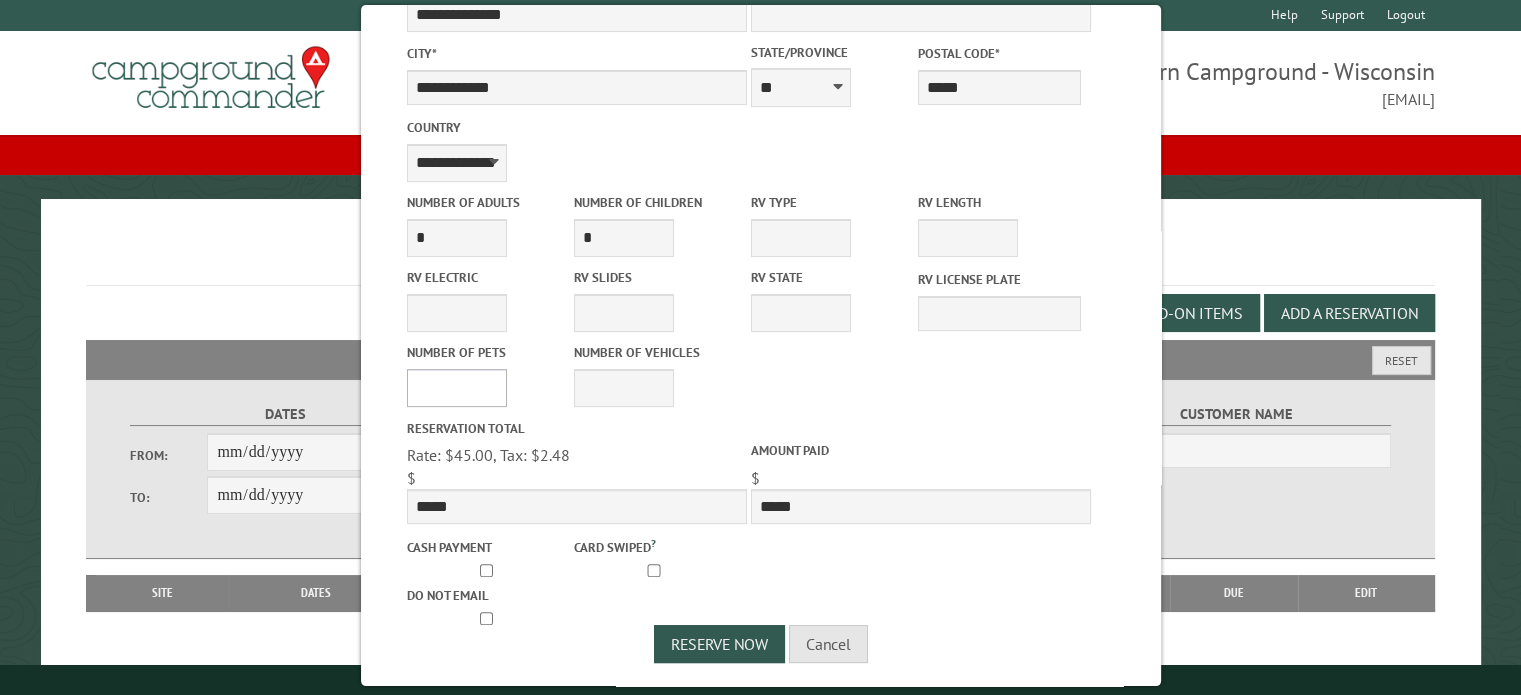 click on "* * * * * * * * * * **" at bounding box center (456, 388) 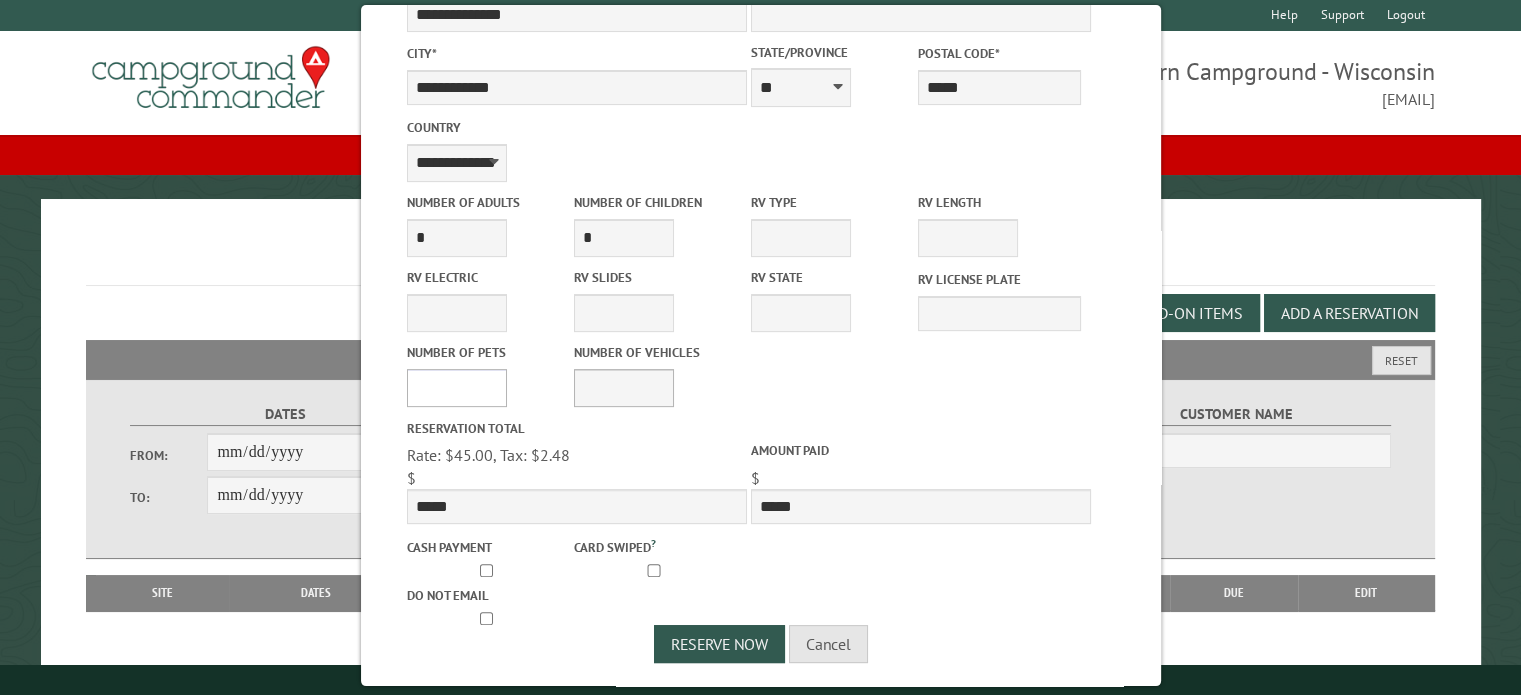 select on "*" 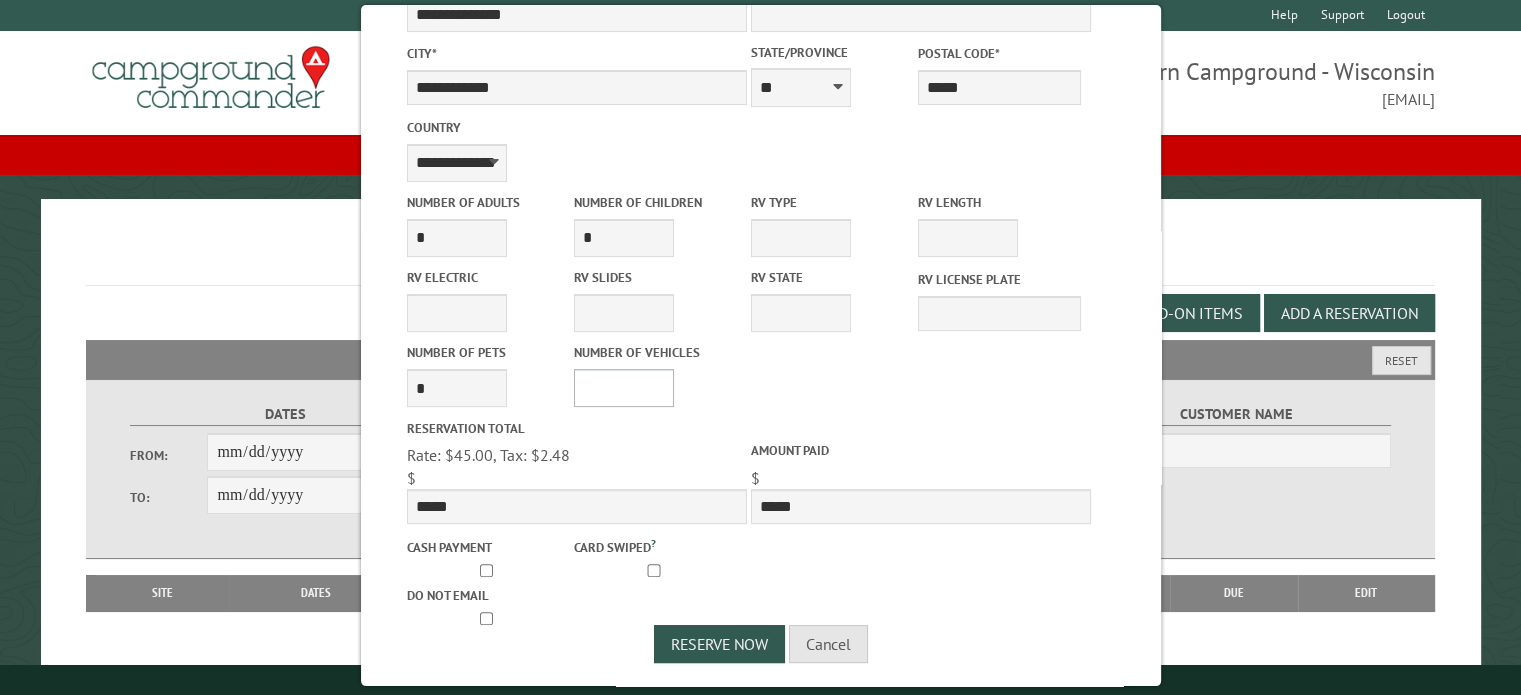 click on "* * * * * * * * * * **" at bounding box center [623, 388] 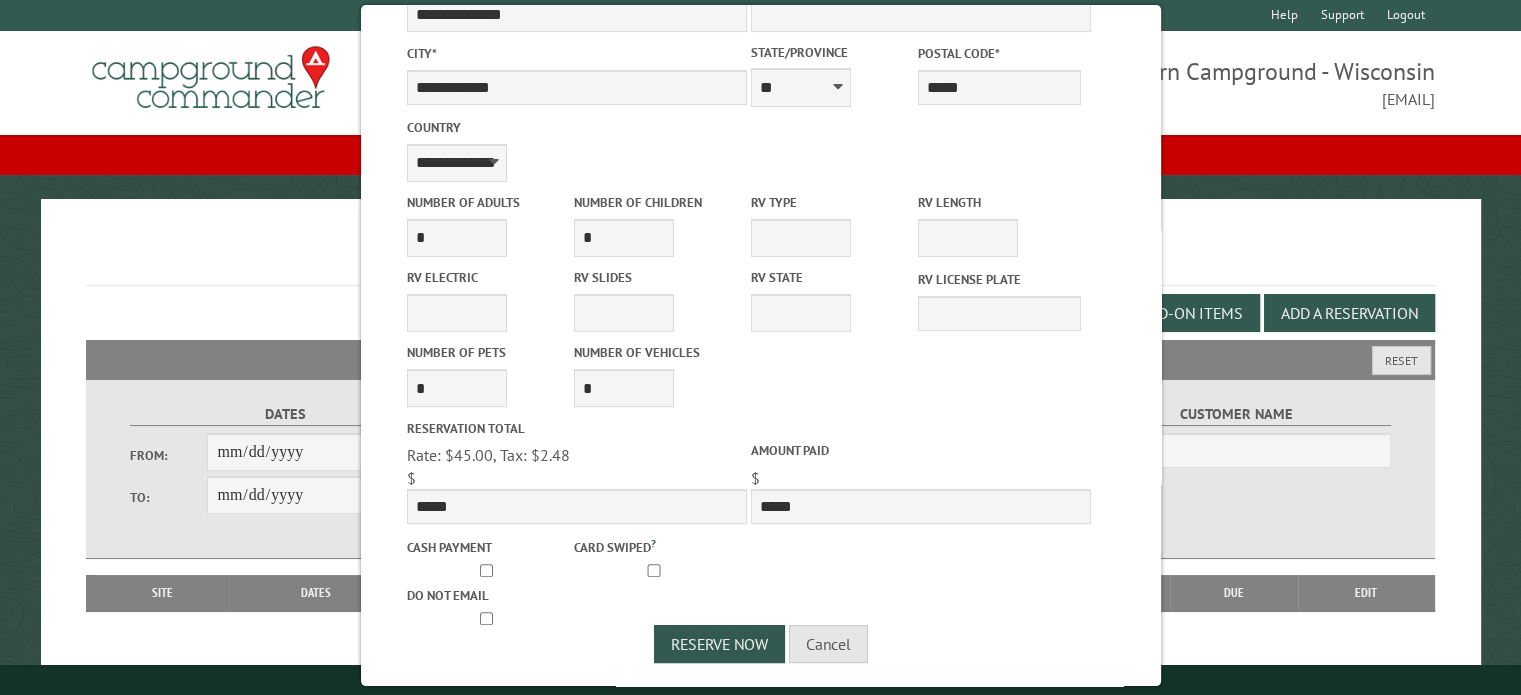 click on "**********" at bounding box center (760, 299) 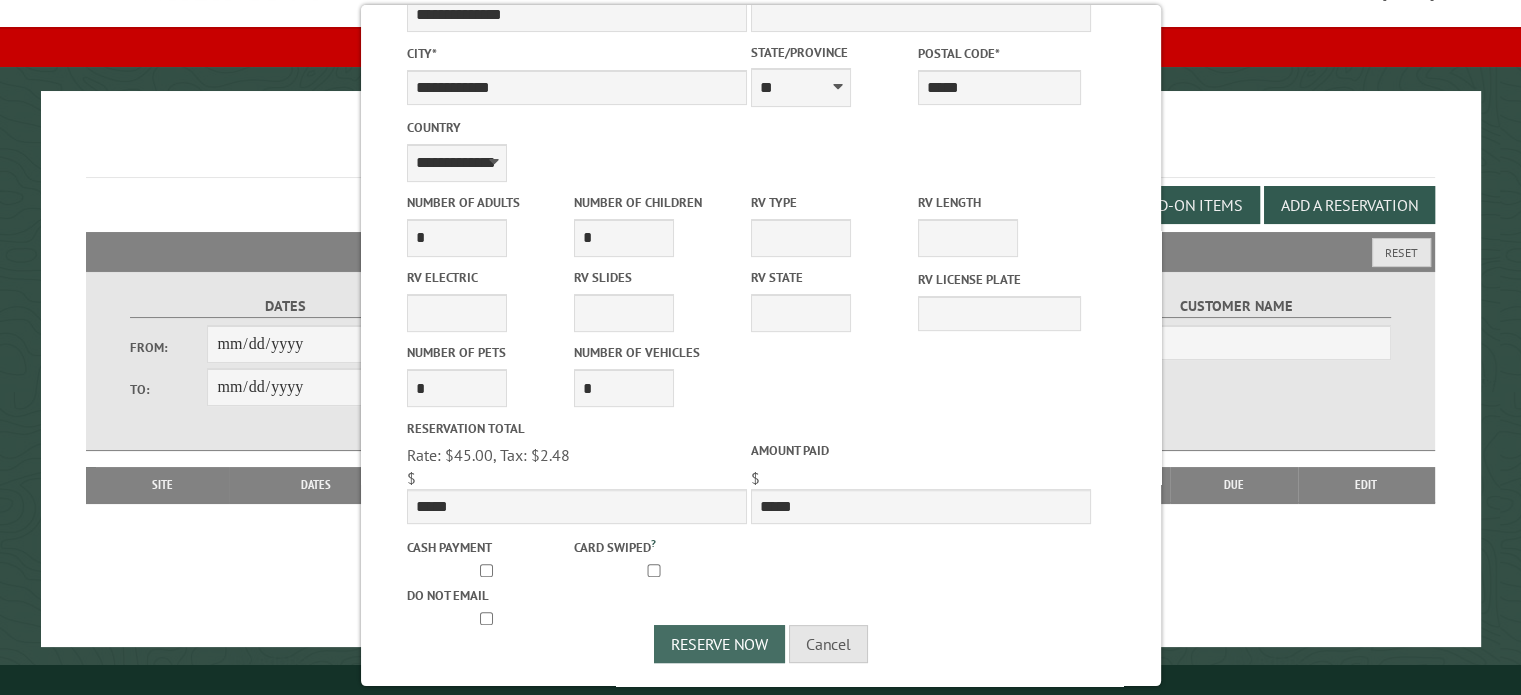 click on "Reserve Now" at bounding box center (719, 644) 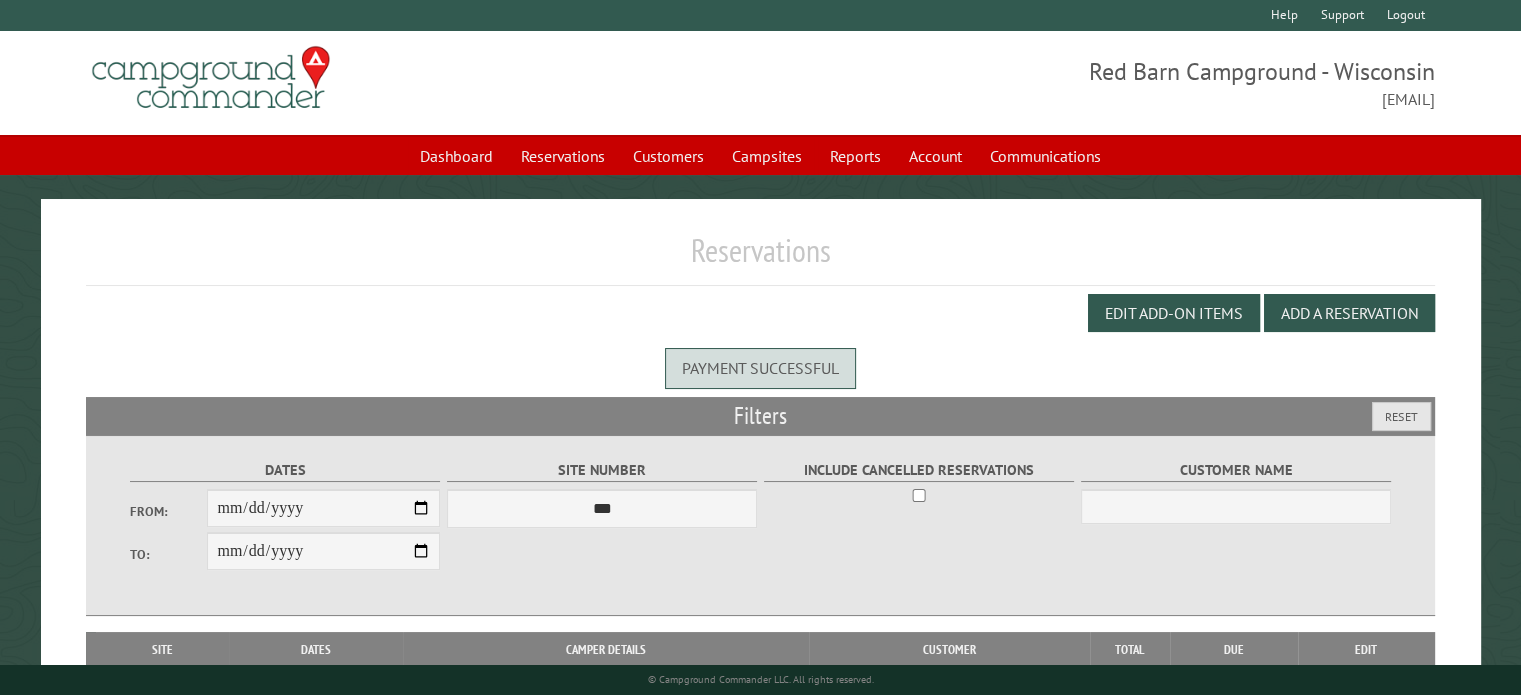 scroll, scrollTop: 108, scrollLeft: 0, axis: vertical 